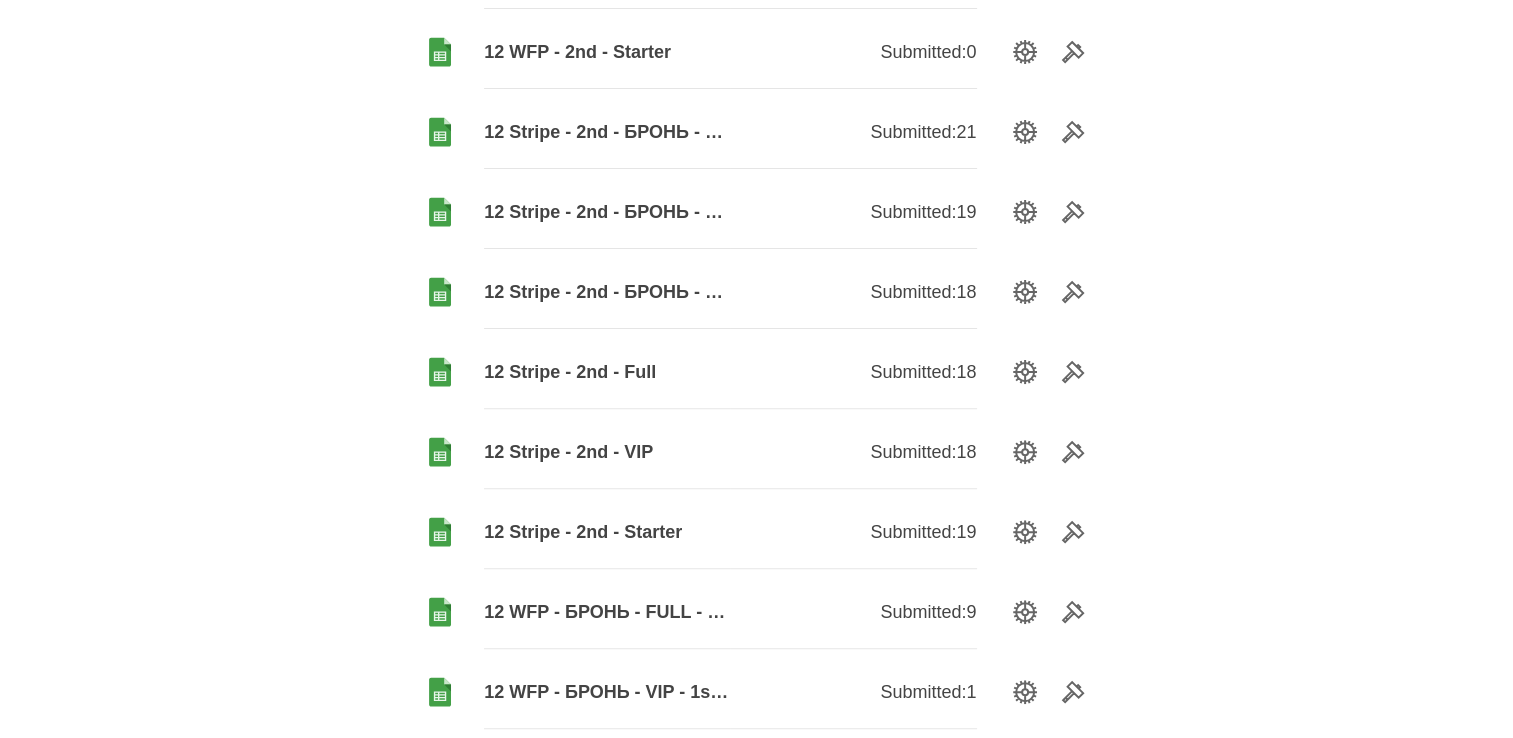 scroll, scrollTop: 600, scrollLeft: 0, axis: vertical 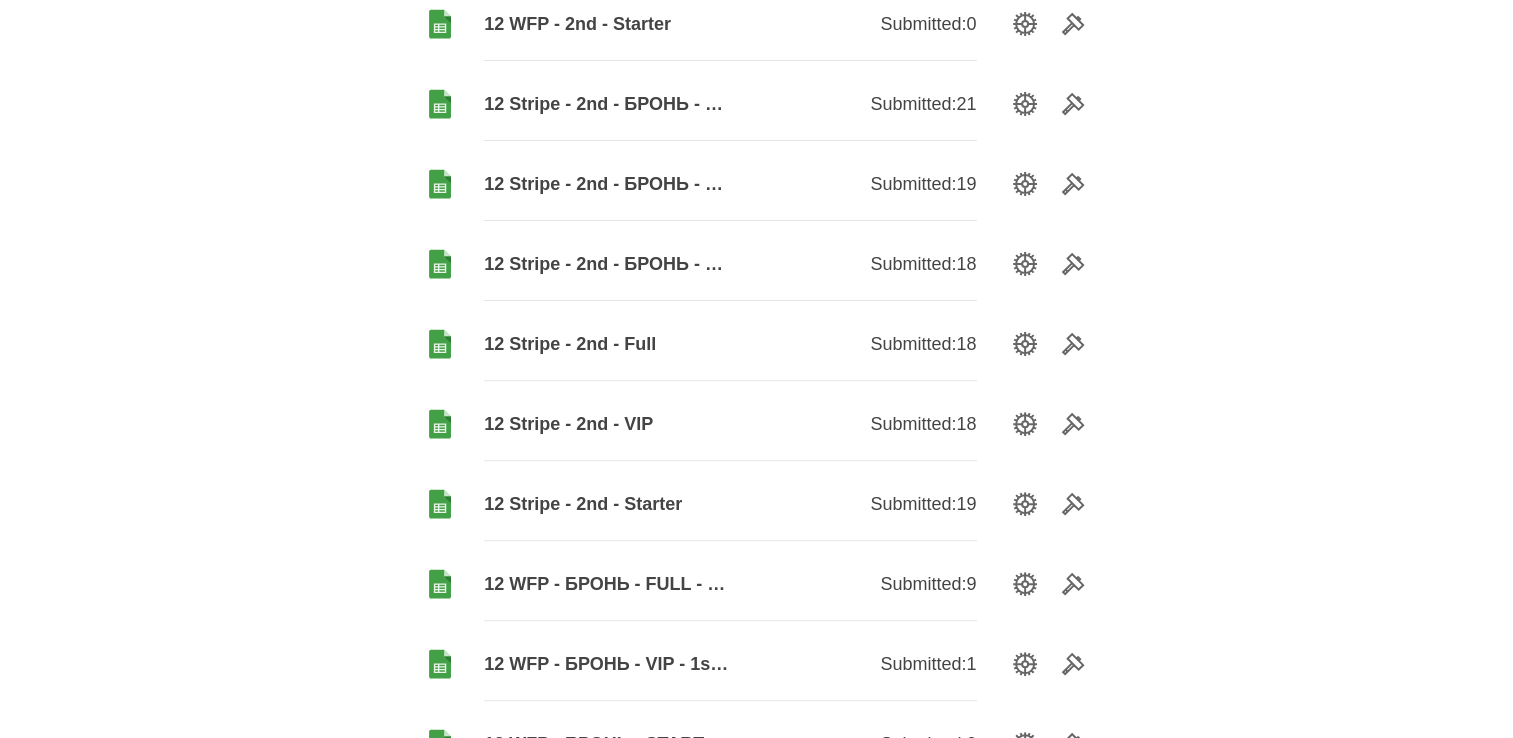 click on "12 Stripe - 2nd - Starter" at bounding box center [607, 504] 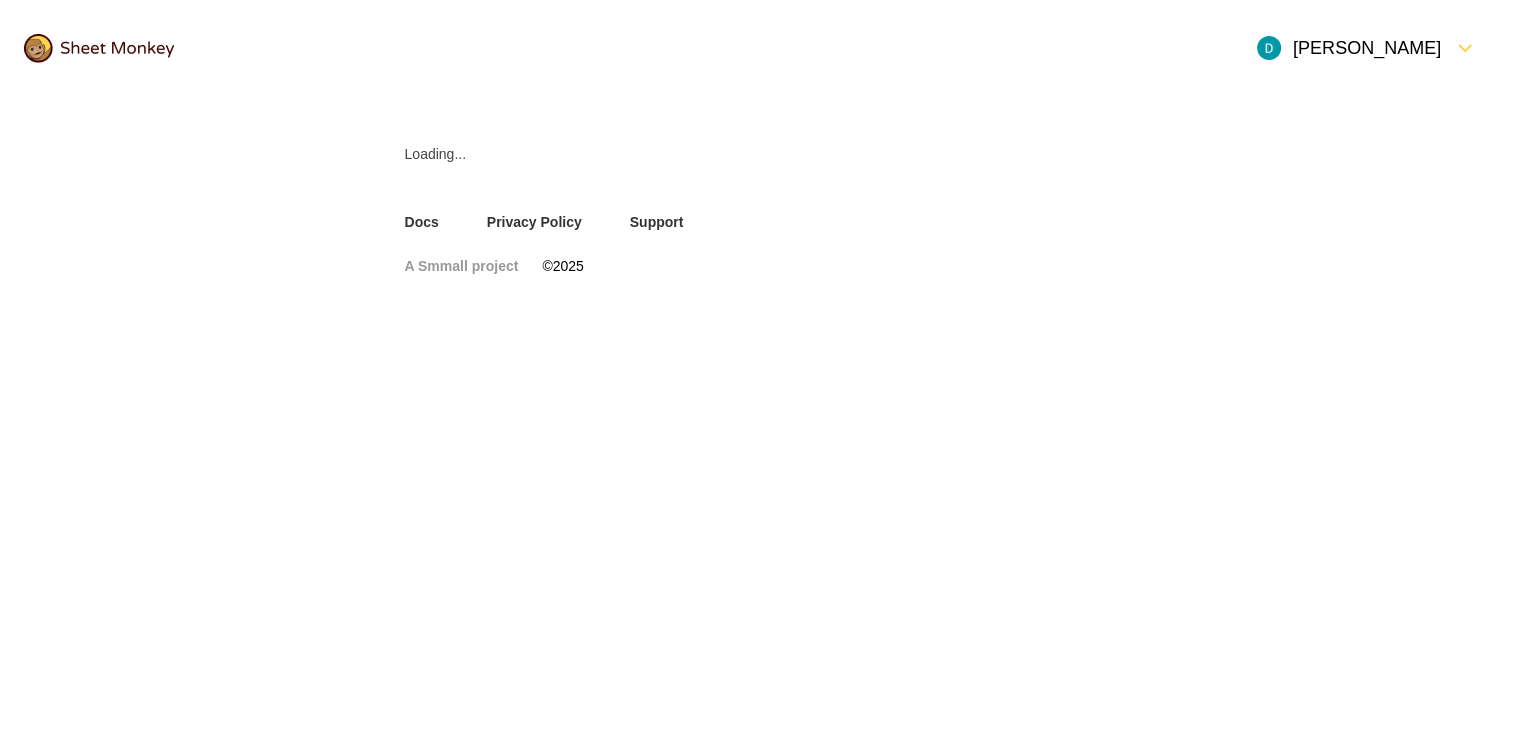 scroll, scrollTop: 0, scrollLeft: 0, axis: both 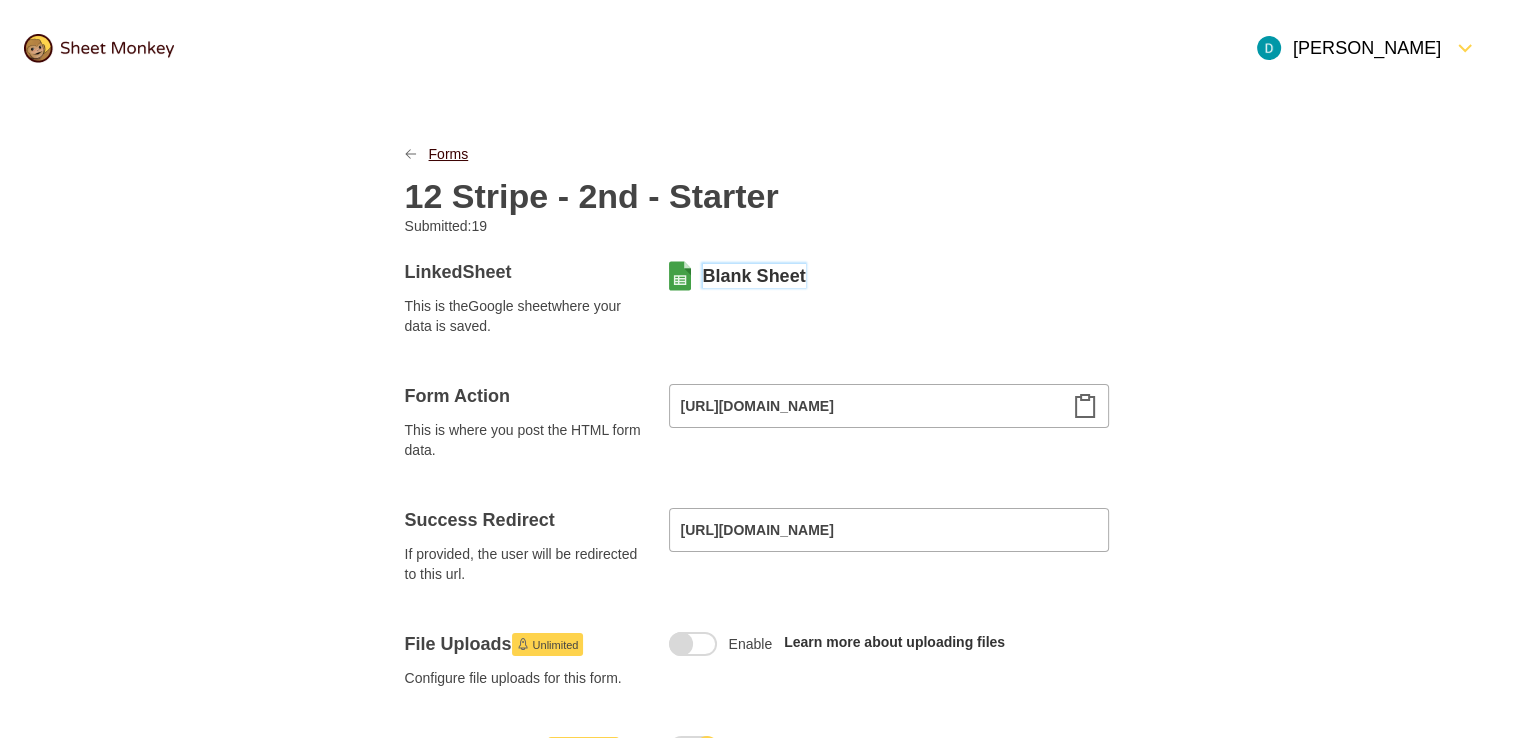 click on "Forms" at bounding box center [449, 154] 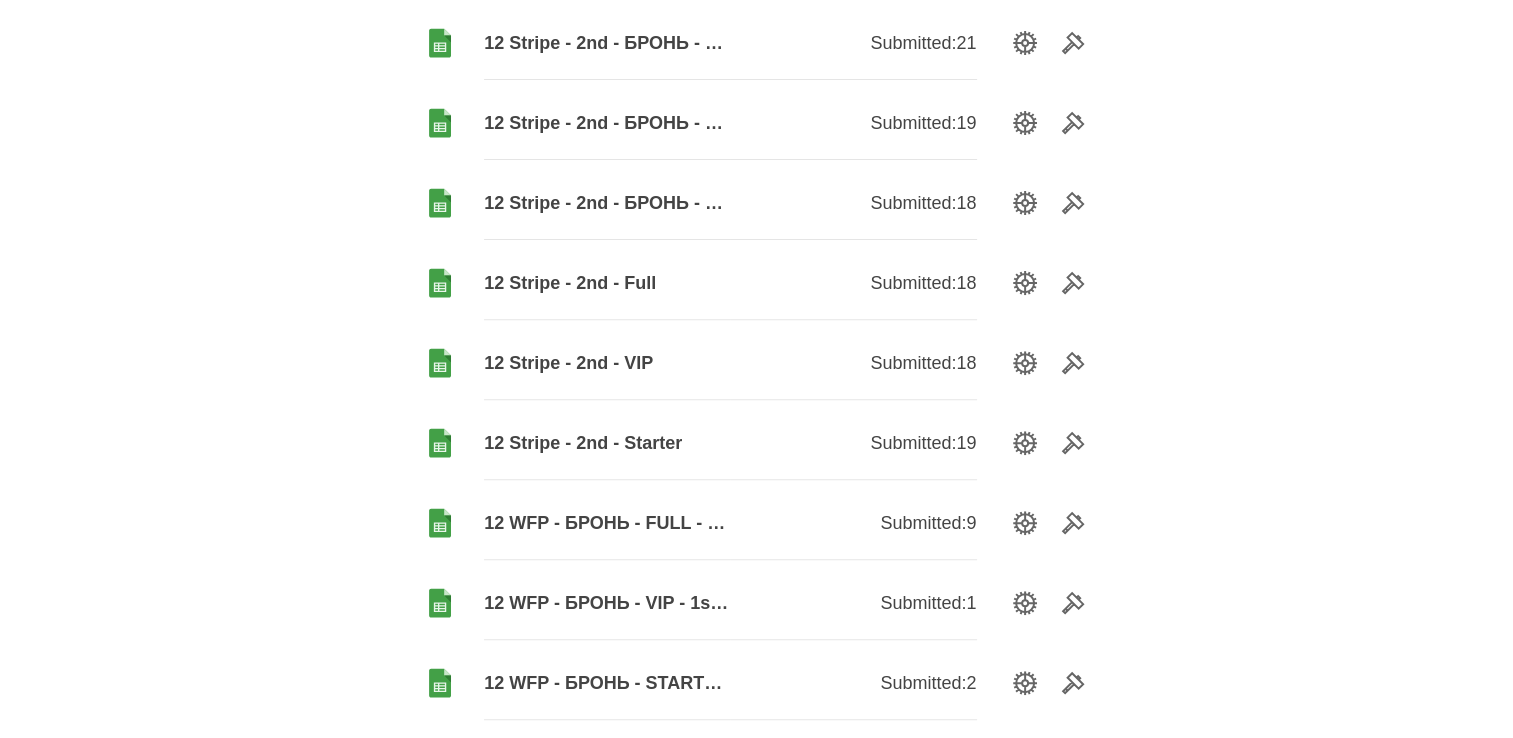 scroll, scrollTop: 700, scrollLeft: 0, axis: vertical 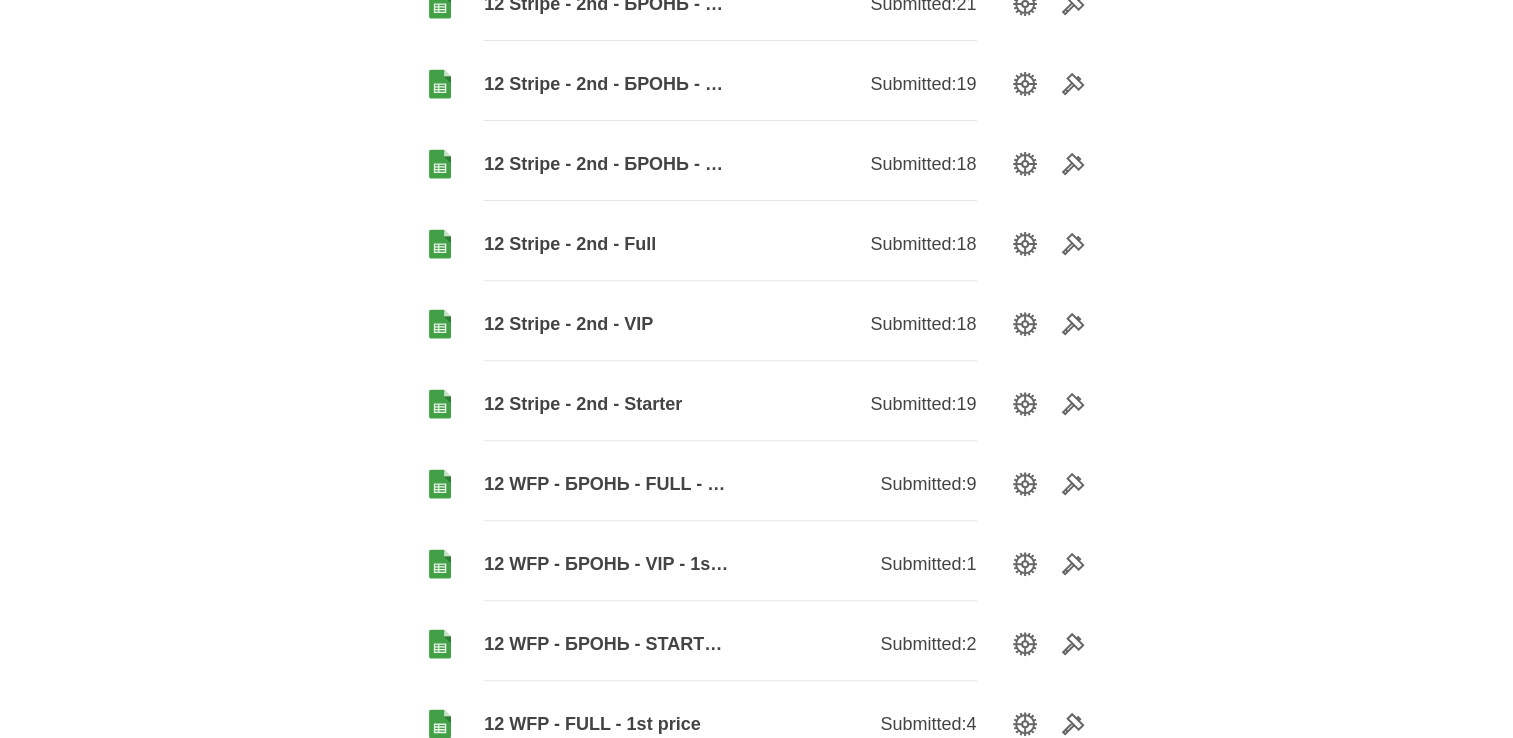 click on "12 Stripe - 2nd - VIP" at bounding box center [607, 324] 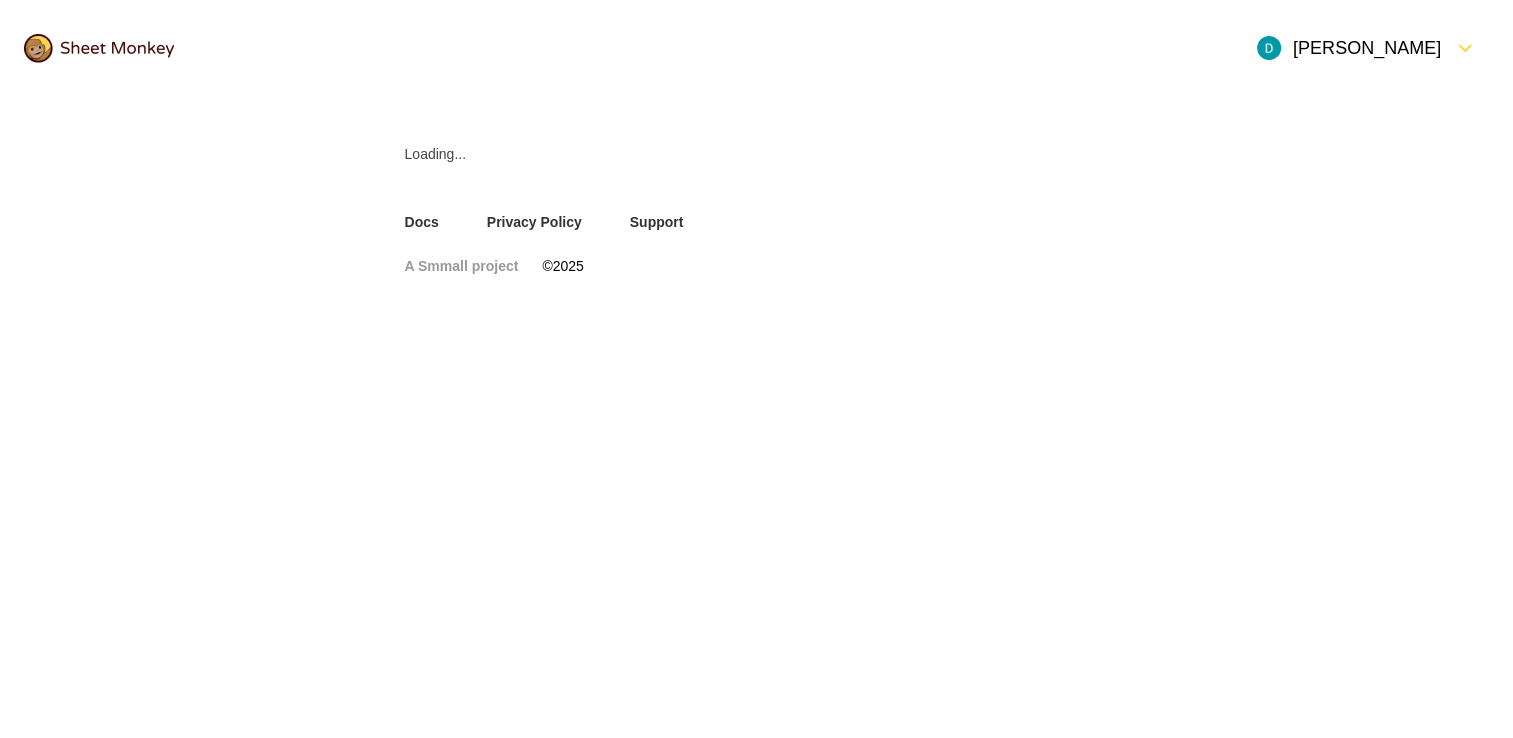 scroll, scrollTop: 0, scrollLeft: 0, axis: both 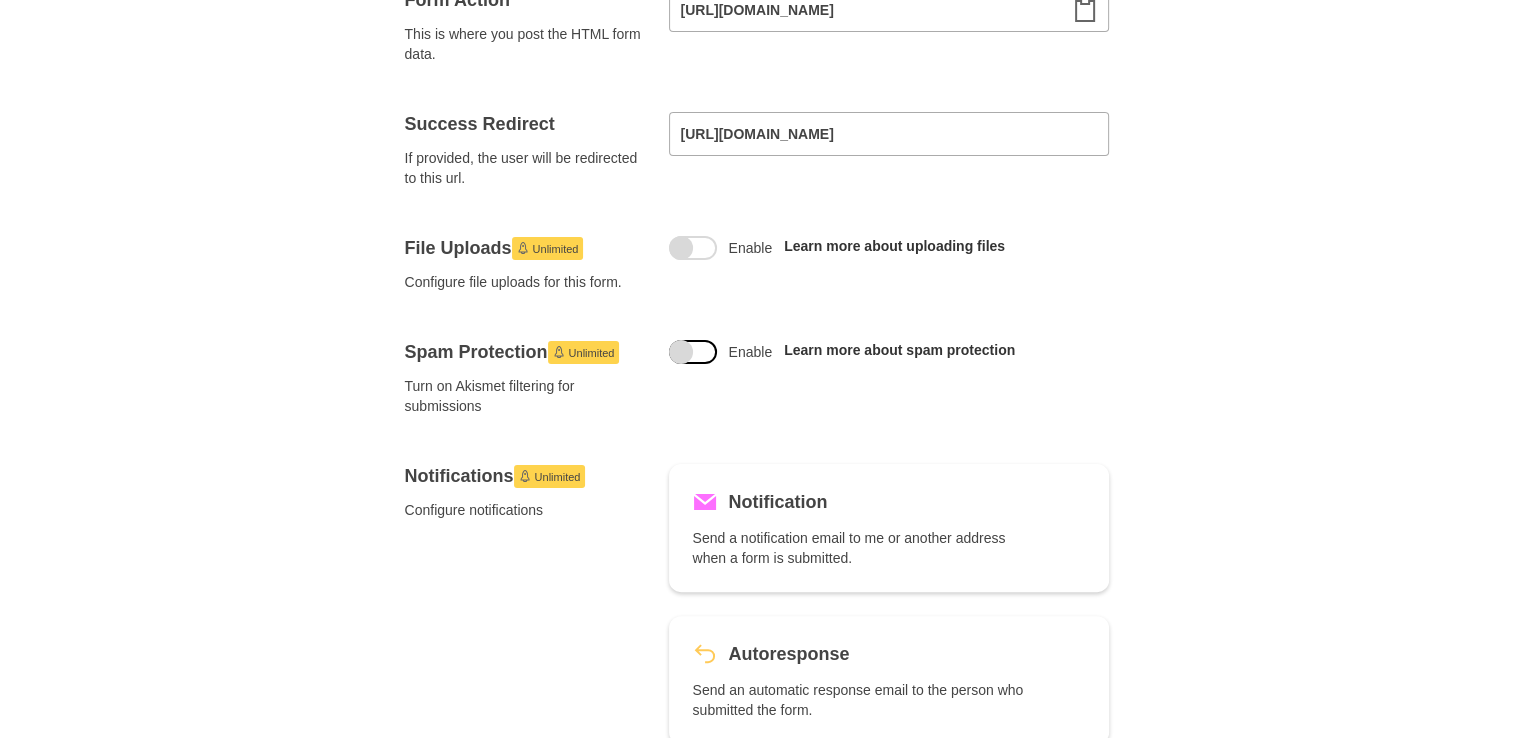 click at bounding box center (693, 352) 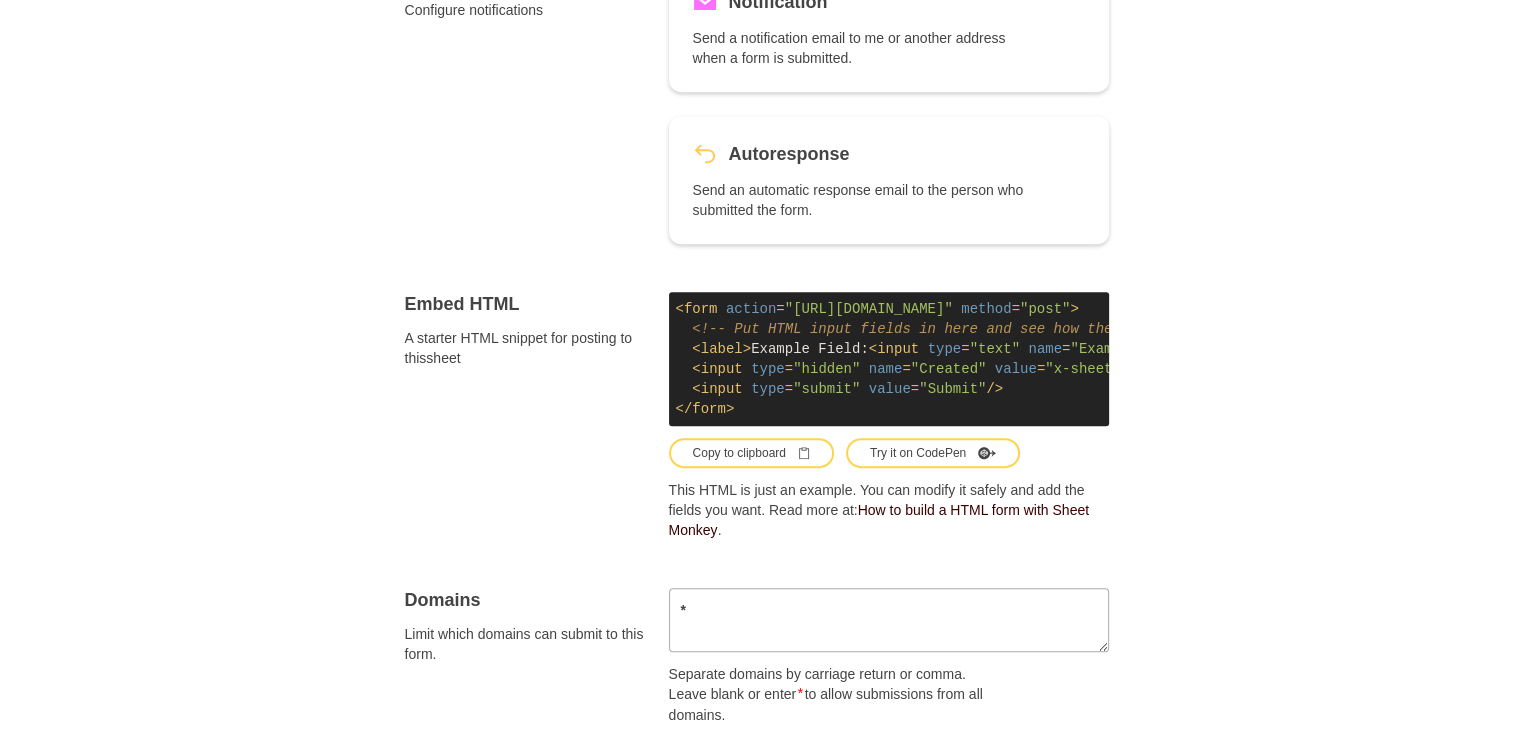 scroll, scrollTop: 1296, scrollLeft: 0, axis: vertical 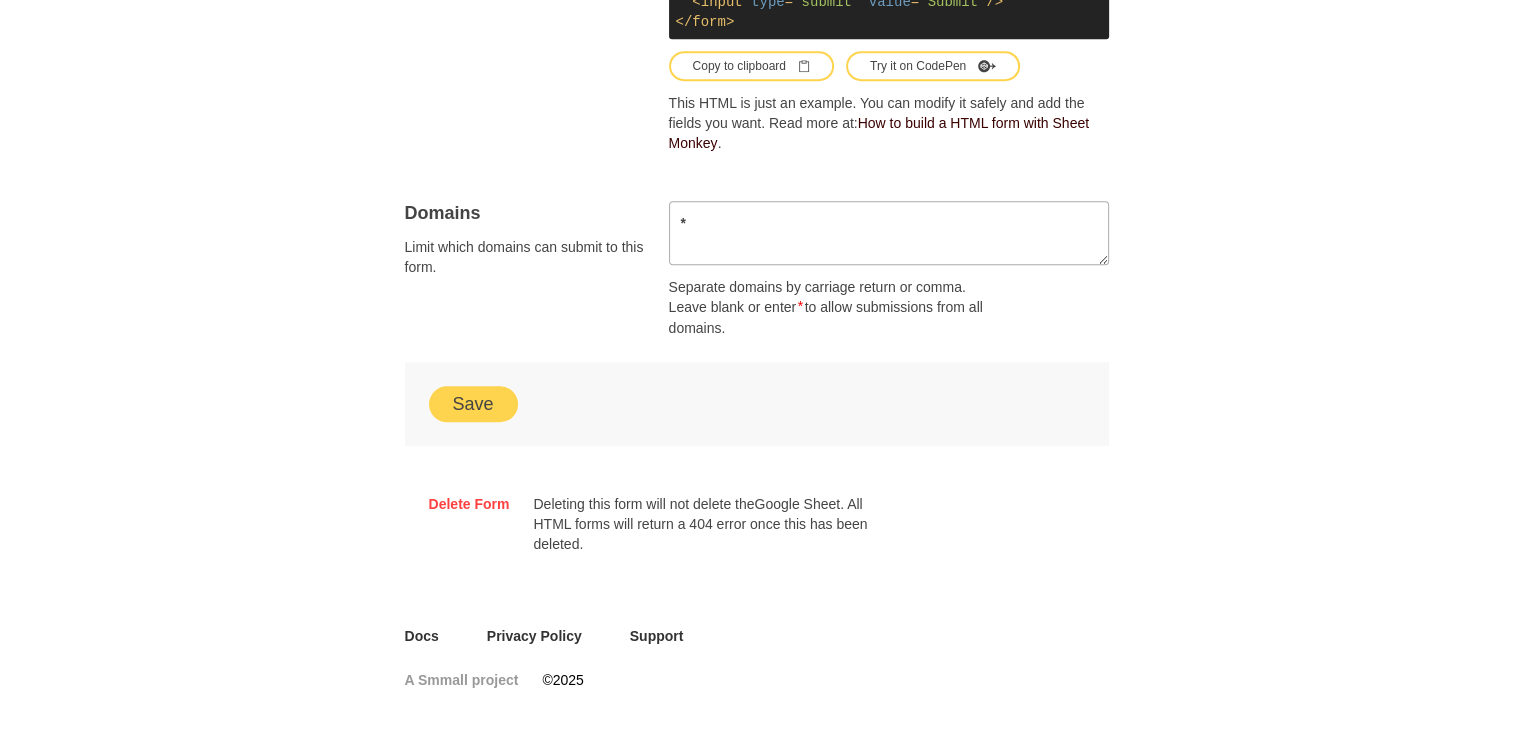 click on "Save" at bounding box center (473, 404) 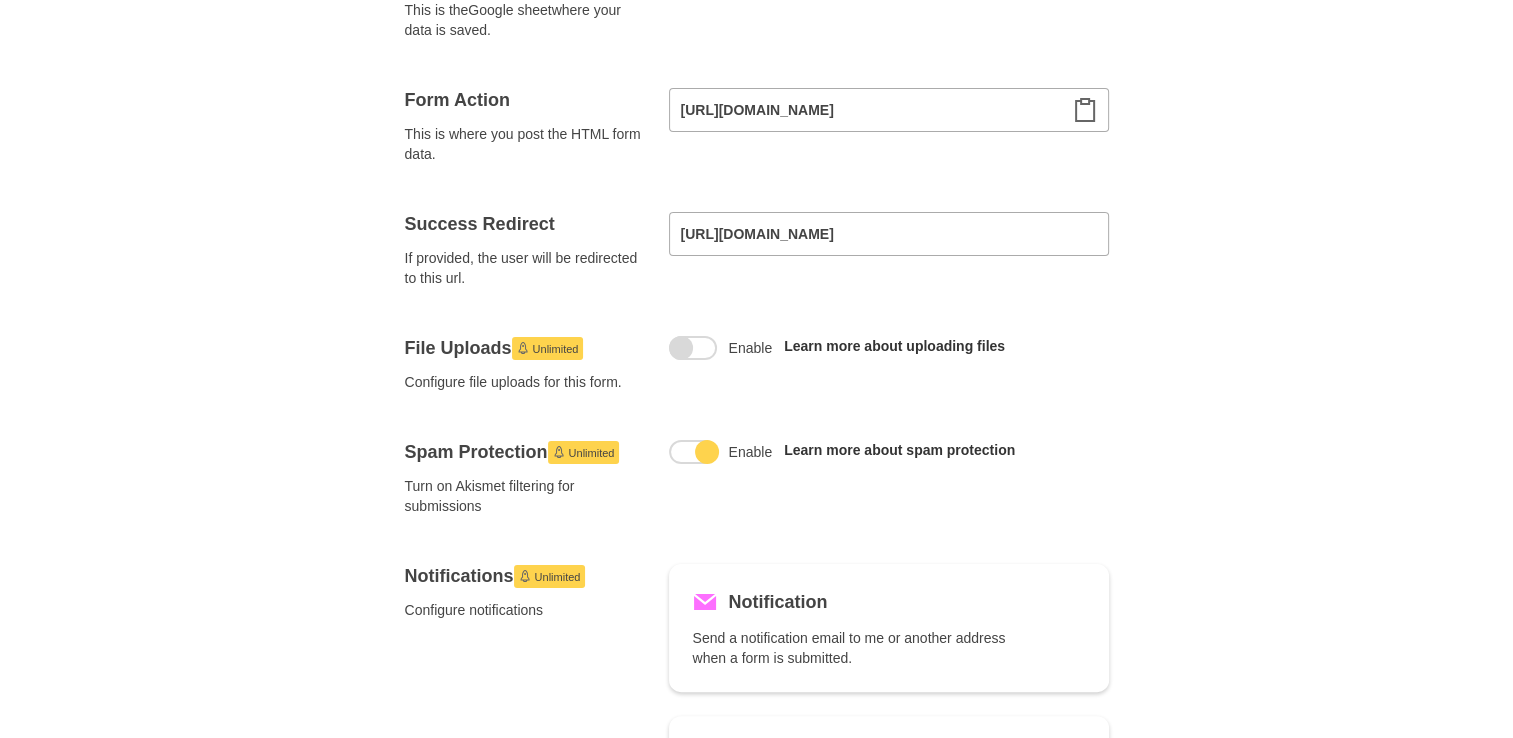 scroll, scrollTop: 0, scrollLeft: 0, axis: both 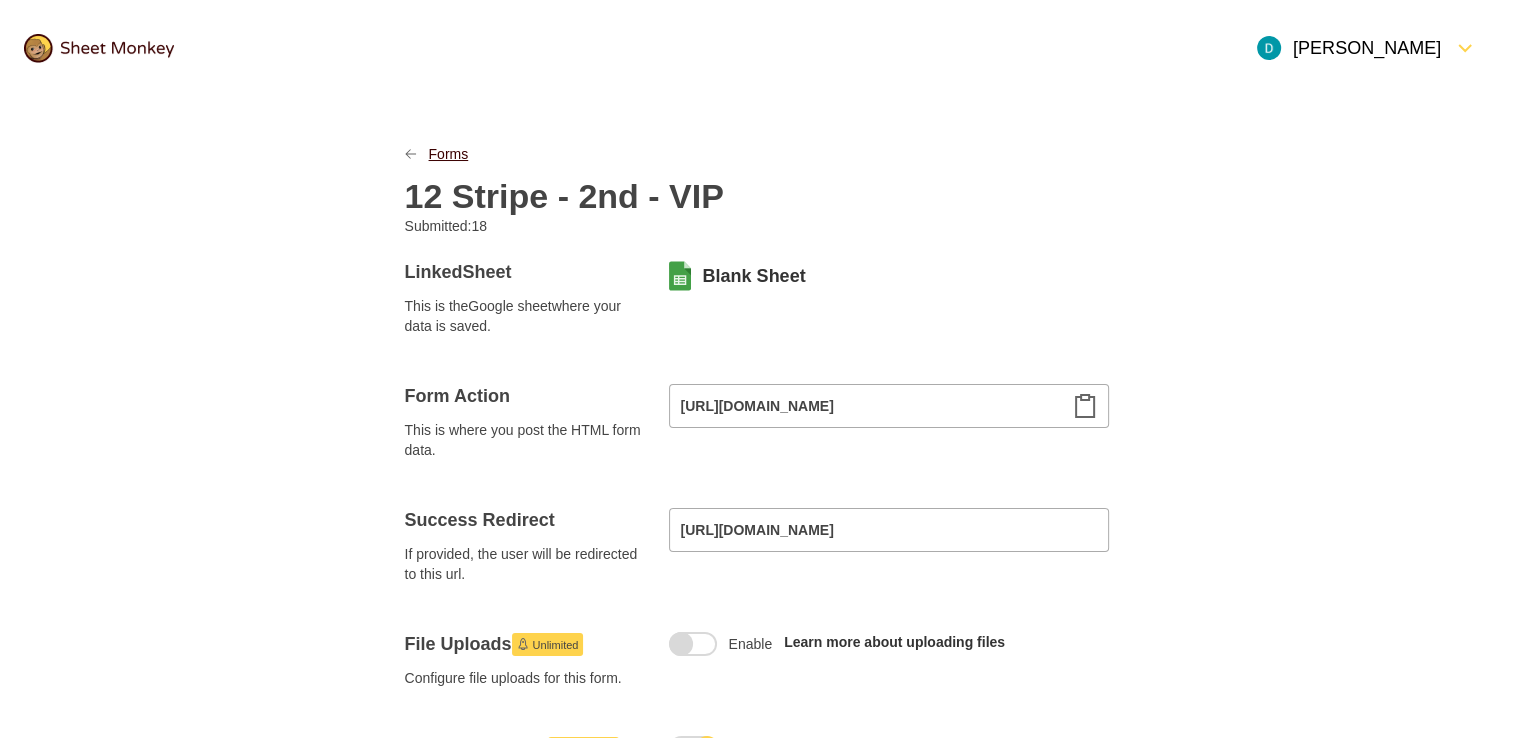 click on "Forms" at bounding box center (449, 154) 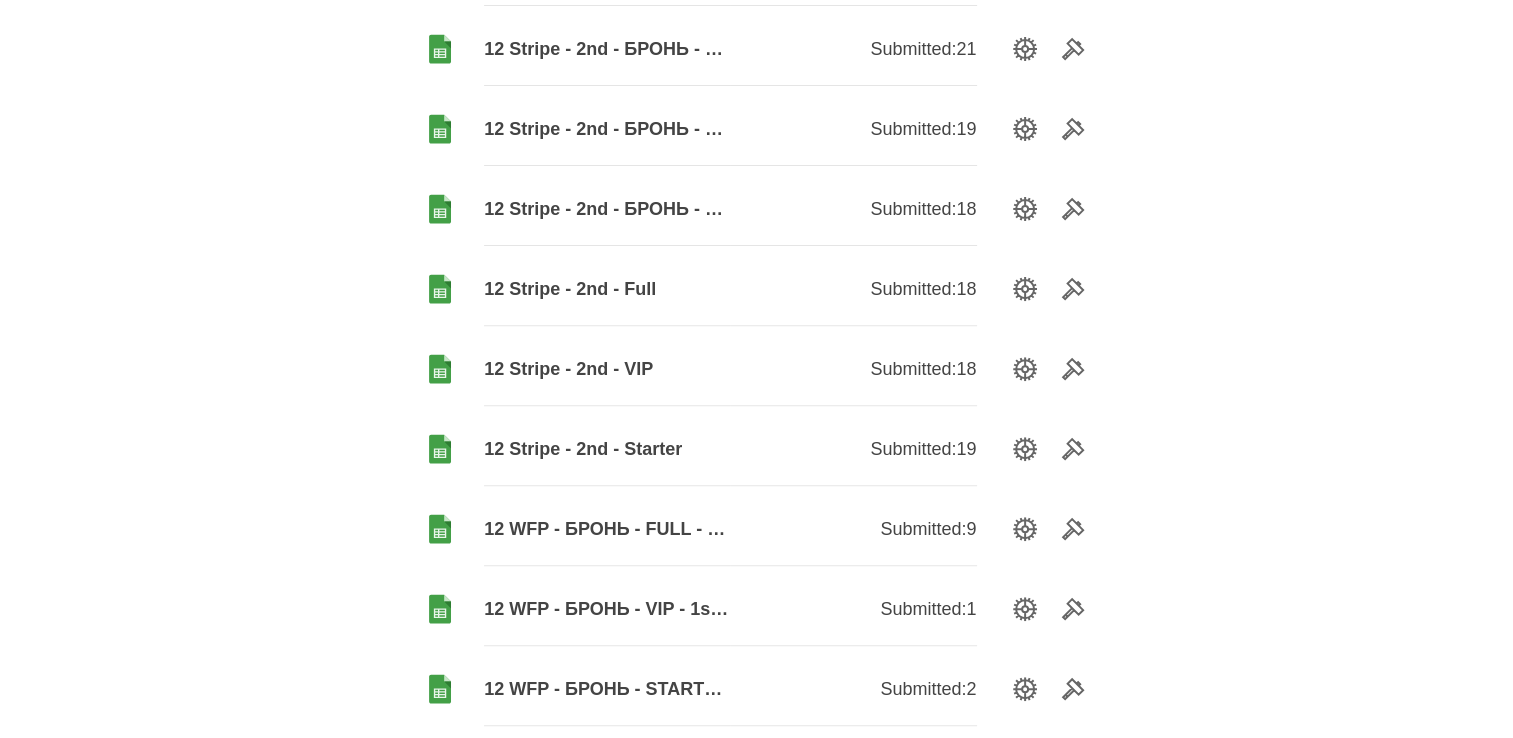 scroll, scrollTop: 700, scrollLeft: 0, axis: vertical 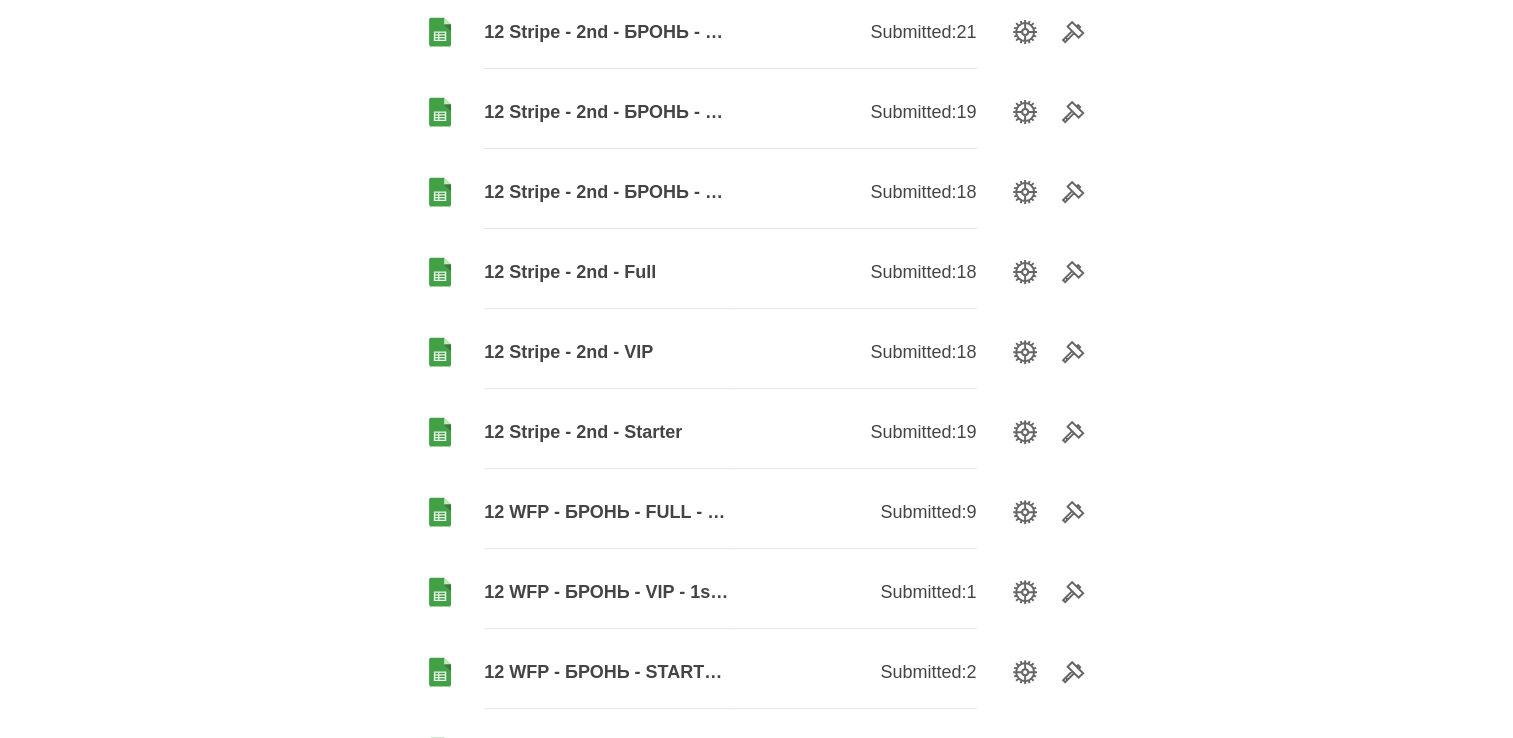 click on "12 Stripe - 2nd - Full" at bounding box center (607, 272) 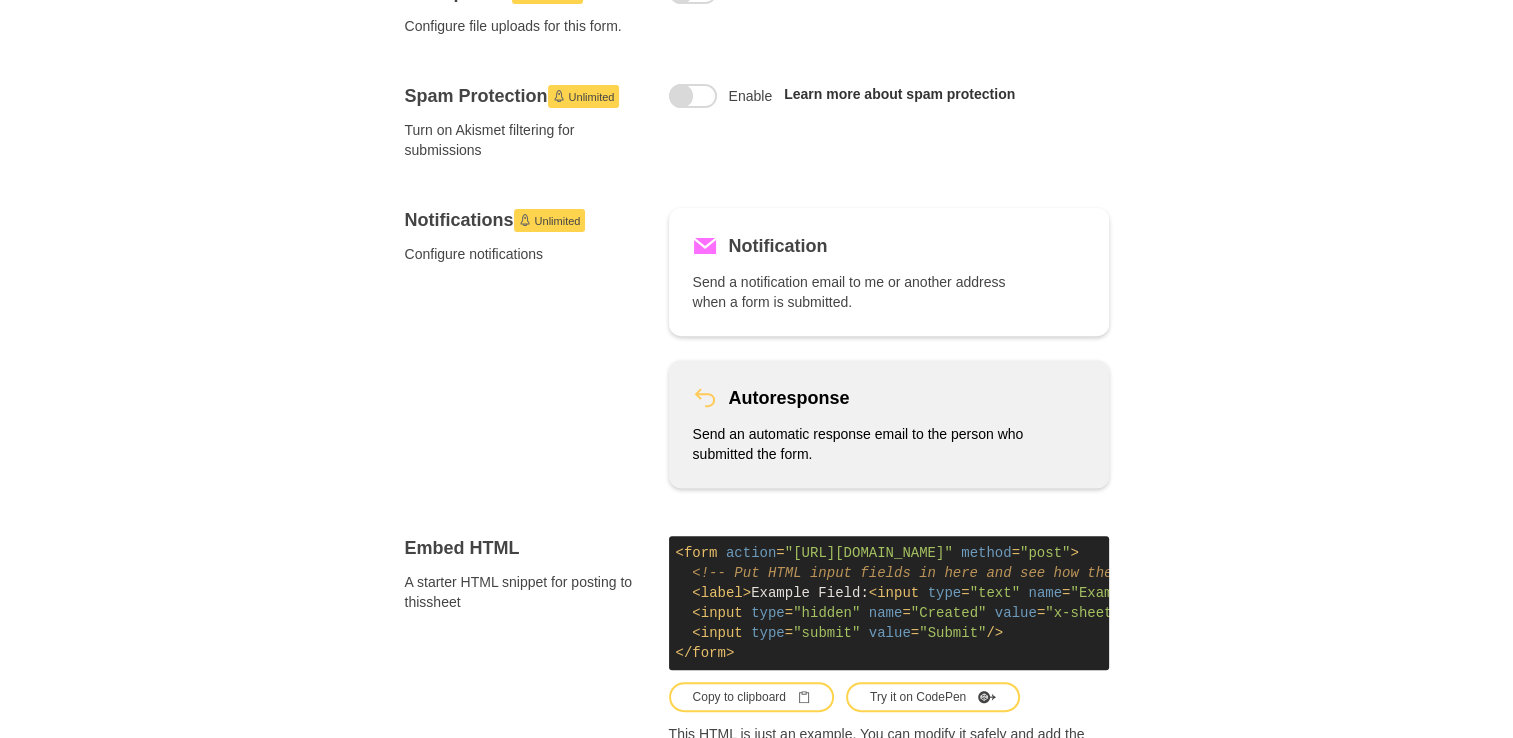scroll, scrollTop: 500, scrollLeft: 0, axis: vertical 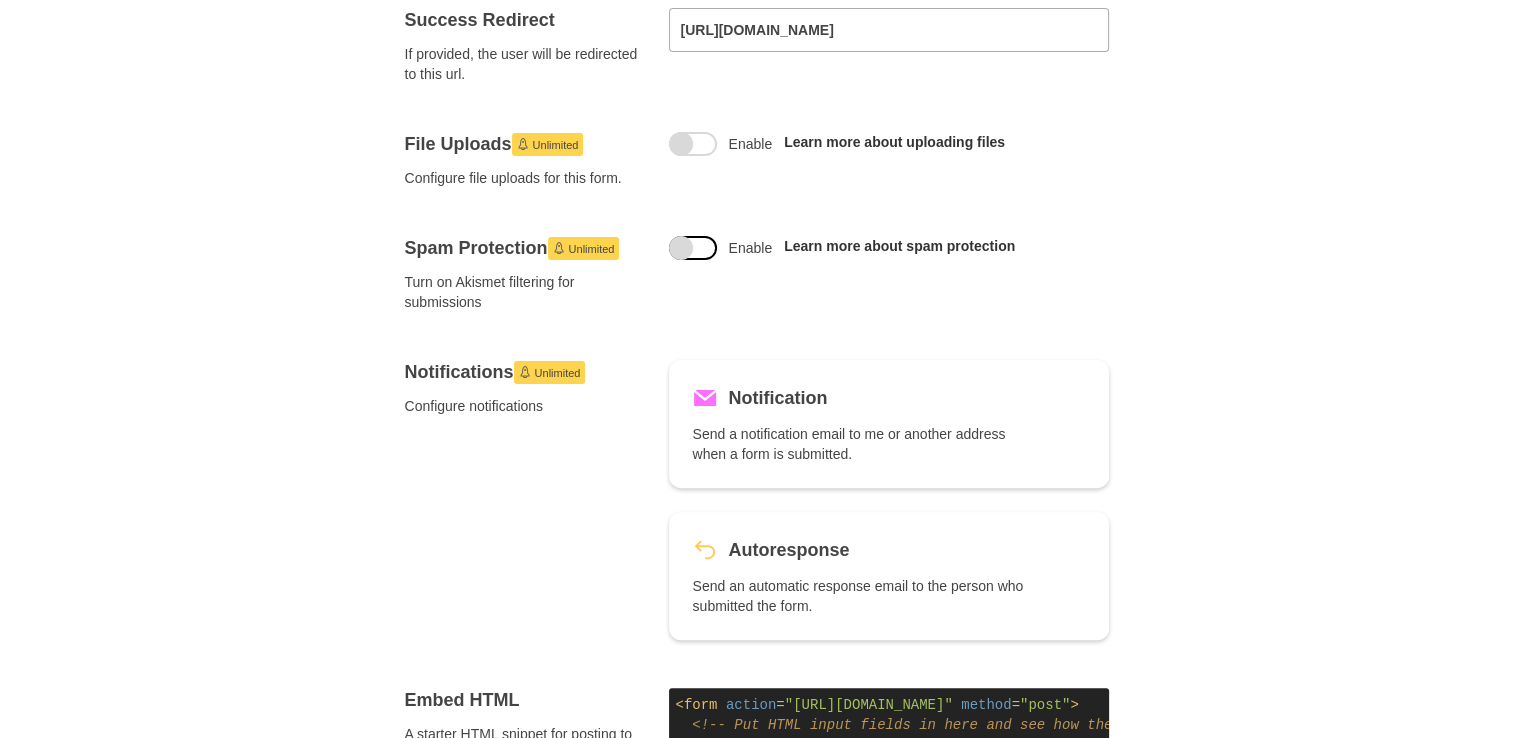 click at bounding box center (693, 248) 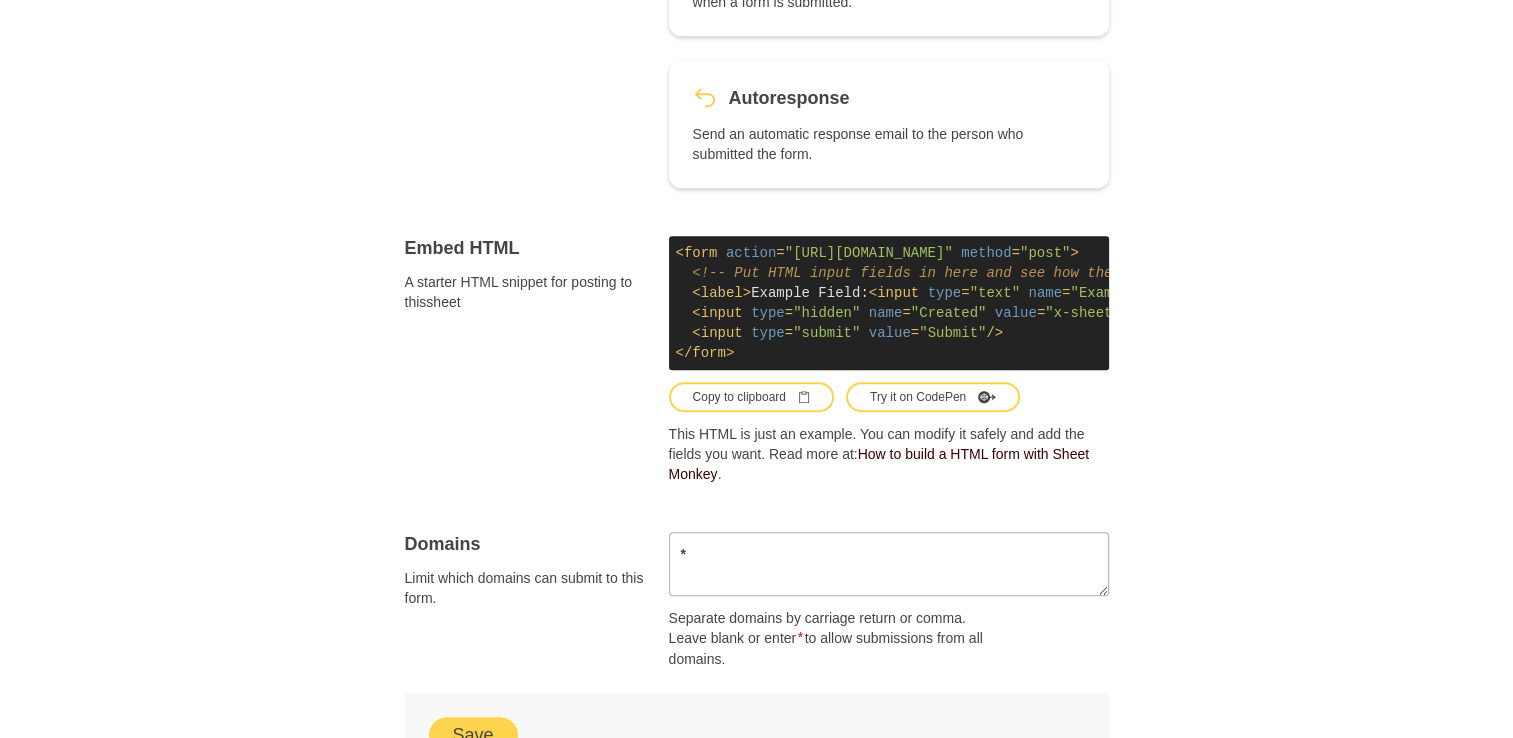 scroll, scrollTop: 1200, scrollLeft: 0, axis: vertical 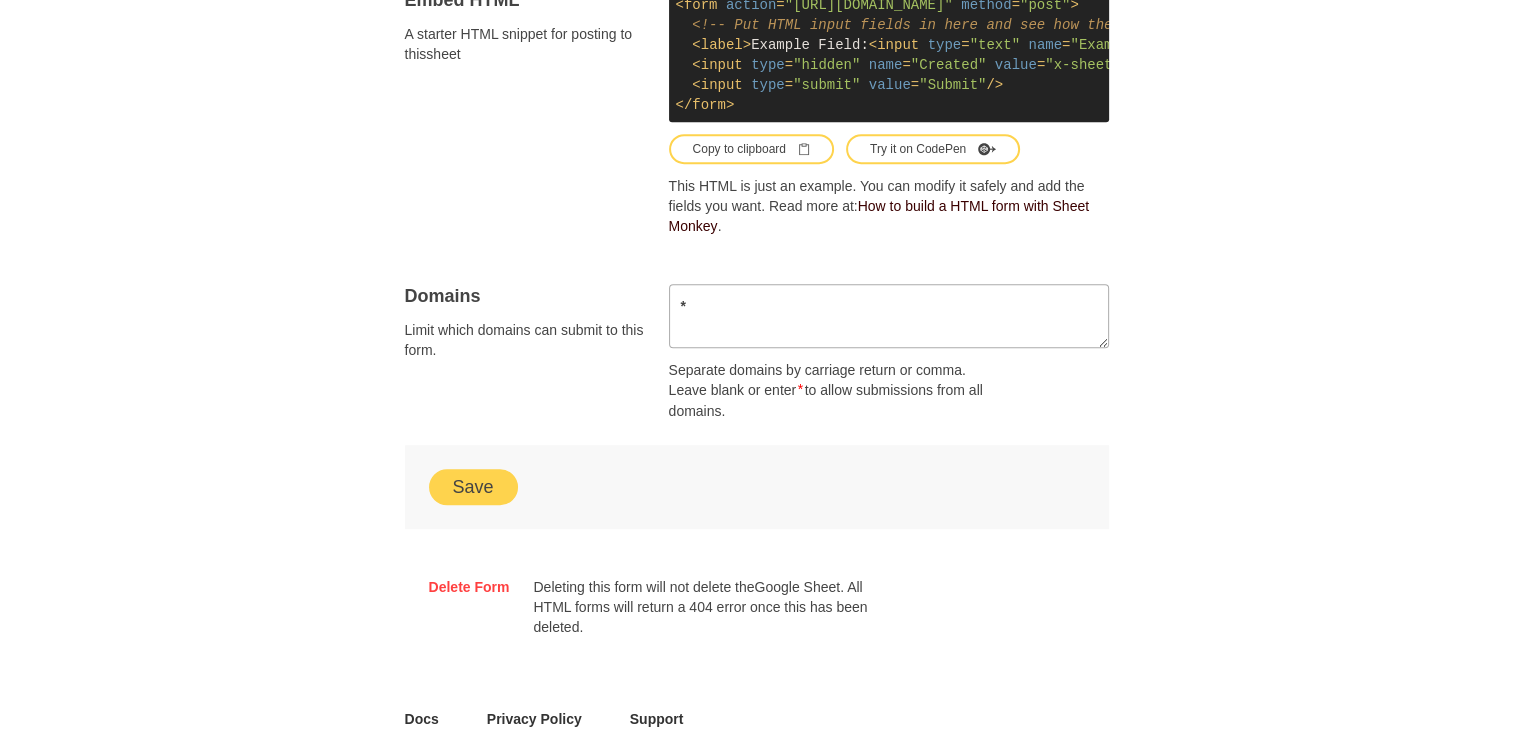 click on "Save" at bounding box center [473, 487] 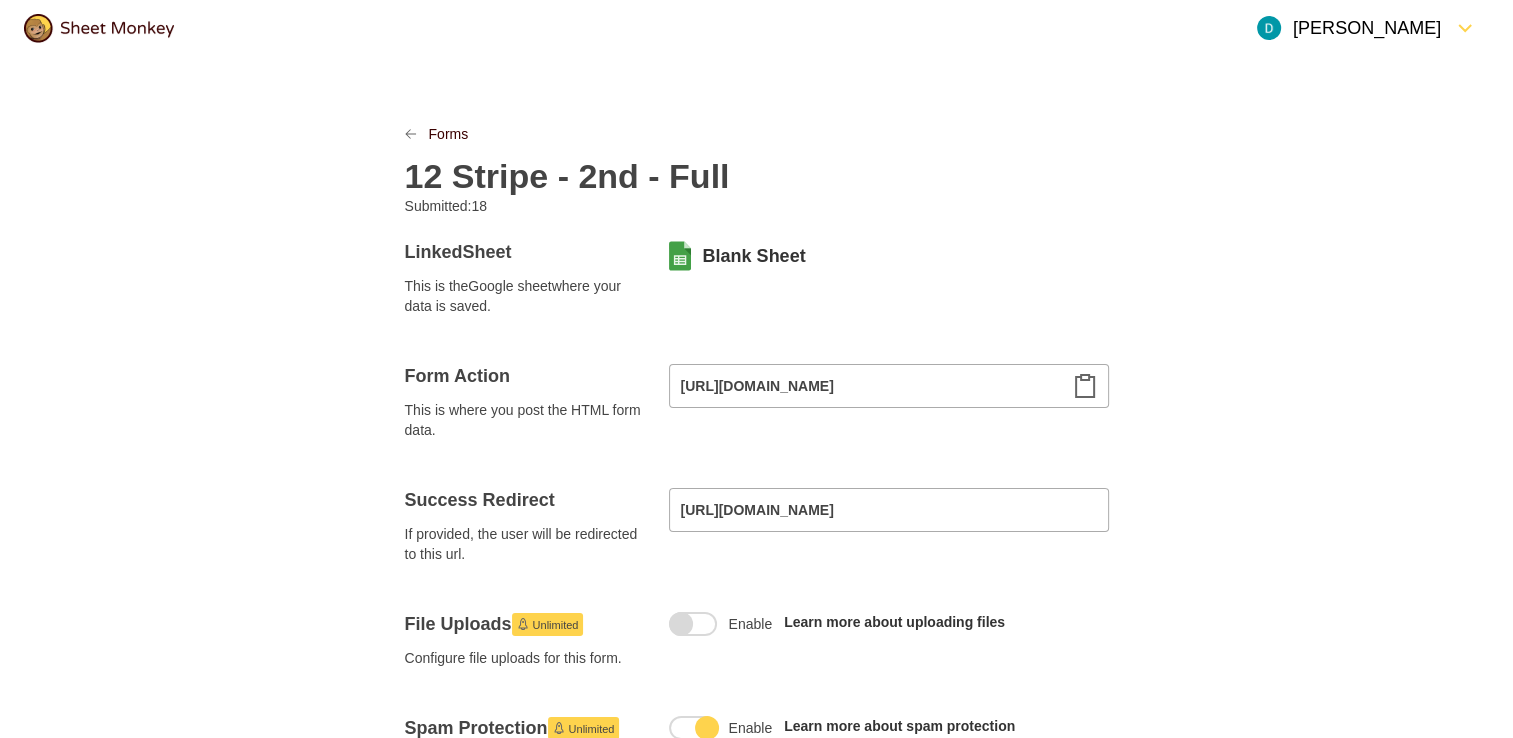 scroll, scrollTop: 0, scrollLeft: 0, axis: both 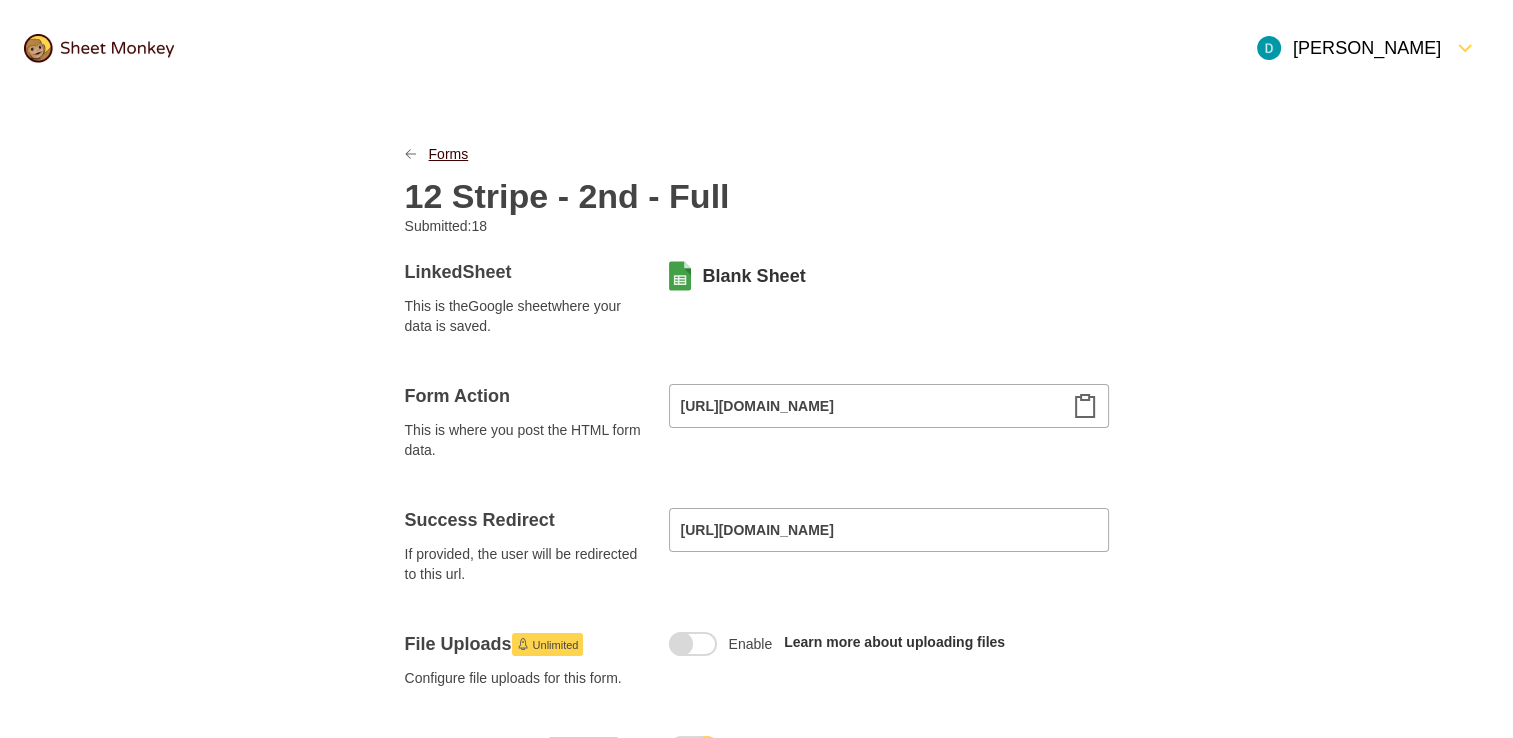 click on "Forms" at bounding box center (449, 154) 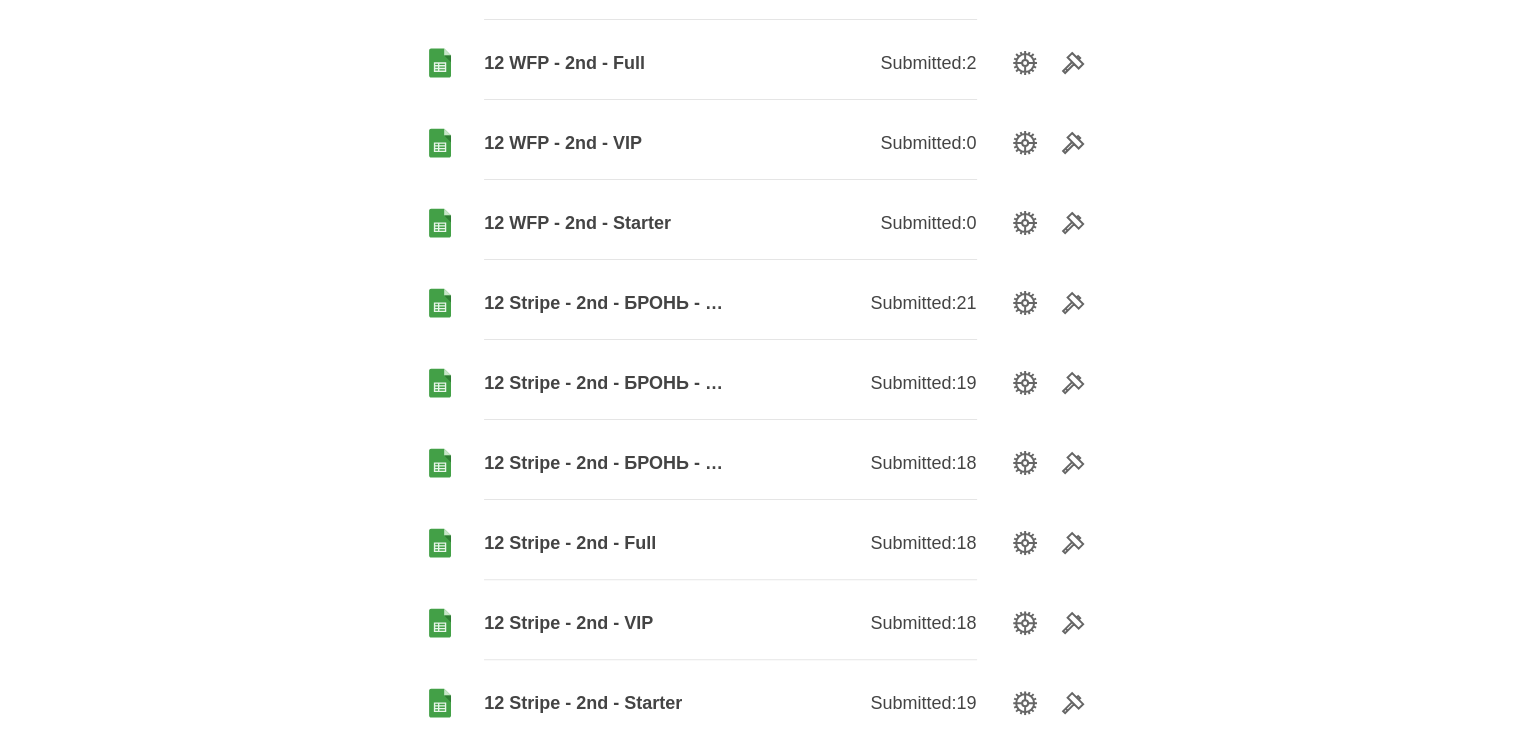 scroll, scrollTop: 400, scrollLeft: 0, axis: vertical 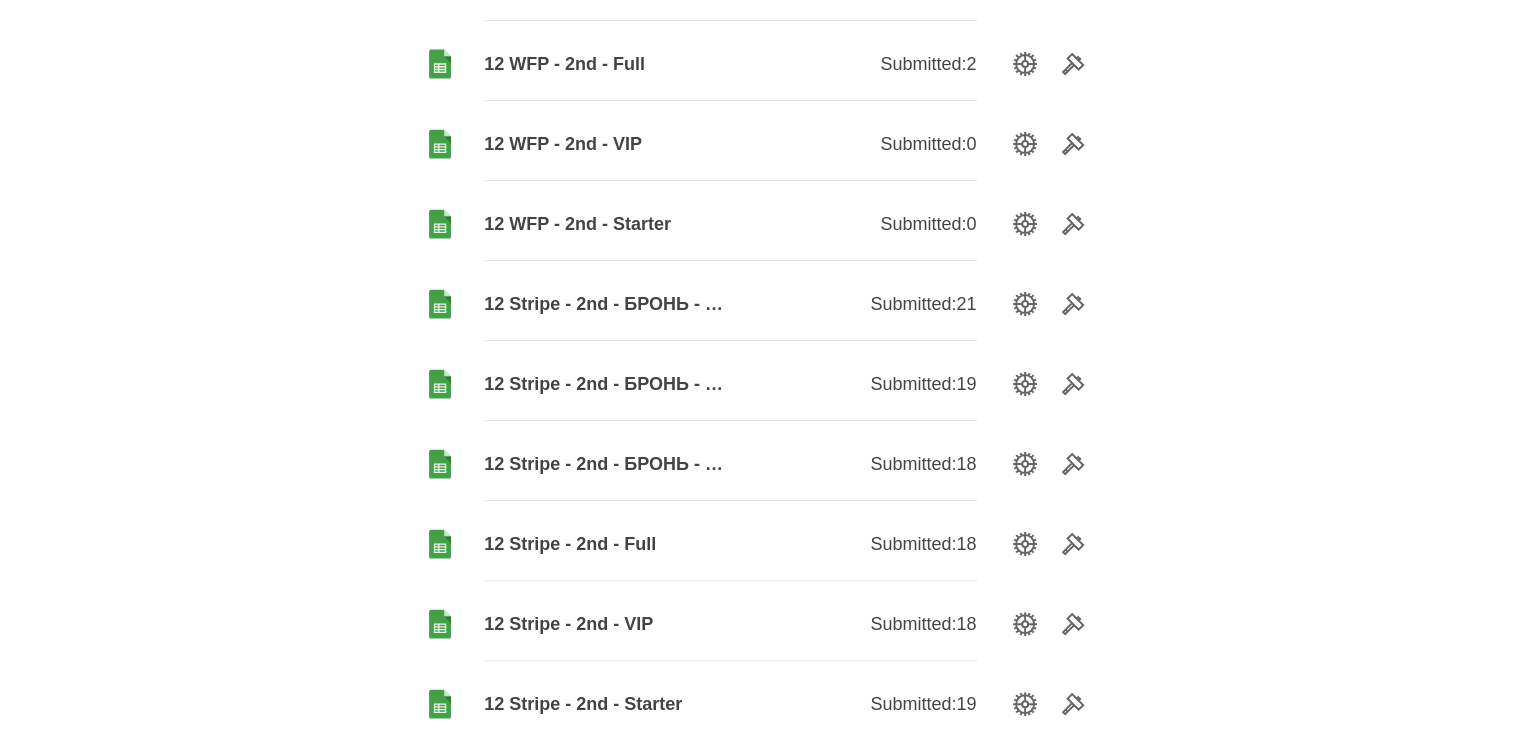 click on "12 Stripe - 2nd - БРОНЬ - Starter" at bounding box center [607, 464] 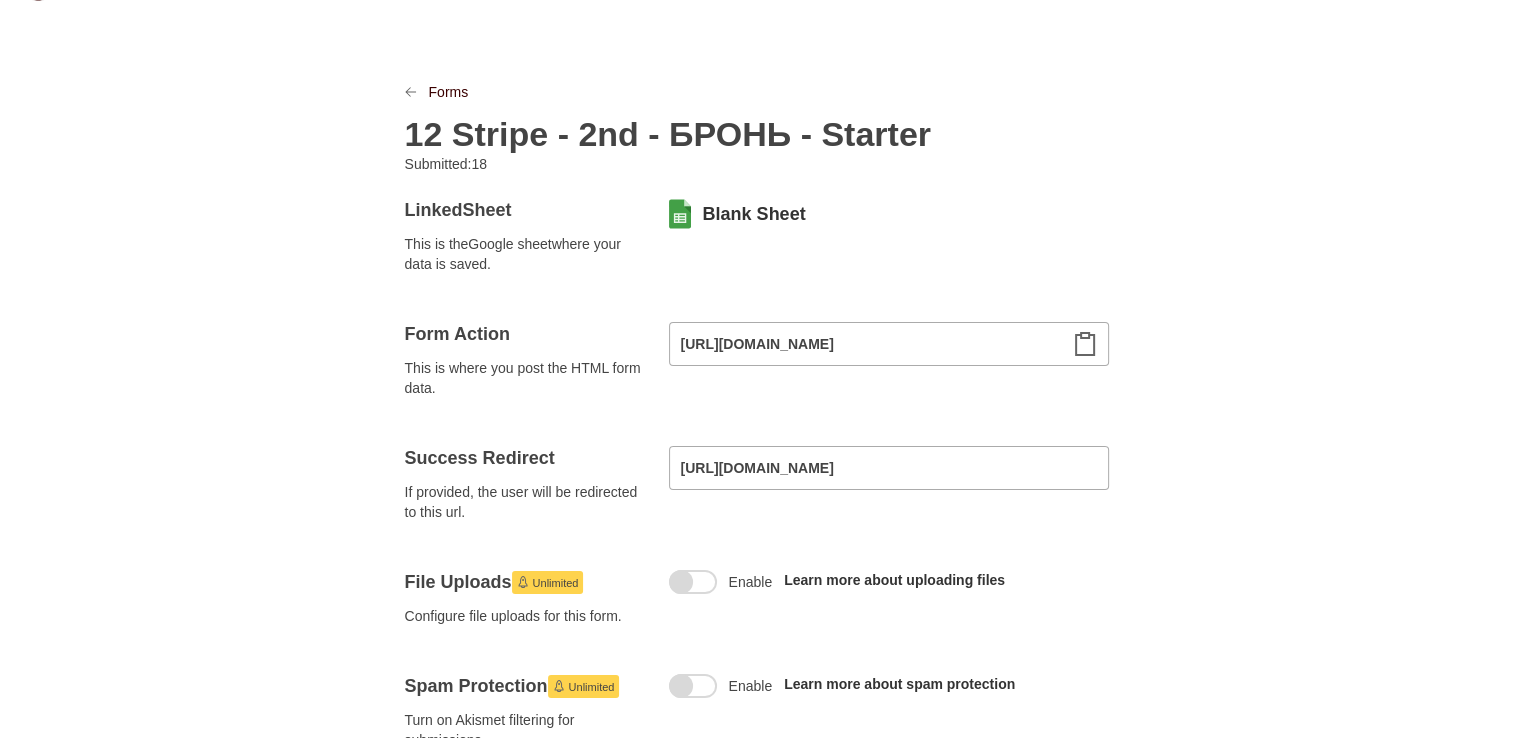 scroll, scrollTop: 300, scrollLeft: 0, axis: vertical 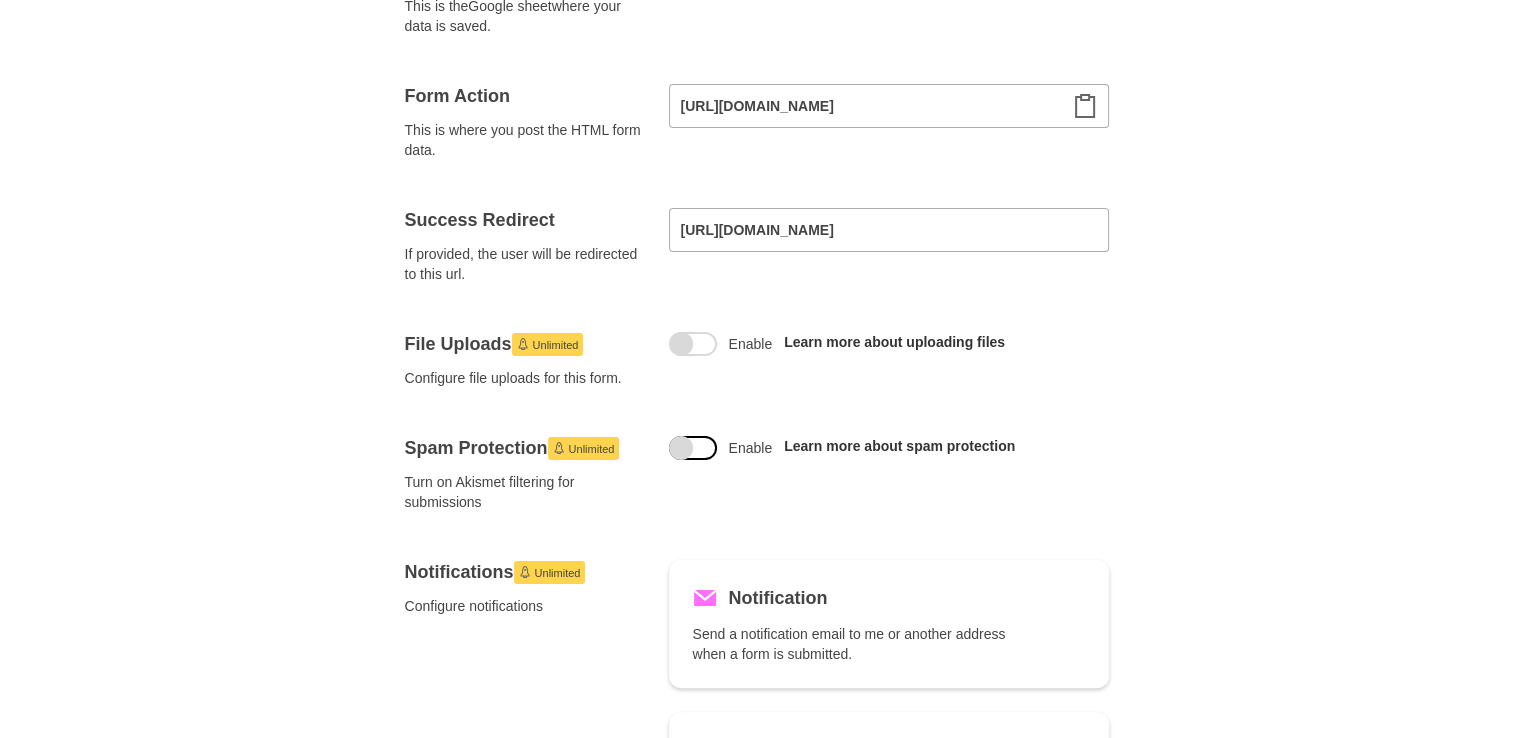 click at bounding box center [693, 448] 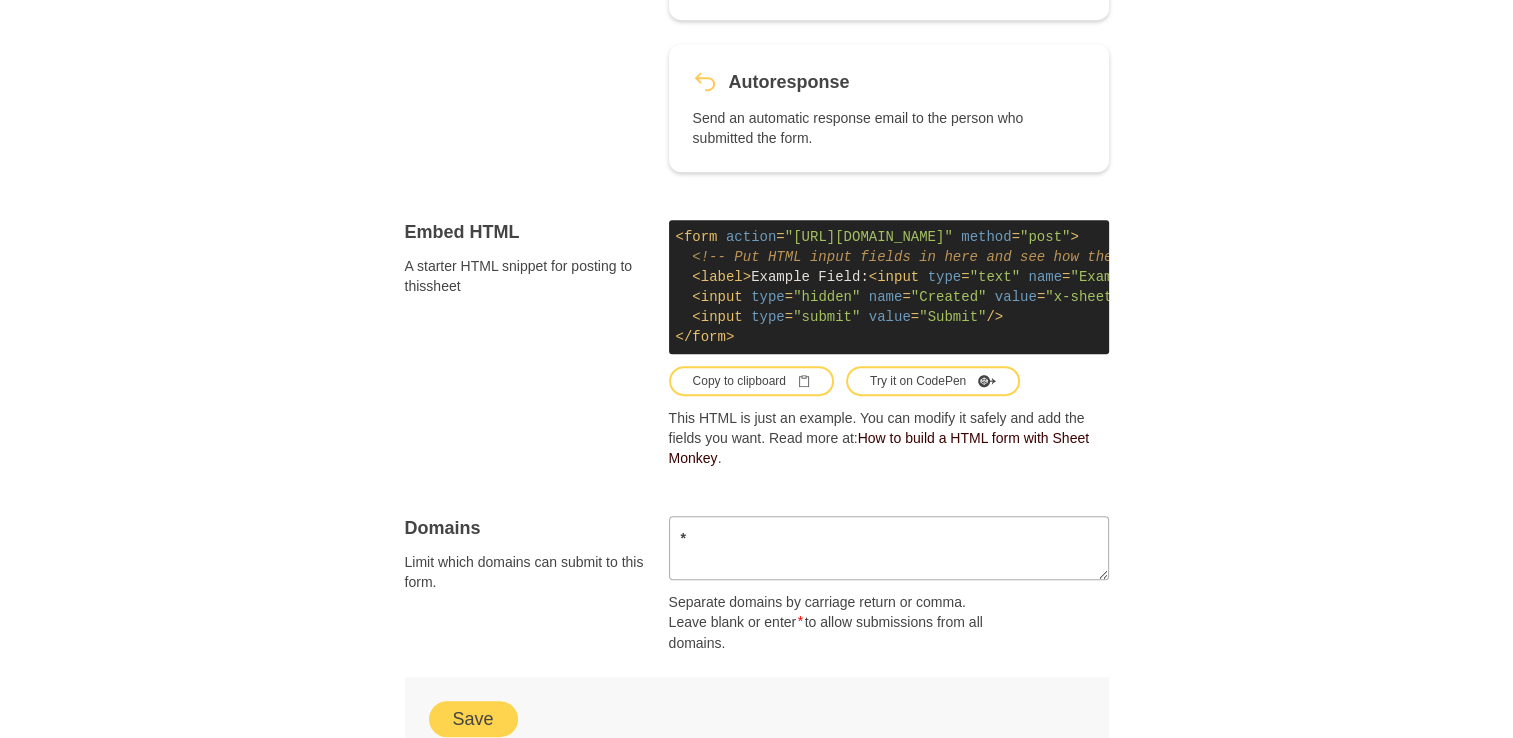 scroll, scrollTop: 1100, scrollLeft: 0, axis: vertical 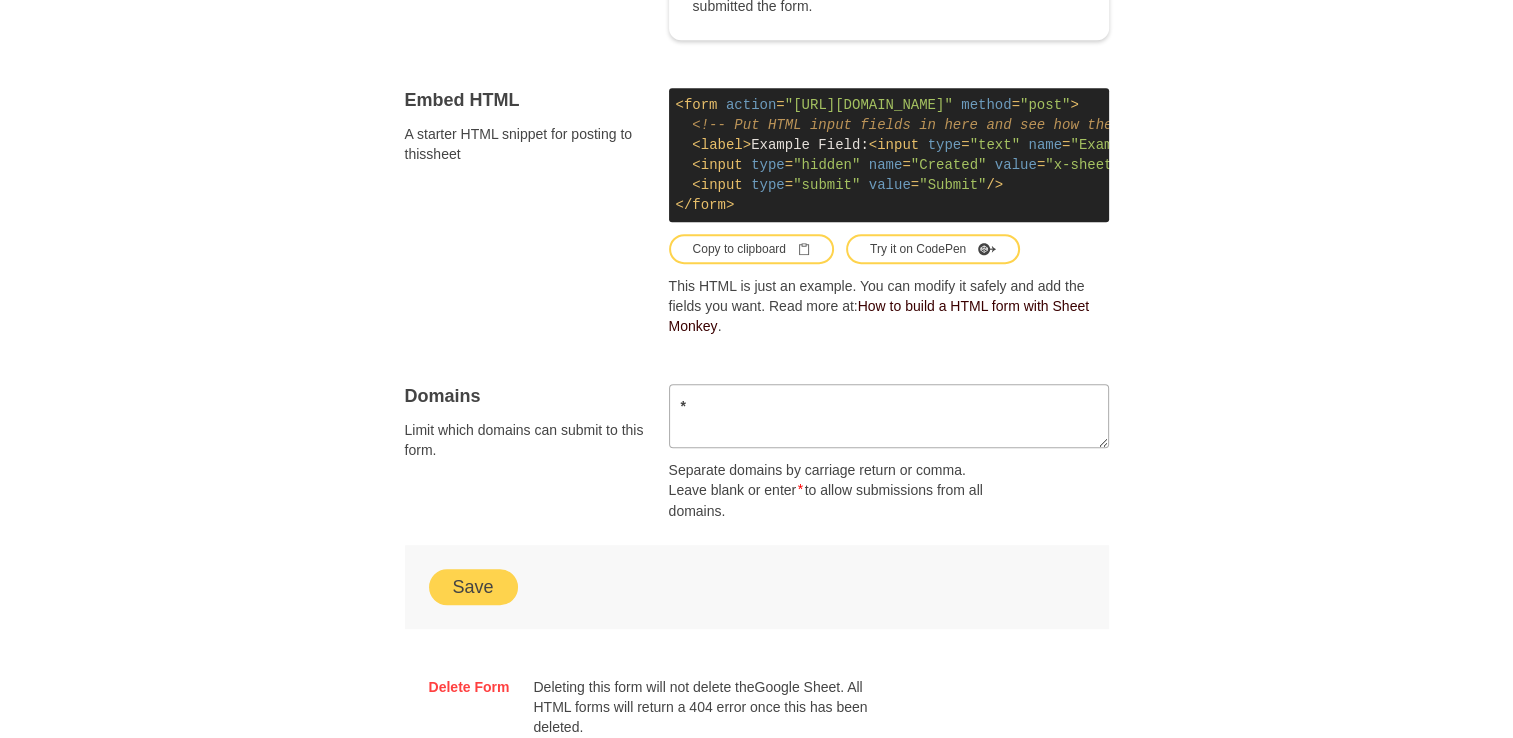 click on "Save" at bounding box center [473, 587] 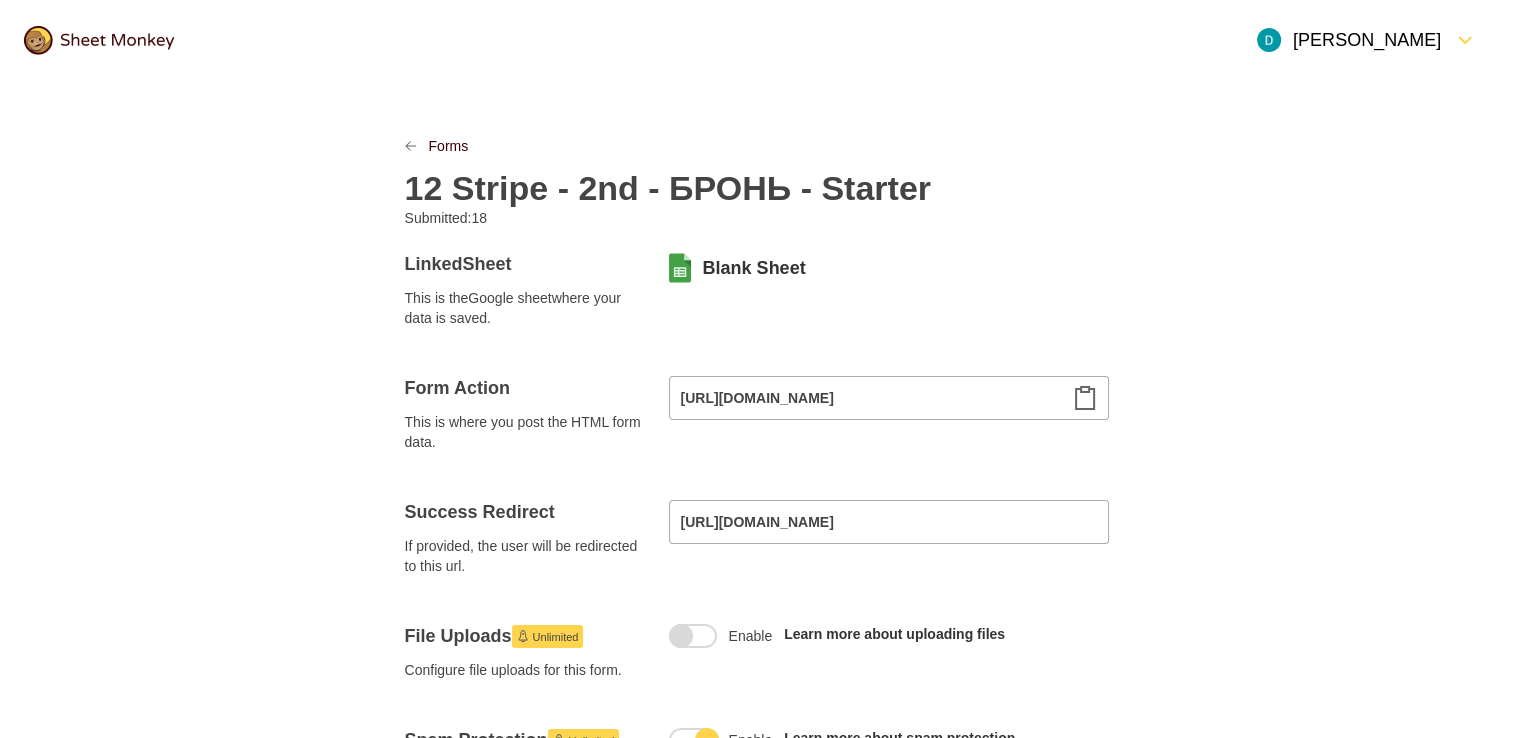 scroll, scrollTop: 0, scrollLeft: 0, axis: both 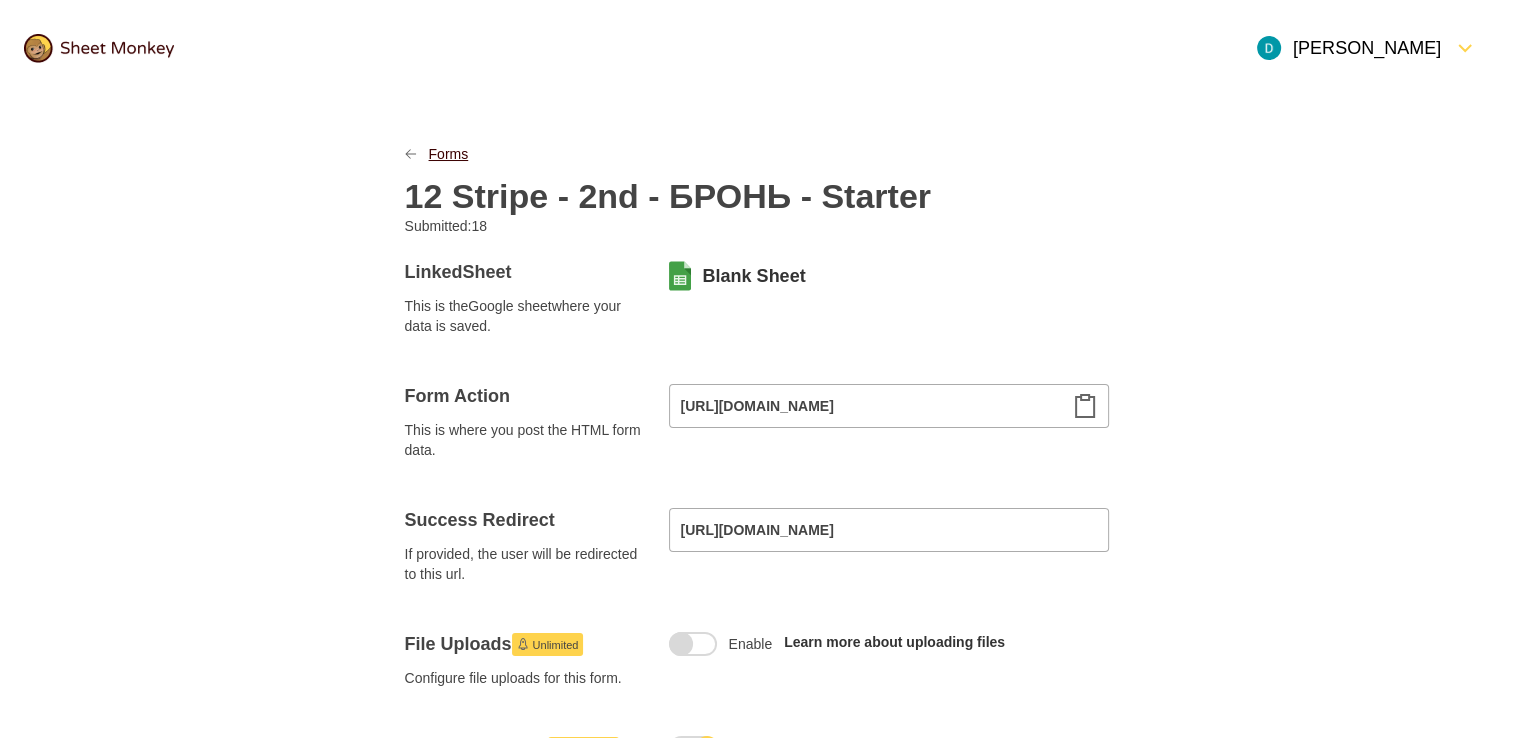 click on "Forms" at bounding box center (449, 154) 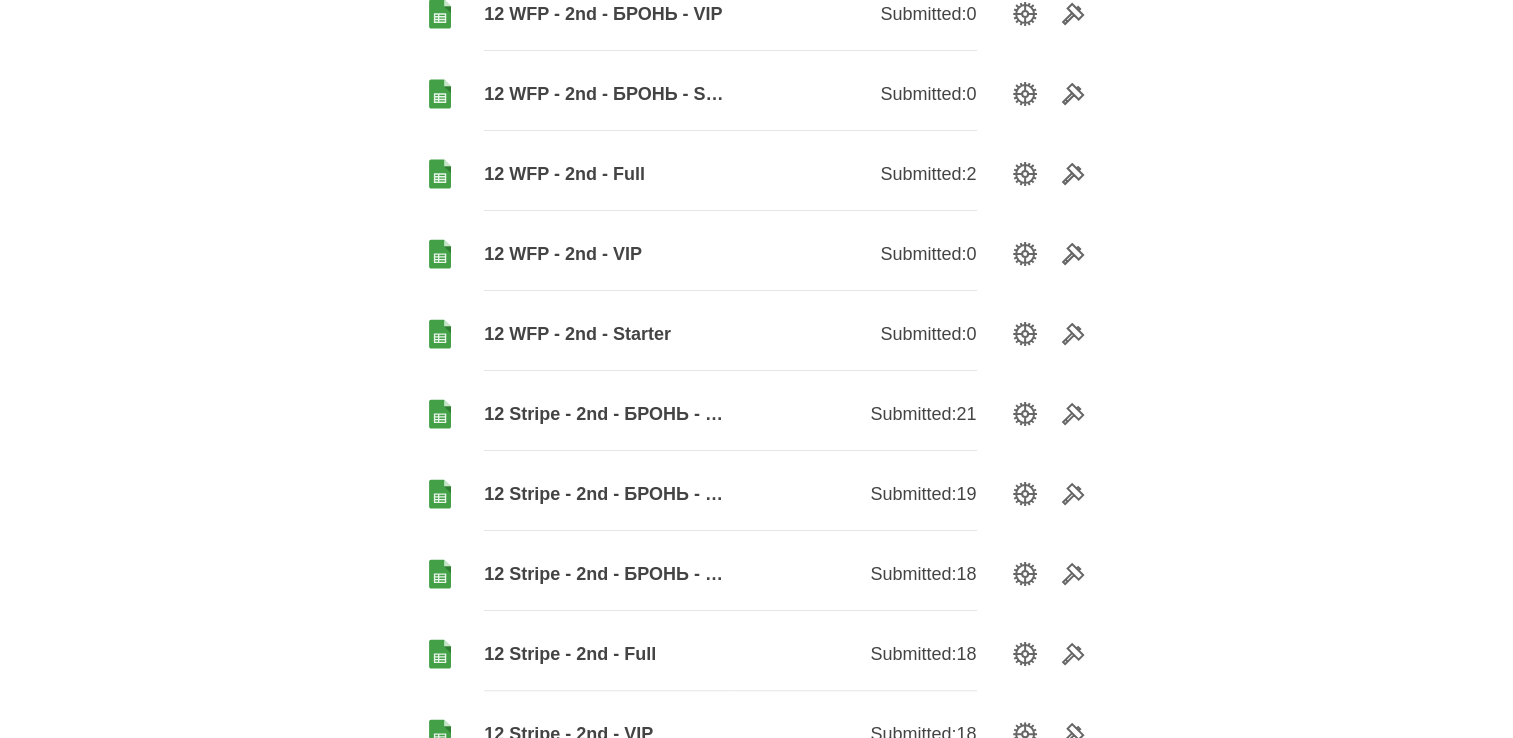 scroll, scrollTop: 300, scrollLeft: 0, axis: vertical 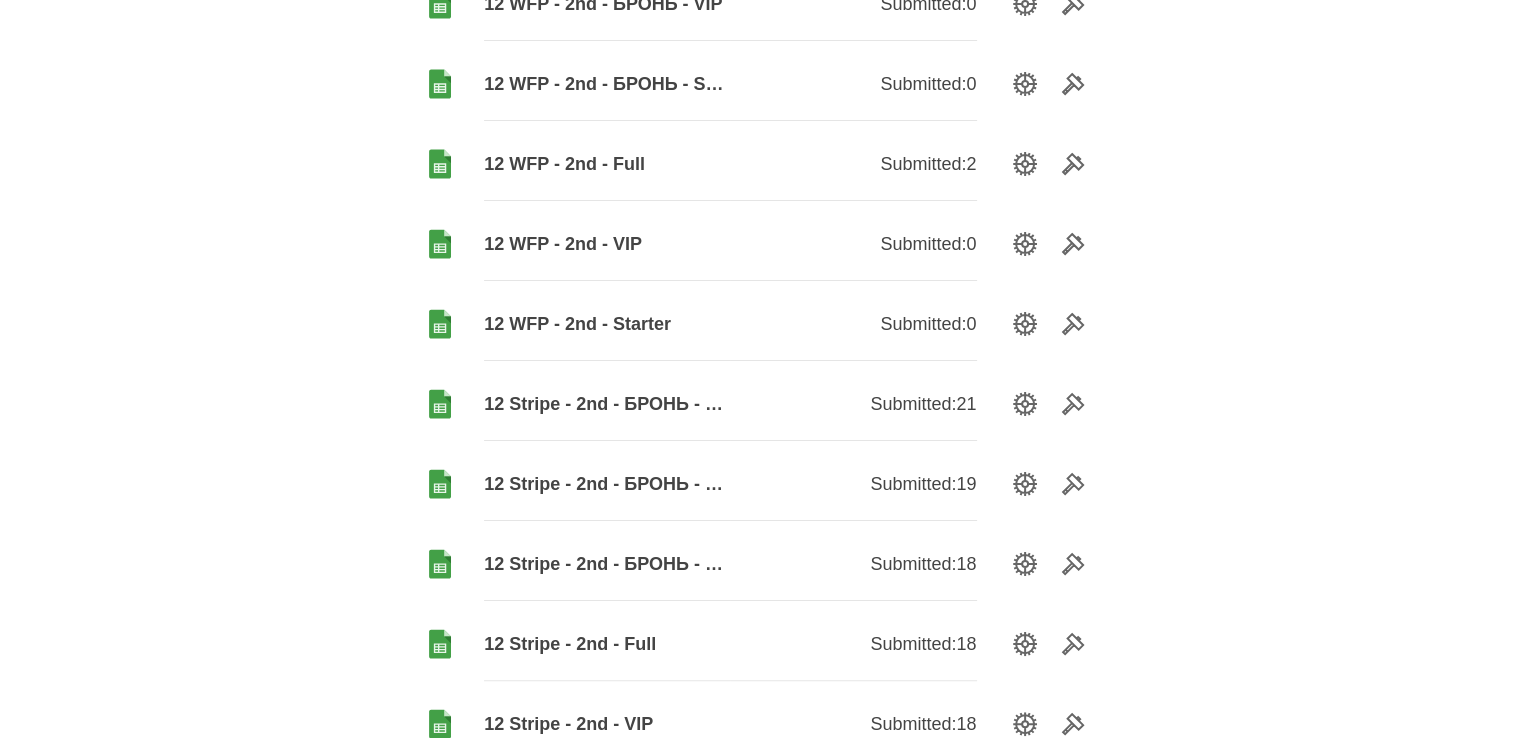 click on "12 Stripe - 2nd - БРОНЬ - VIP" at bounding box center (607, 484) 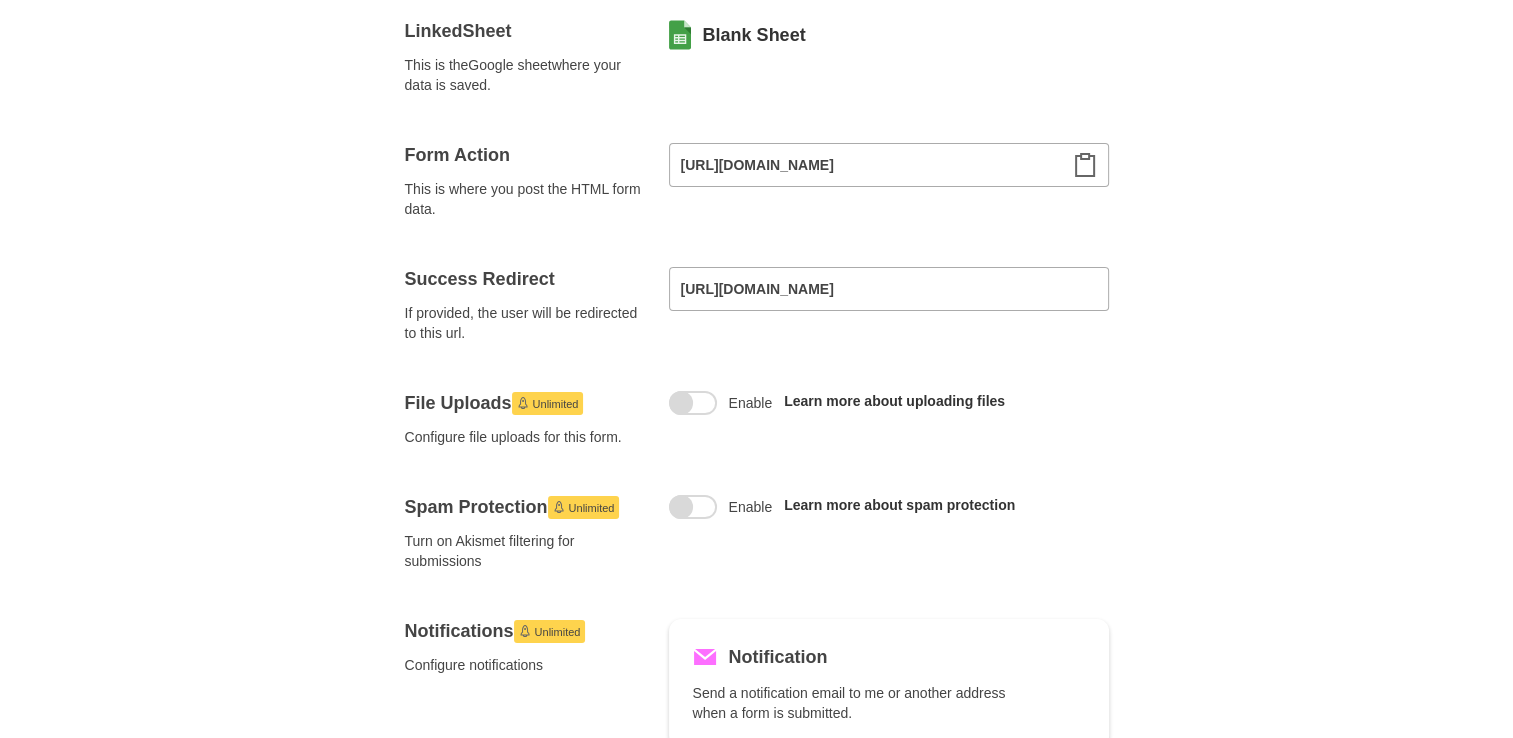 scroll, scrollTop: 500, scrollLeft: 0, axis: vertical 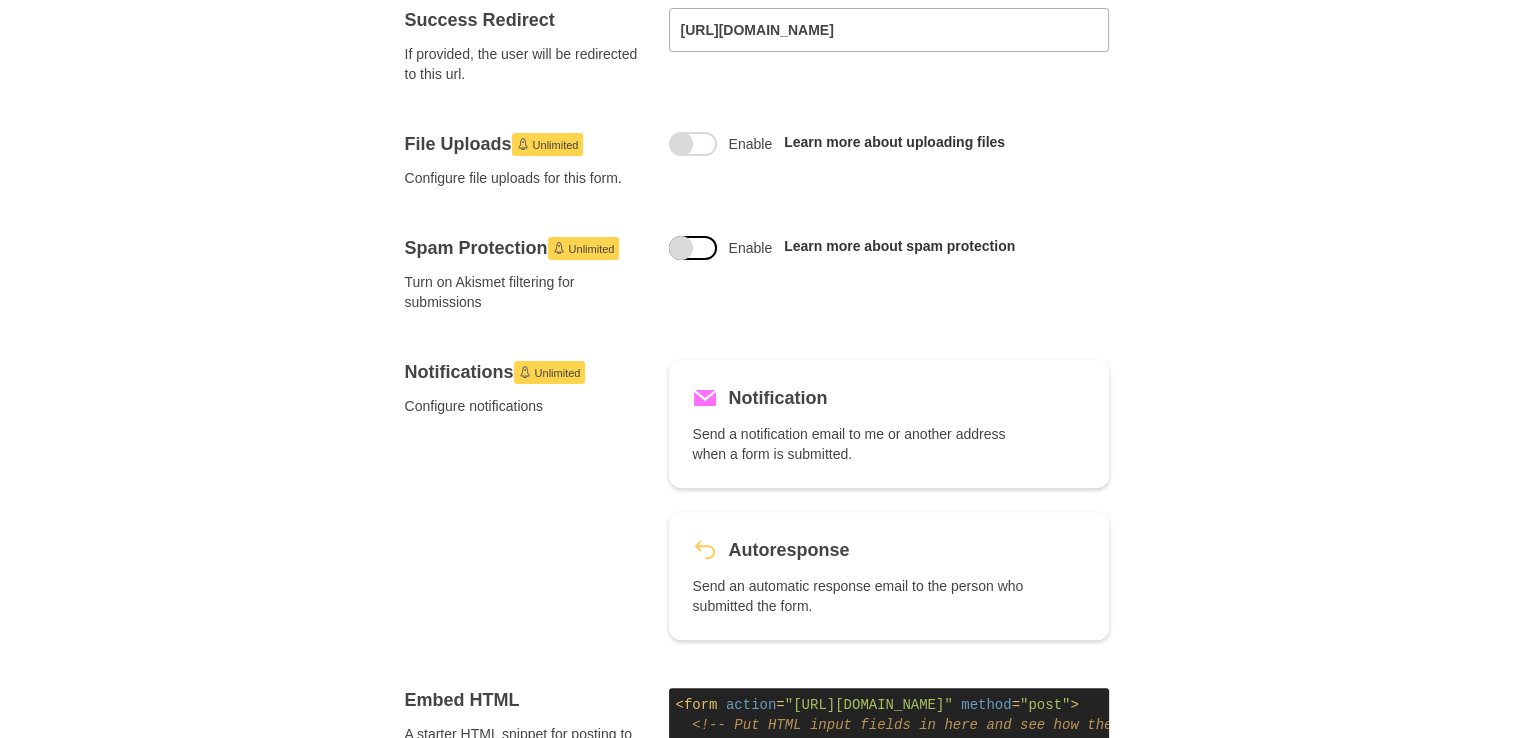 click at bounding box center (693, 248) 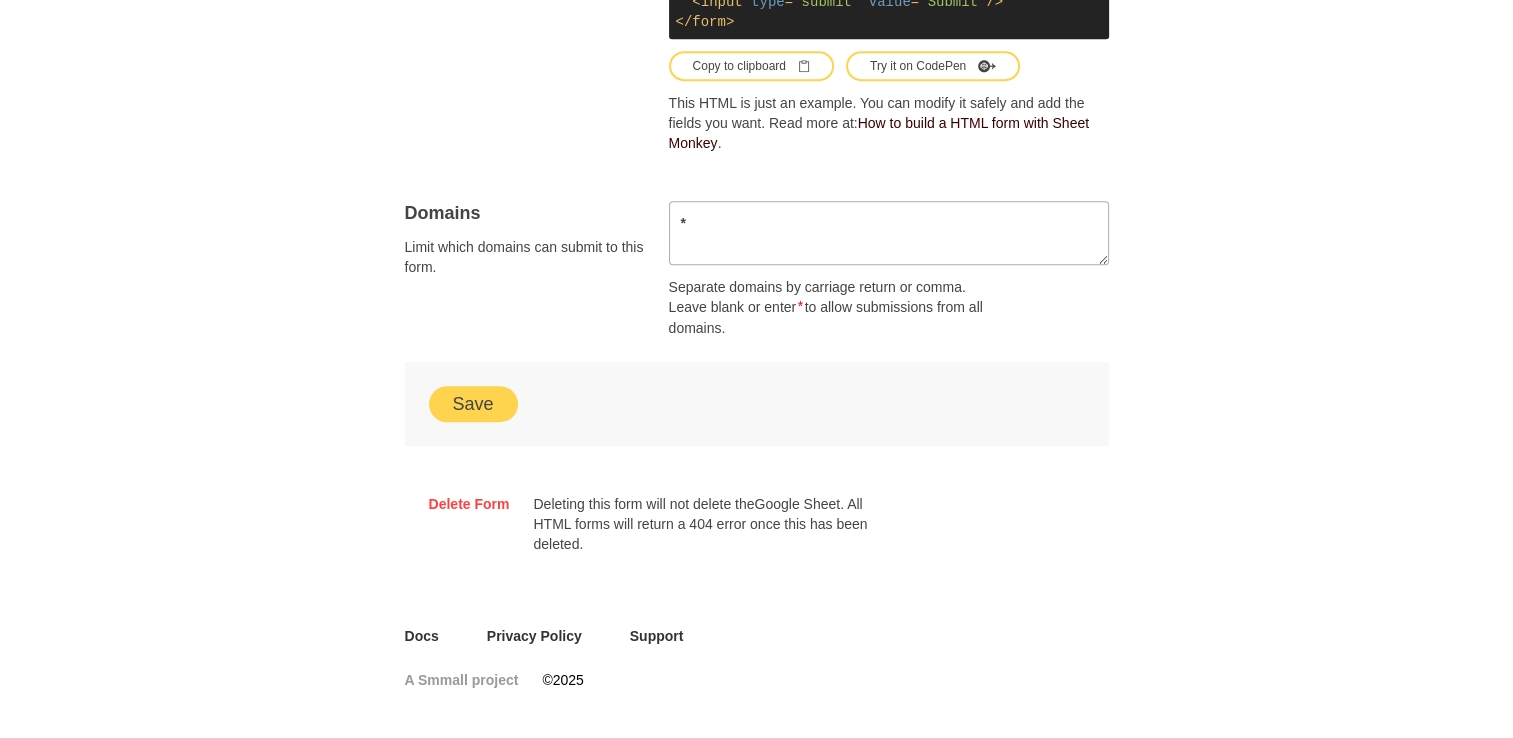 scroll, scrollTop: 1296, scrollLeft: 0, axis: vertical 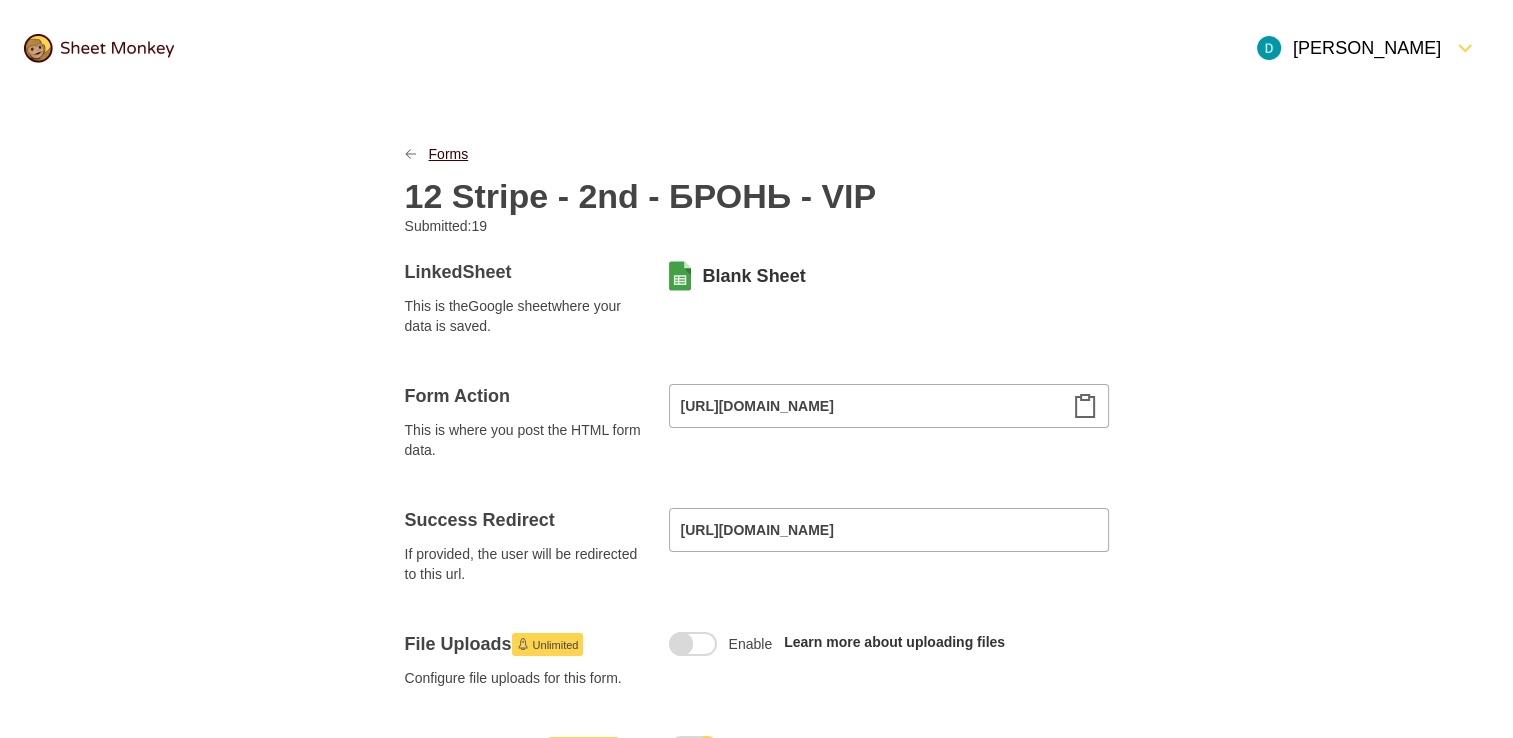 click on "Forms" at bounding box center (449, 154) 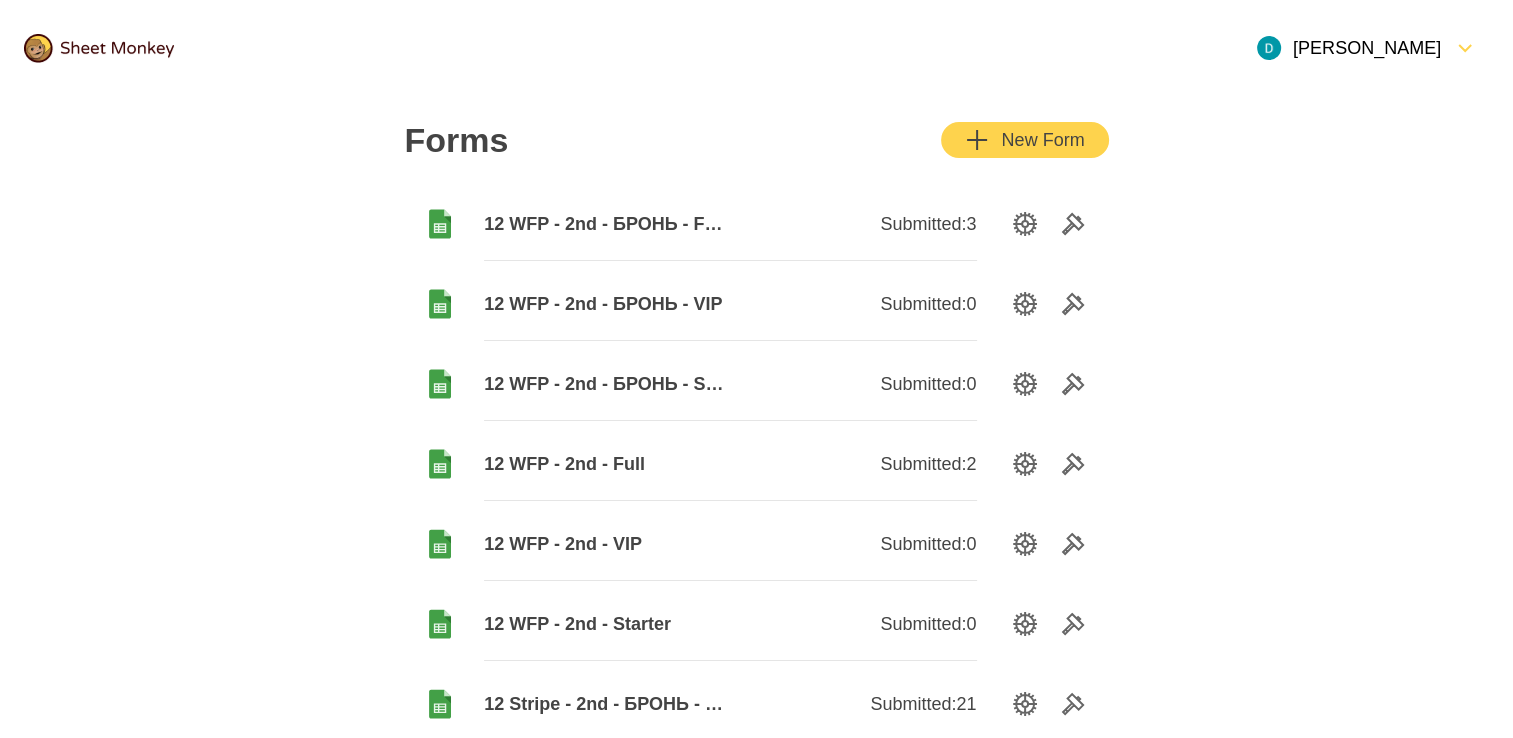 drag, startPoint x: 688, startPoint y: 437, endPoint x: 388, endPoint y: 392, distance: 303.35623 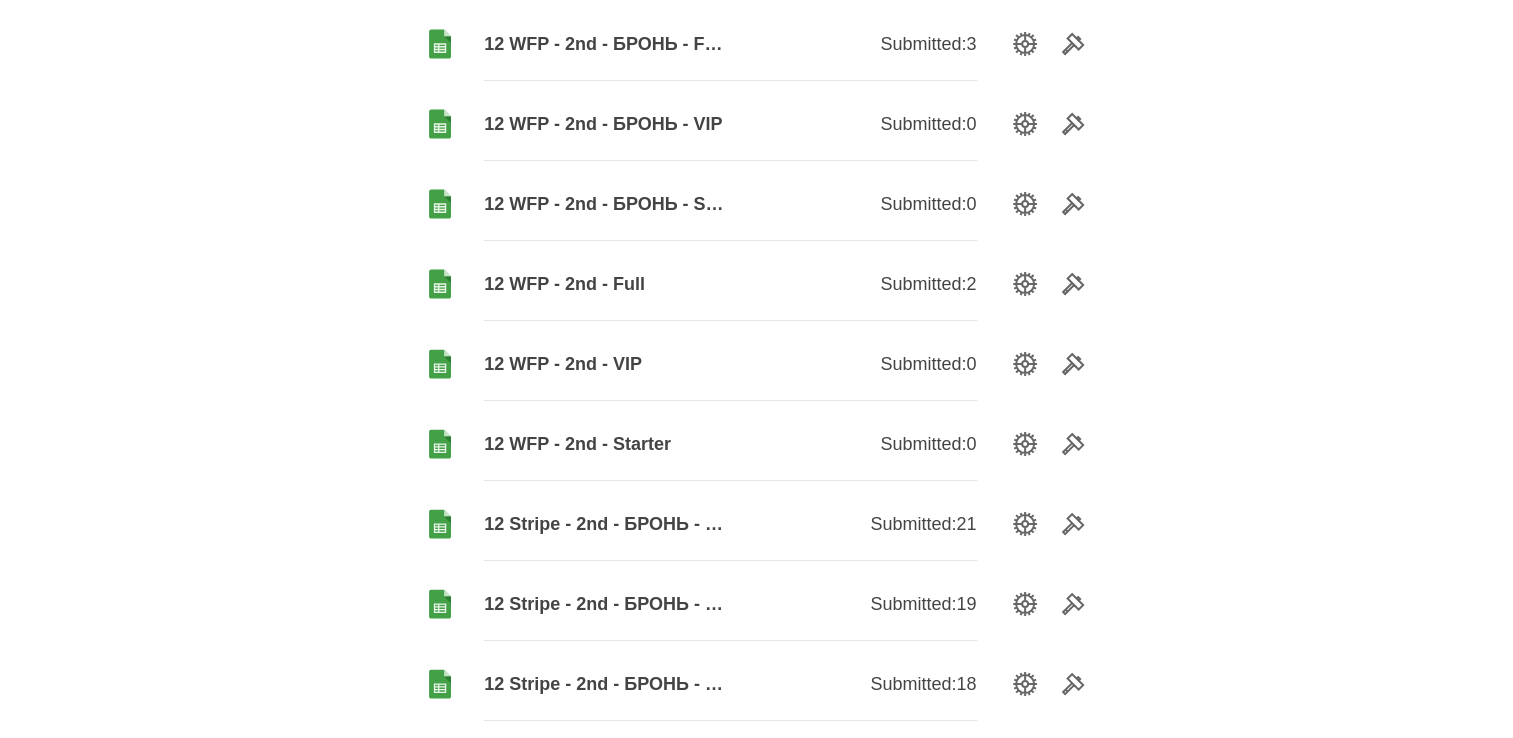 scroll, scrollTop: 400, scrollLeft: 0, axis: vertical 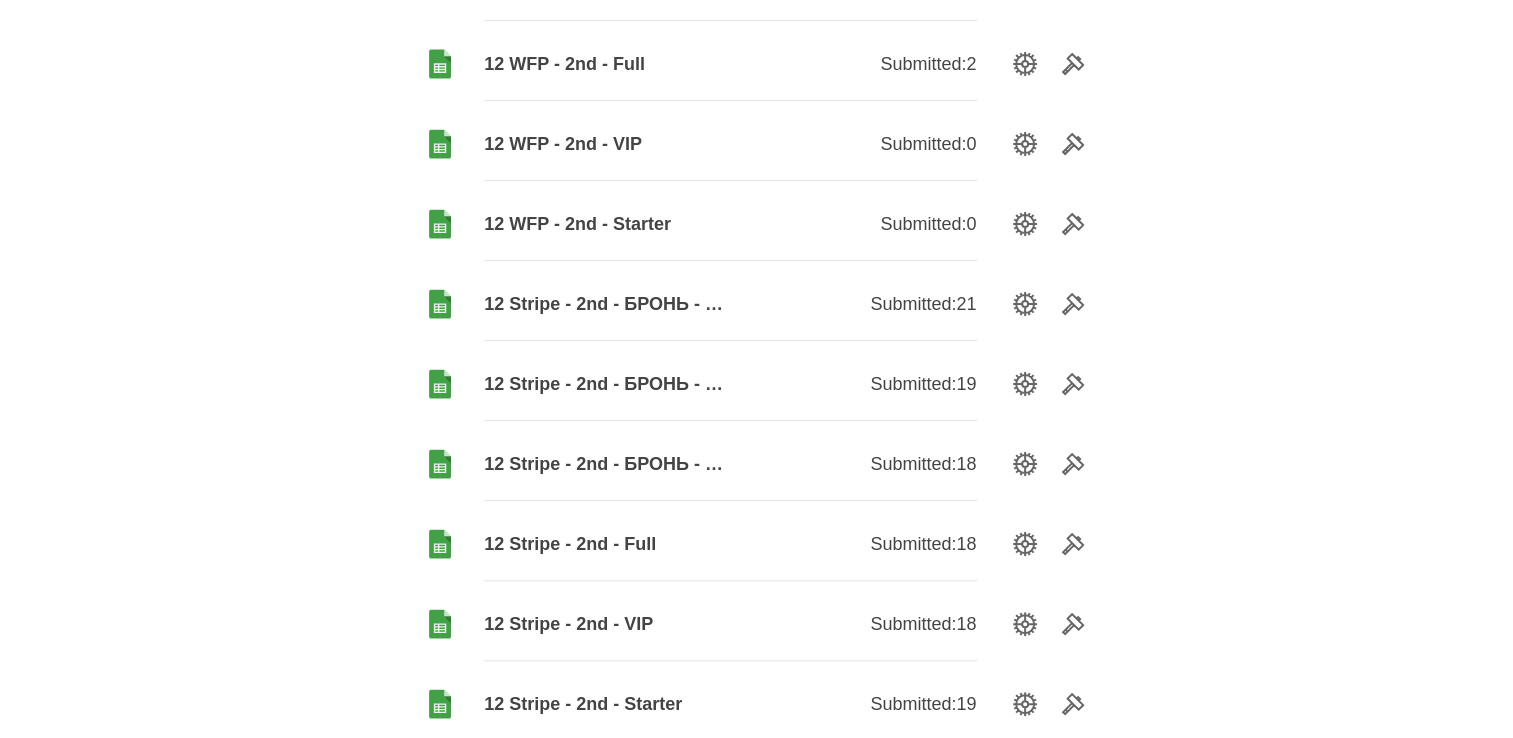 click on "12 Stripe - 2nd - БРОНЬ - FULL" at bounding box center [607, 304] 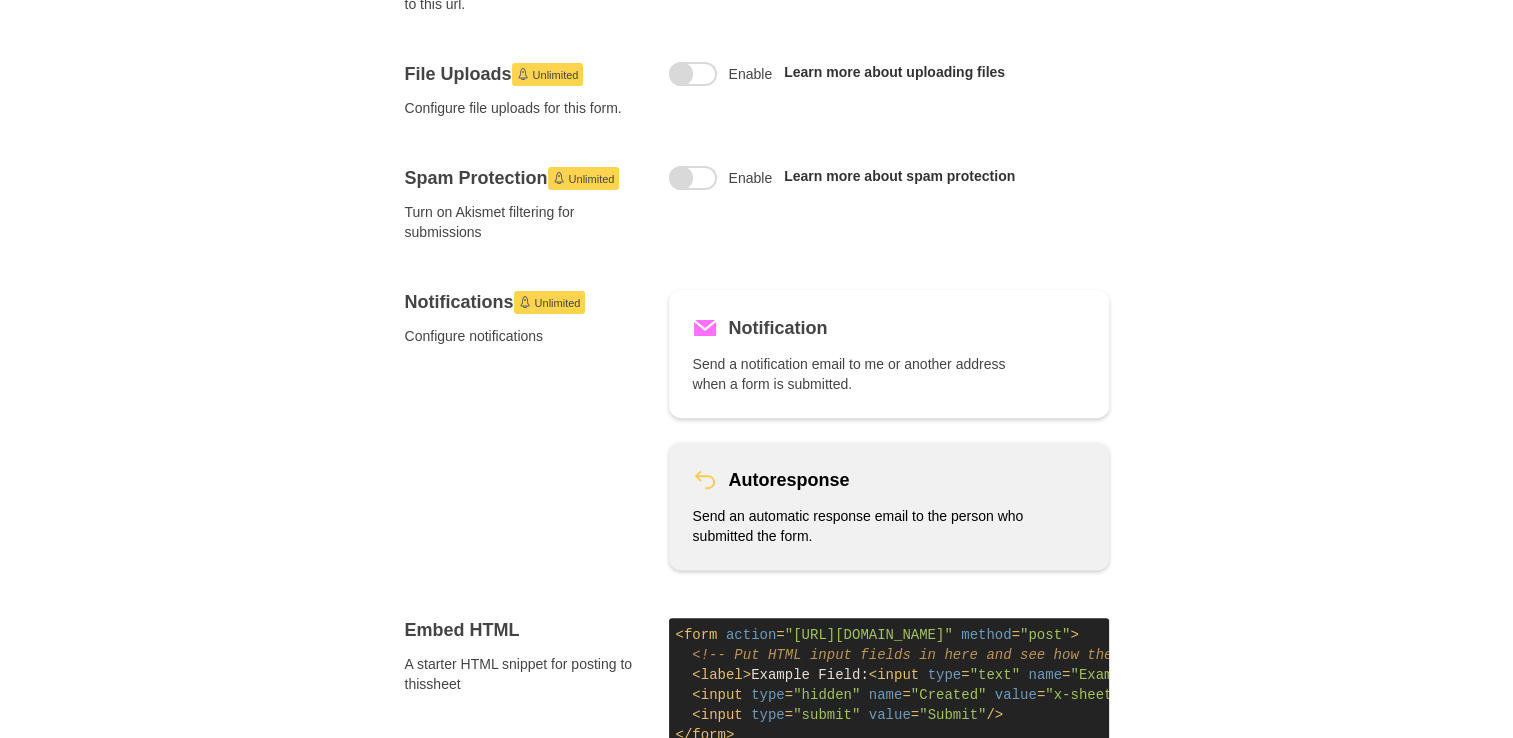 scroll, scrollTop: 600, scrollLeft: 0, axis: vertical 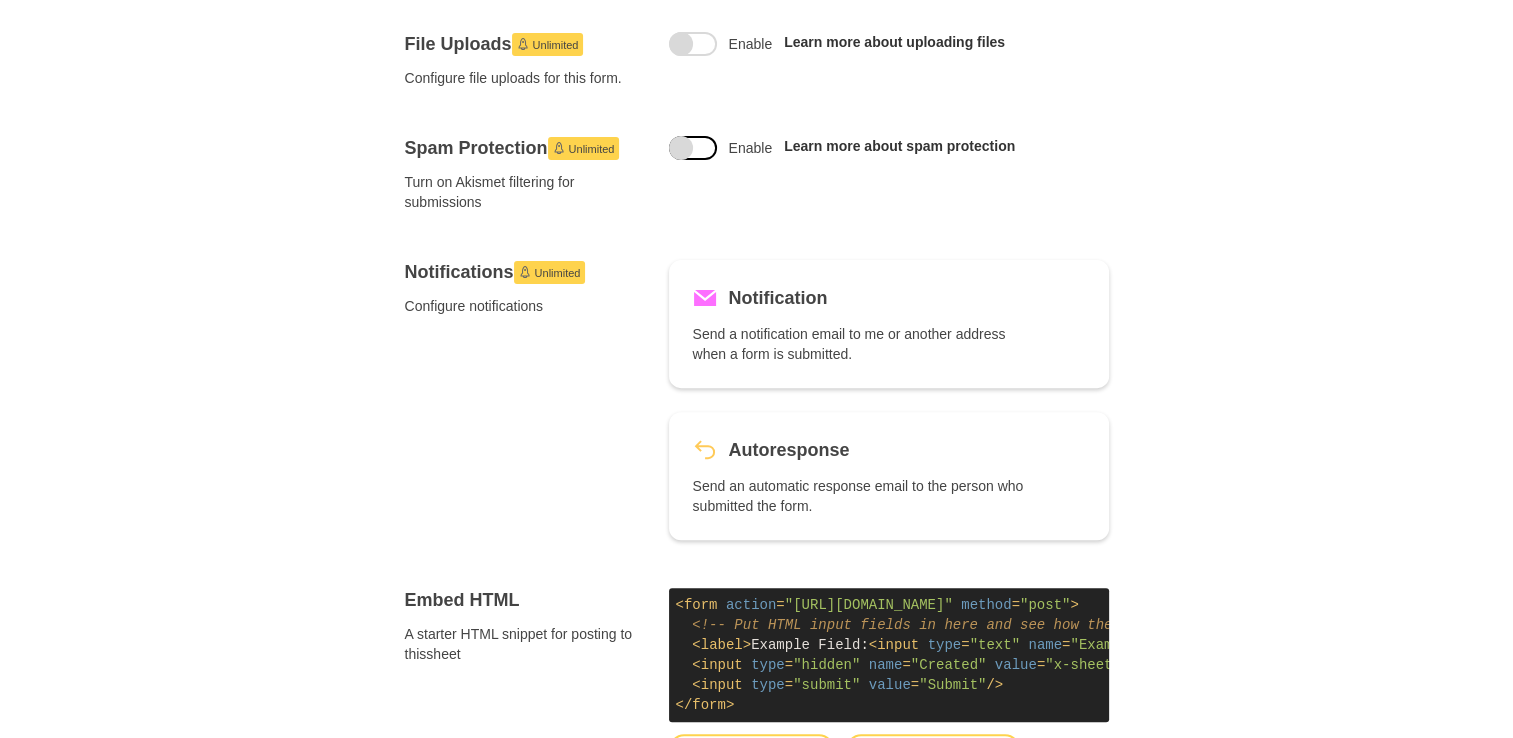 click at bounding box center [693, 148] 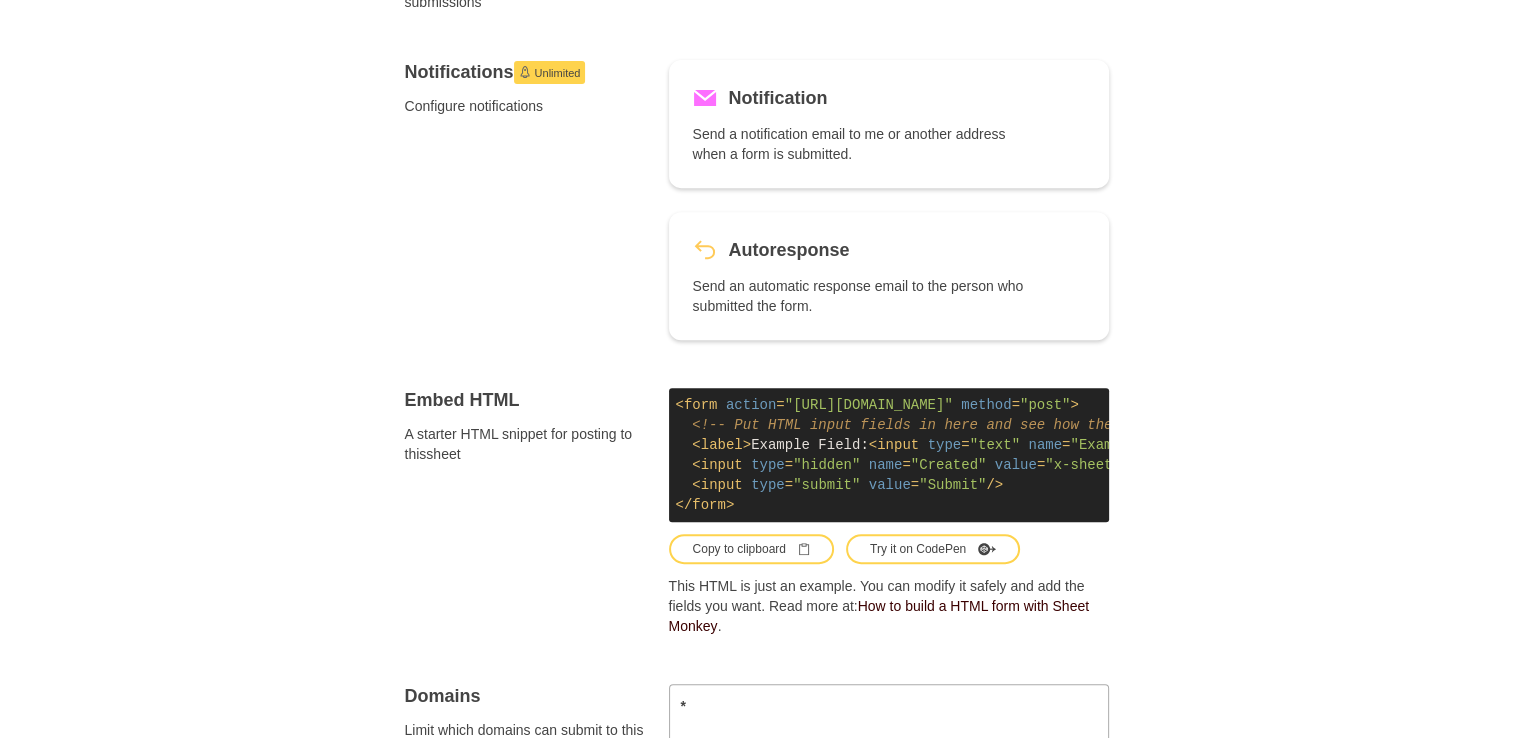 scroll, scrollTop: 1296, scrollLeft: 0, axis: vertical 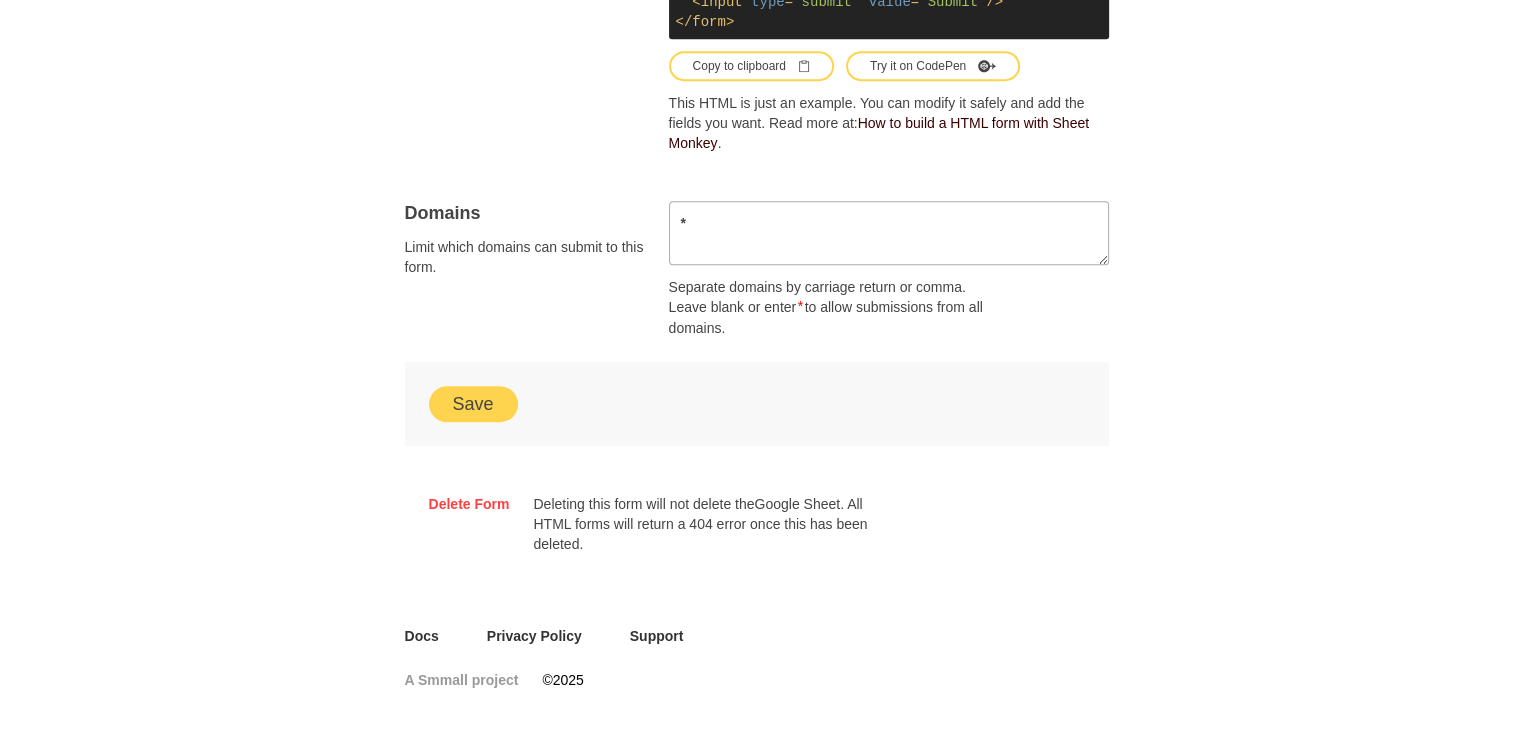click on "Save" at bounding box center (473, 404) 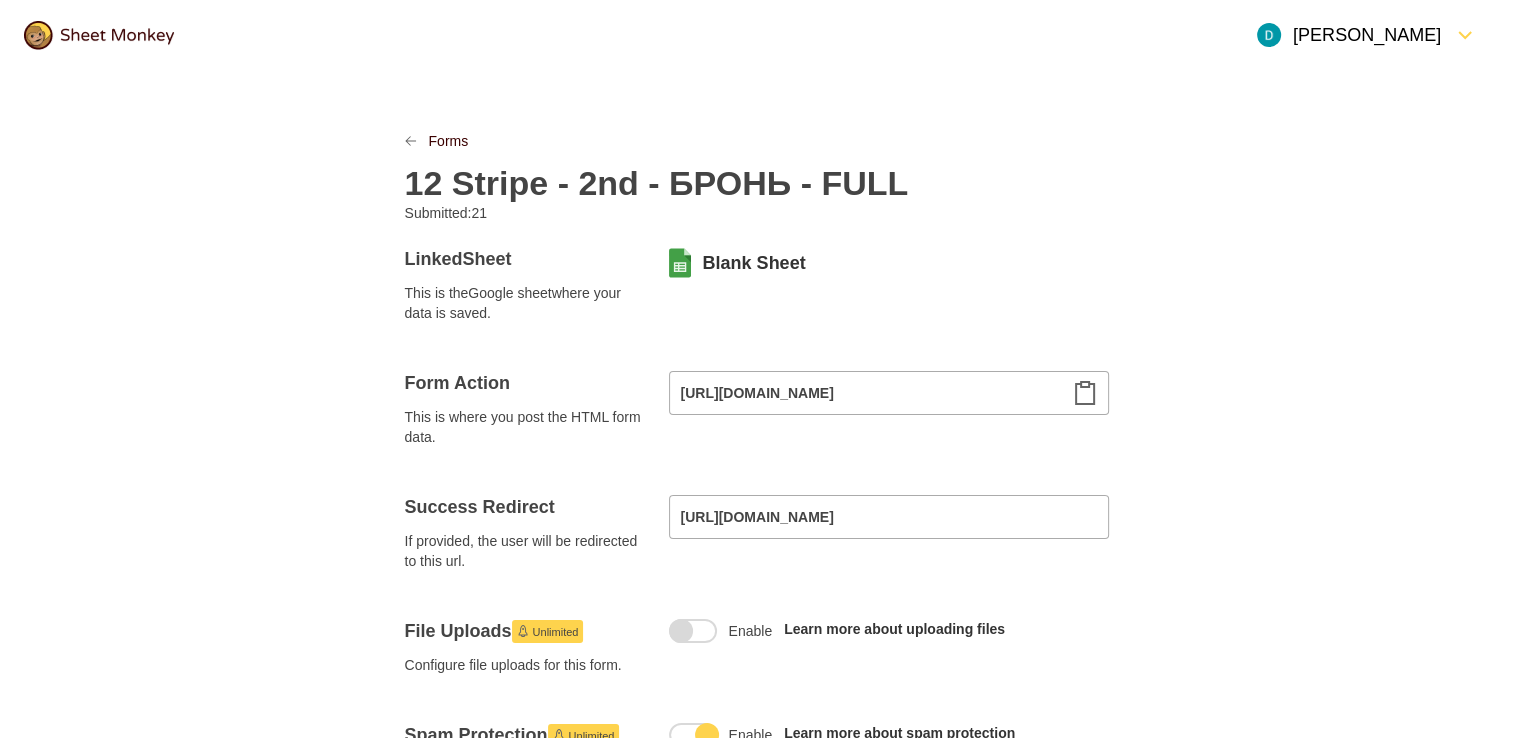 scroll, scrollTop: 0, scrollLeft: 0, axis: both 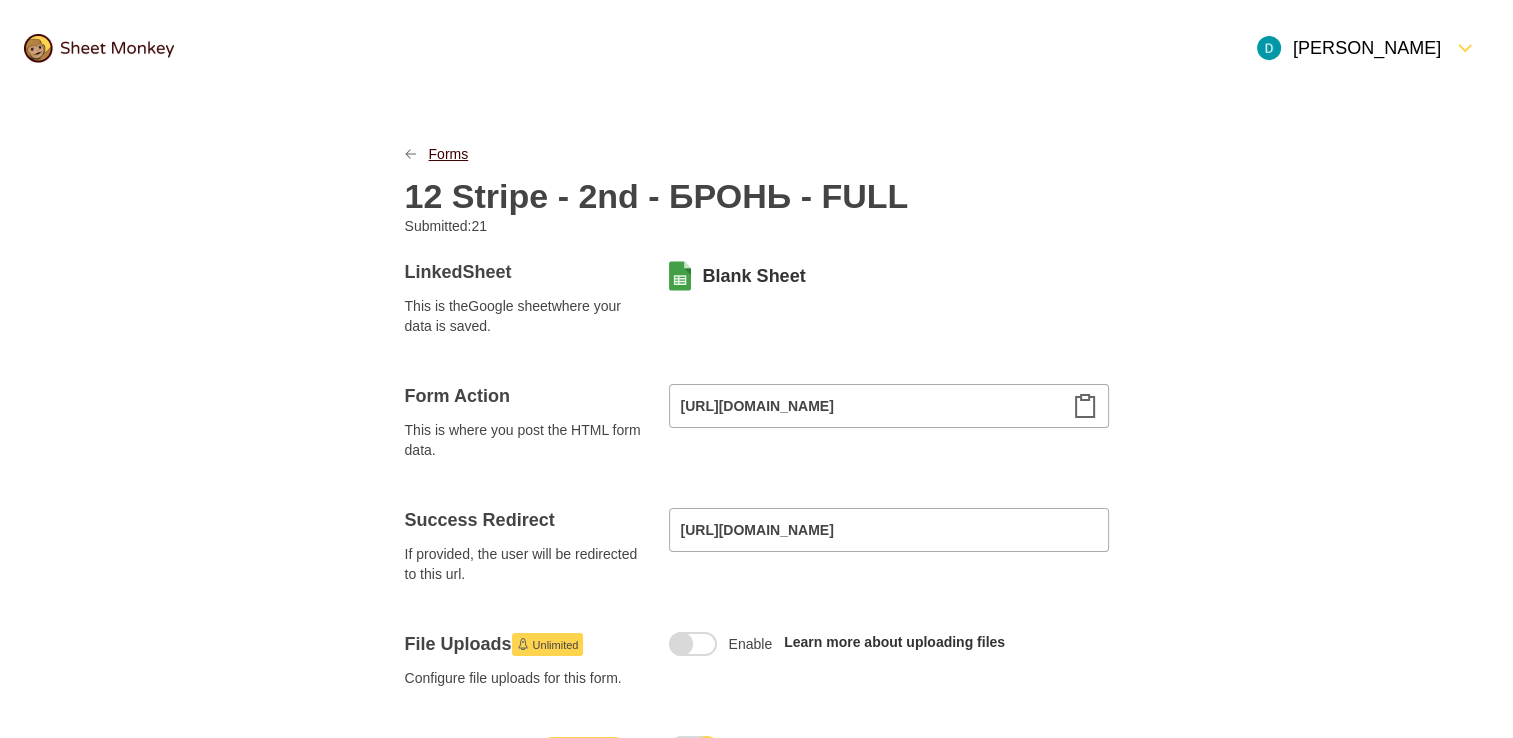 click on "Forms" at bounding box center (449, 154) 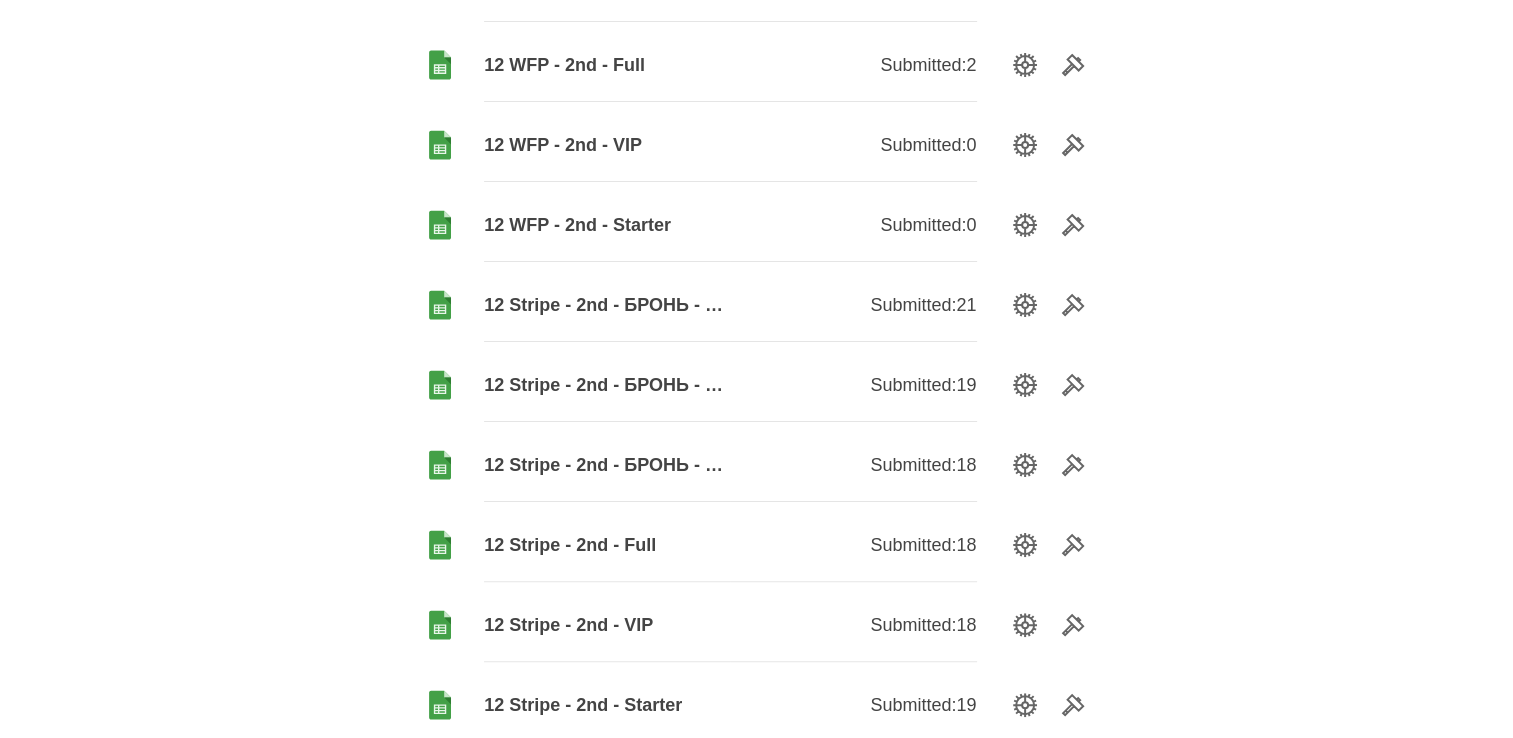 scroll, scrollTop: 400, scrollLeft: 0, axis: vertical 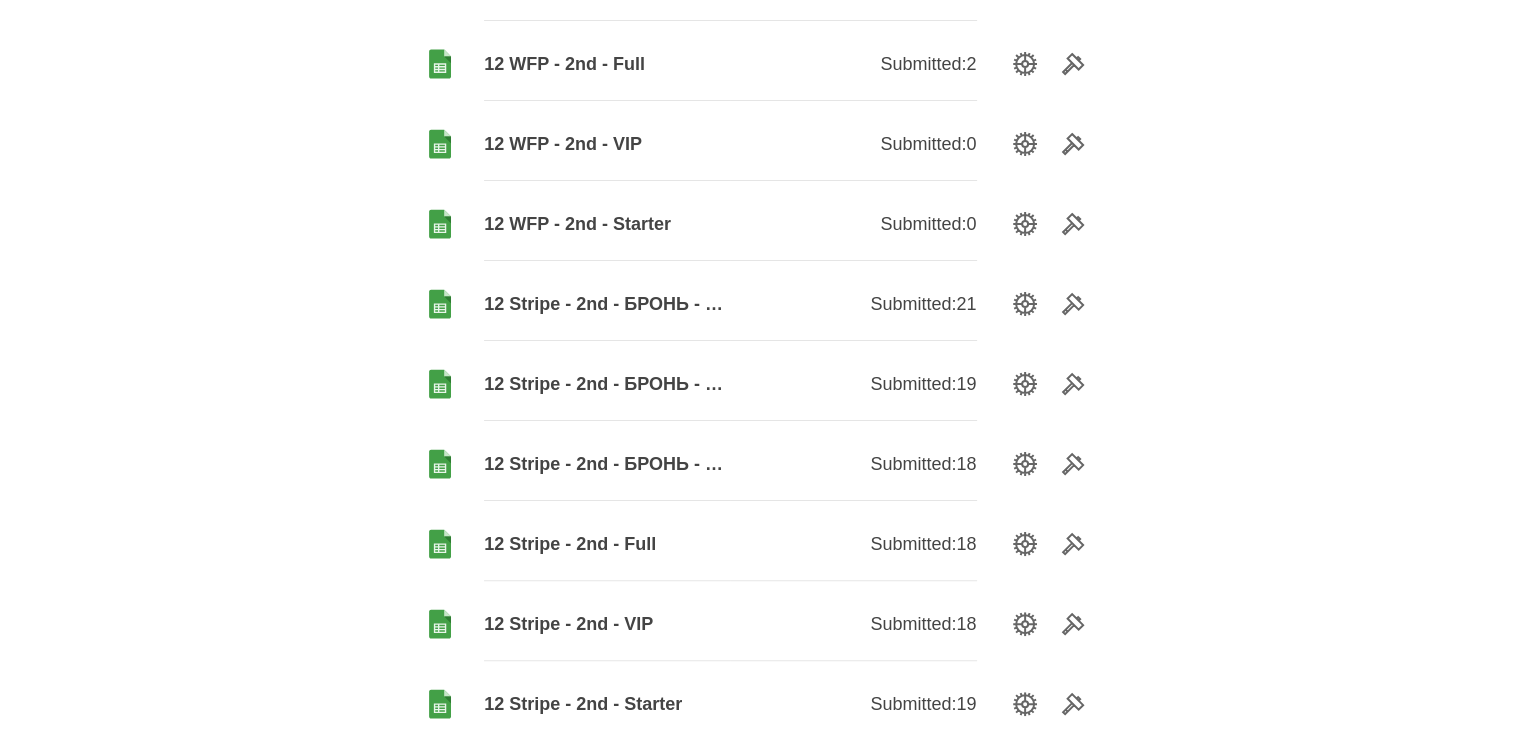 click on "12 Stripe - 2nd - БРОНЬ - VIP" at bounding box center (607, 384) 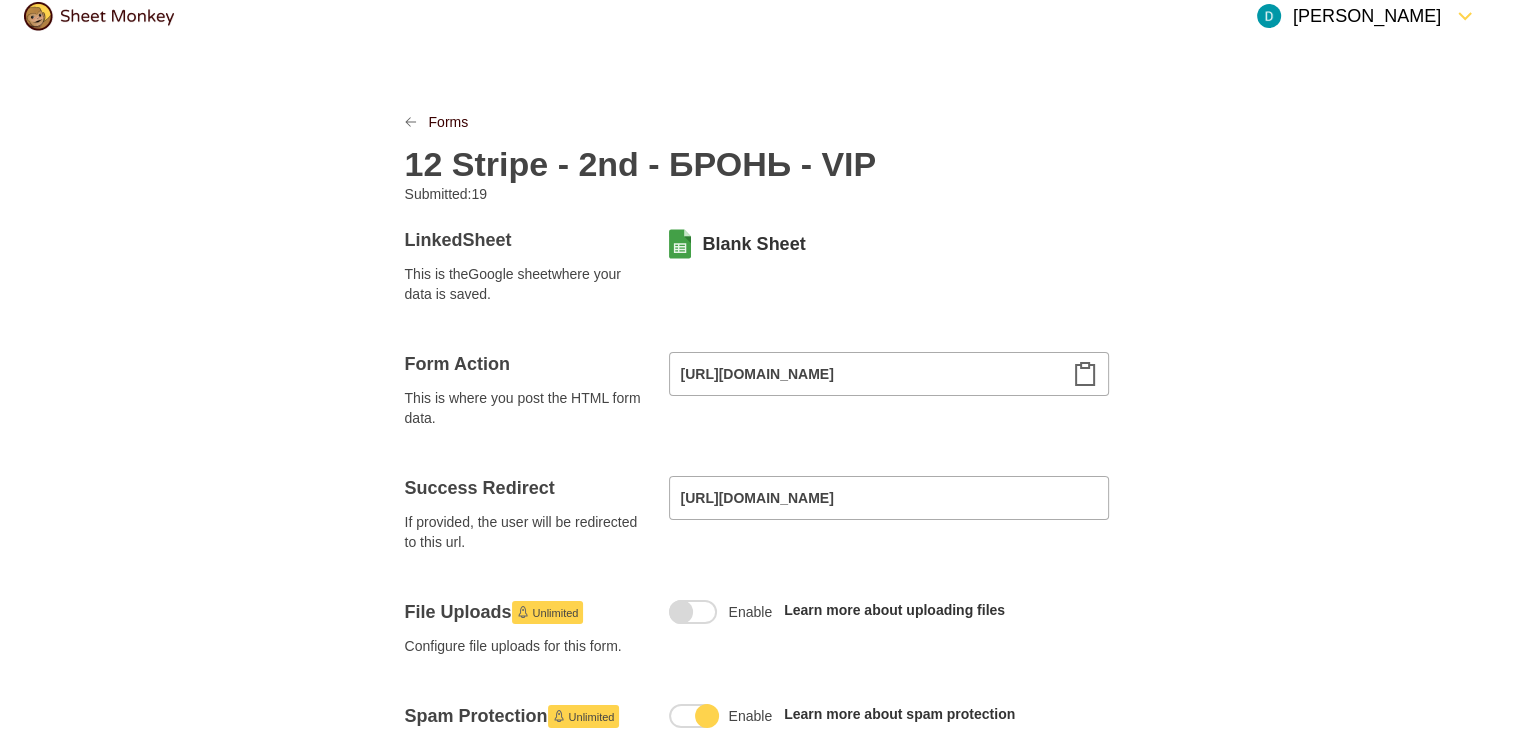 scroll, scrollTop: 0, scrollLeft: 0, axis: both 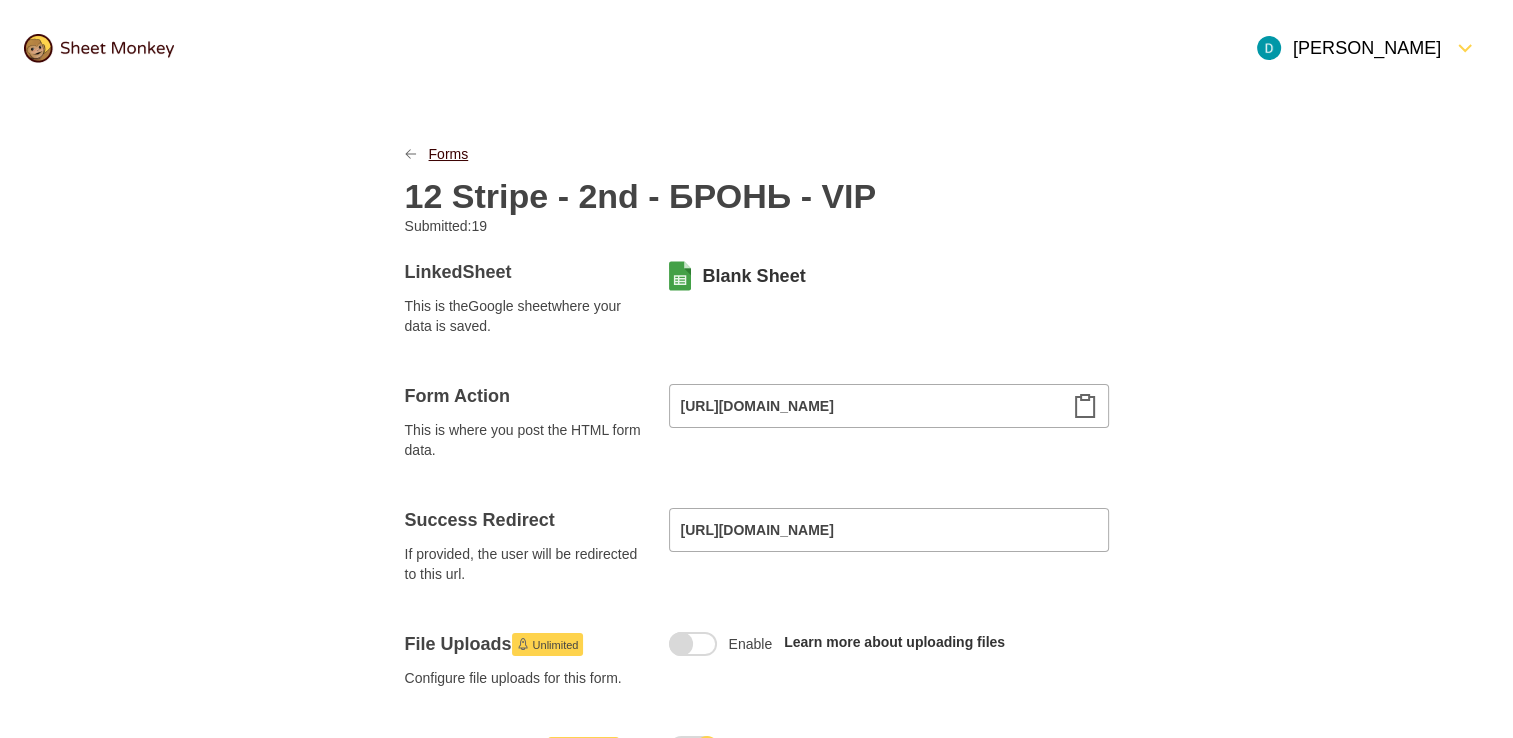 click on "Forms" at bounding box center [449, 154] 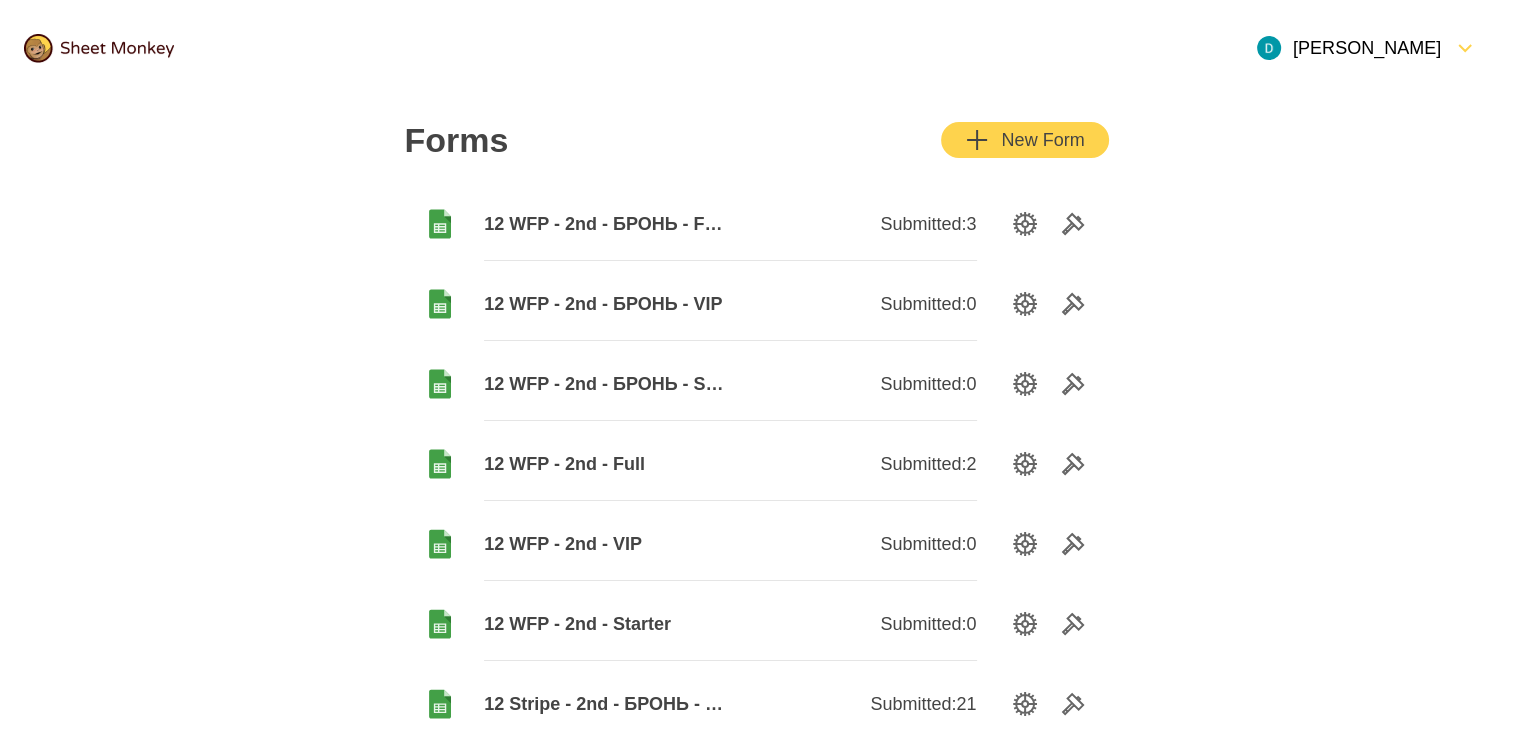 click on "12 WFP - 2nd - БРОНЬ - STARTER" at bounding box center [607, 384] 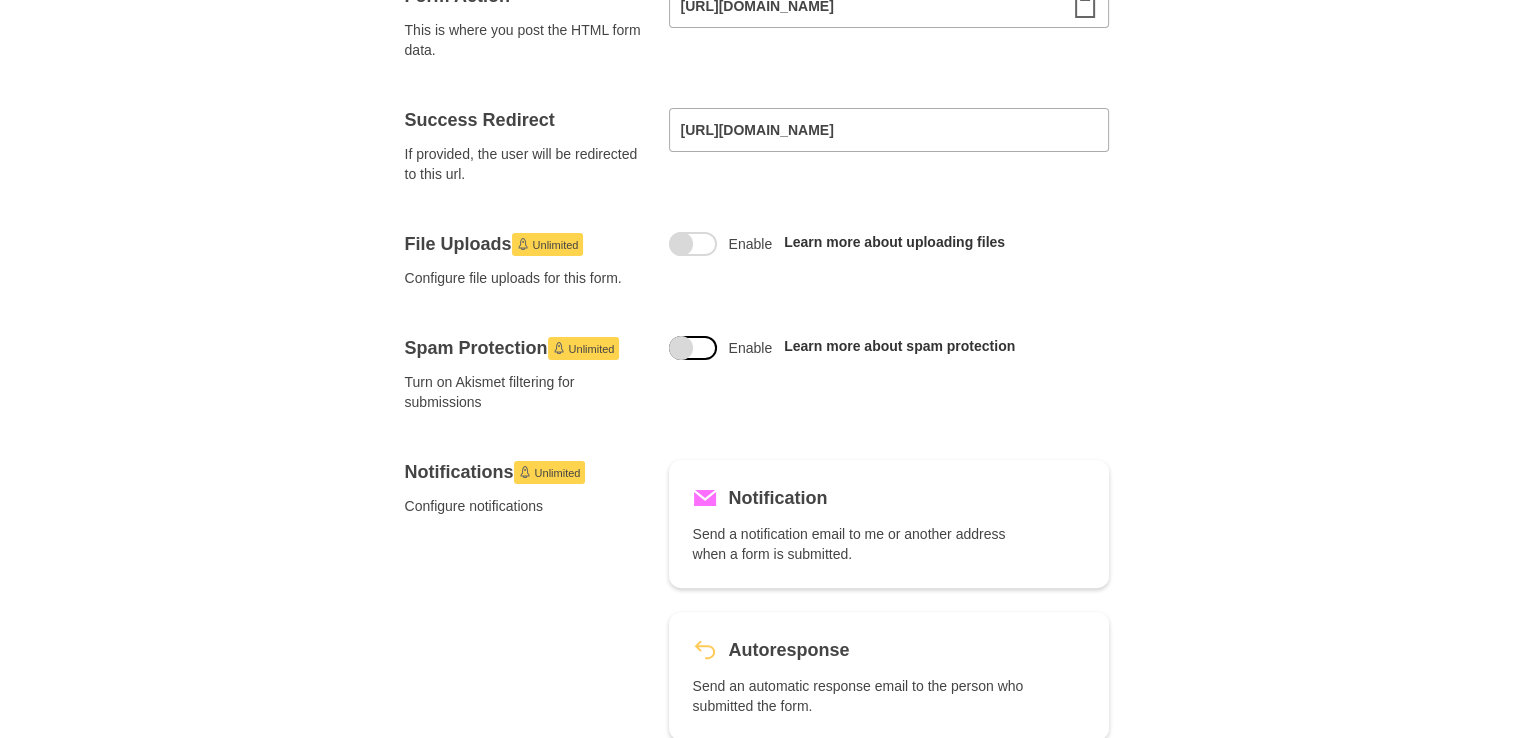 click at bounding box center (693, 348) 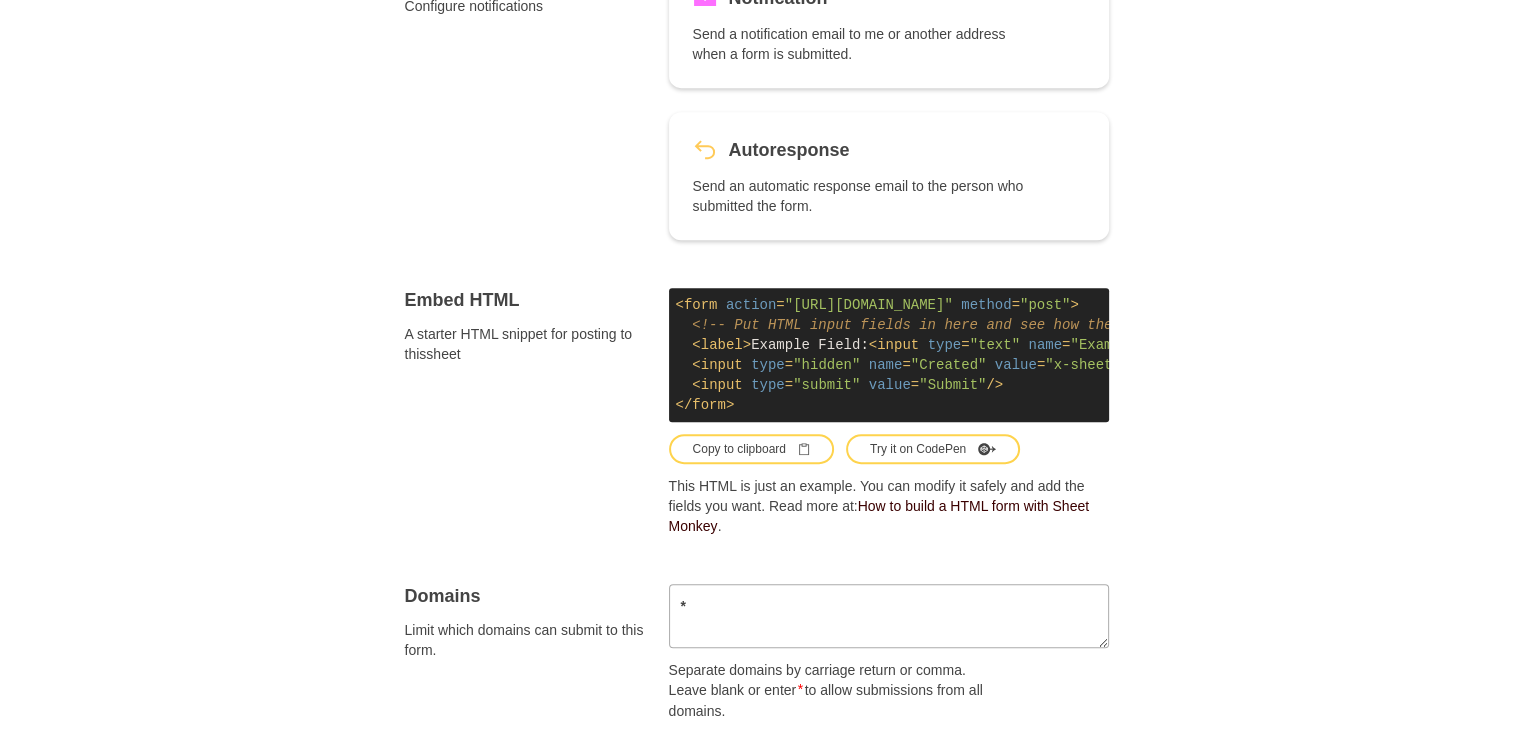 scroll, scrollTop: 1296, scrollLeft: 0, axis: vertical 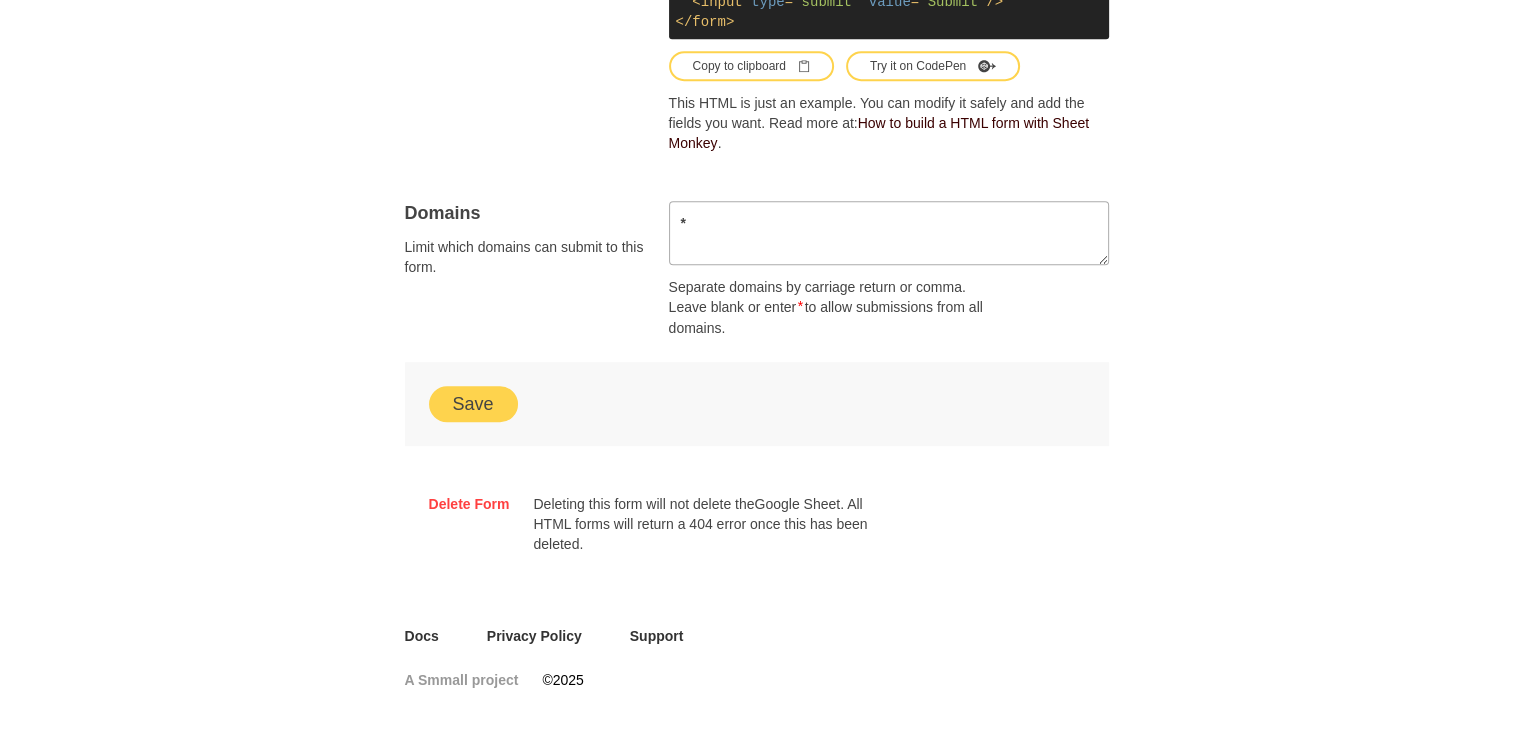 click on "Save" at bounding box center (473, 404) 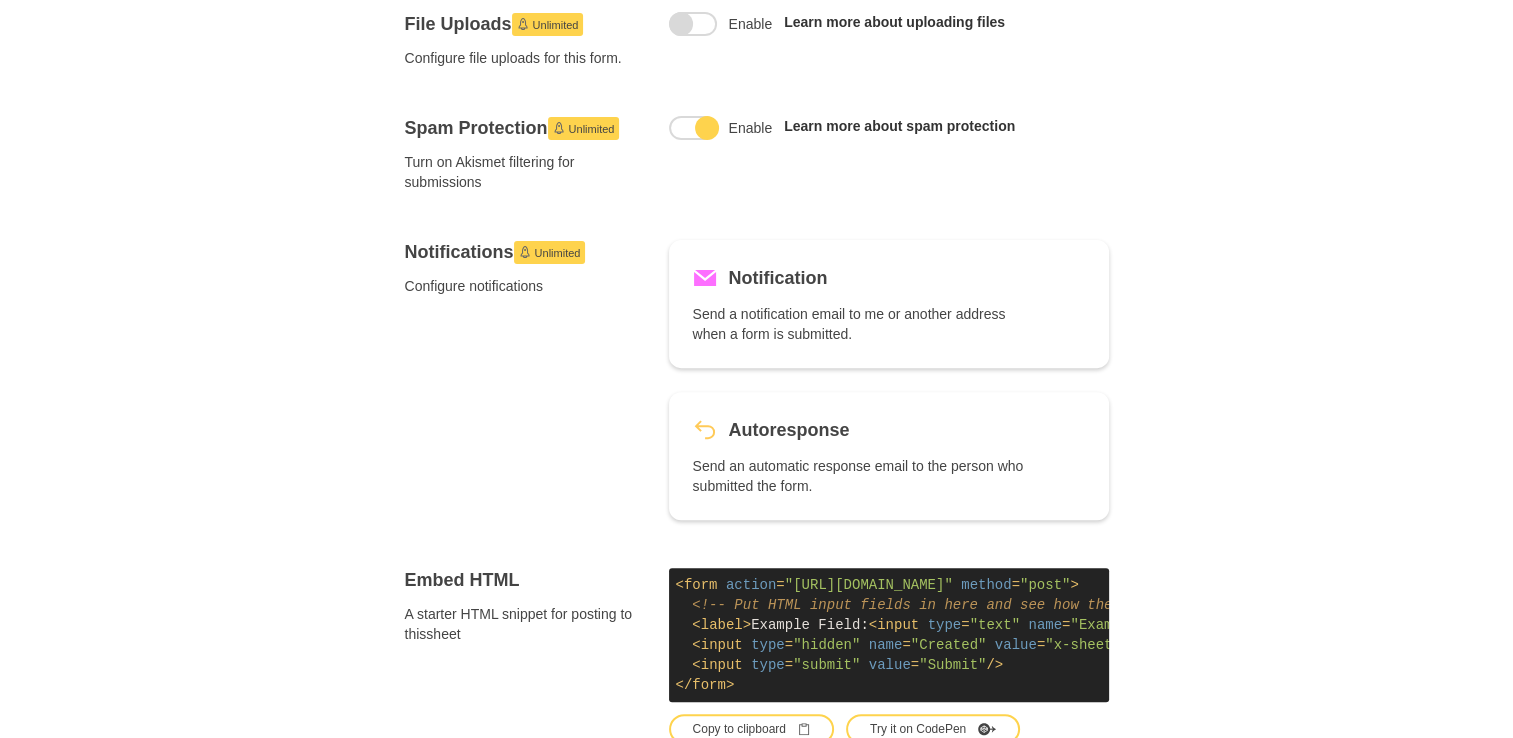 scroll, scrollTop: 0, scrollLeft: 0, axis: both 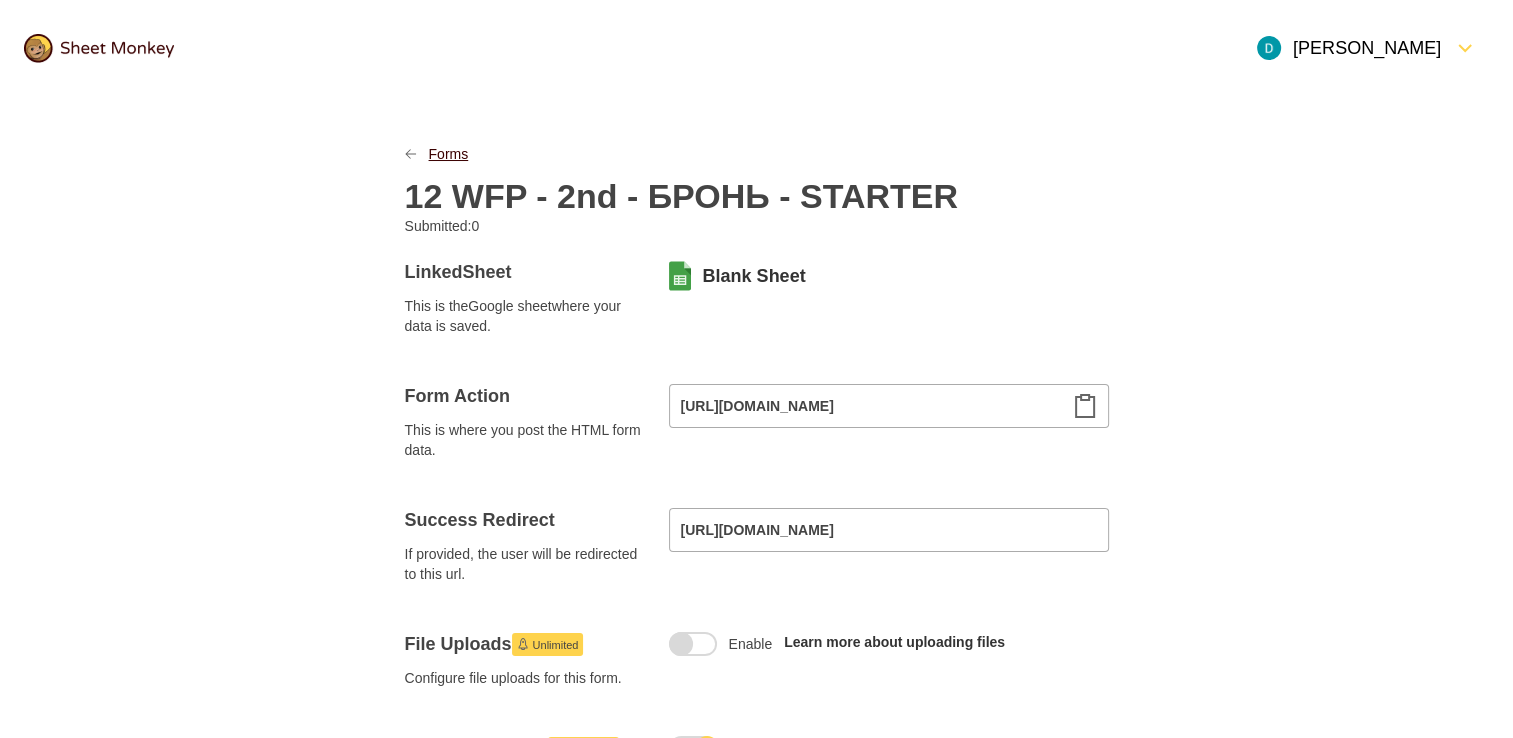 click on "Forms" at bounding box center [449, 154] 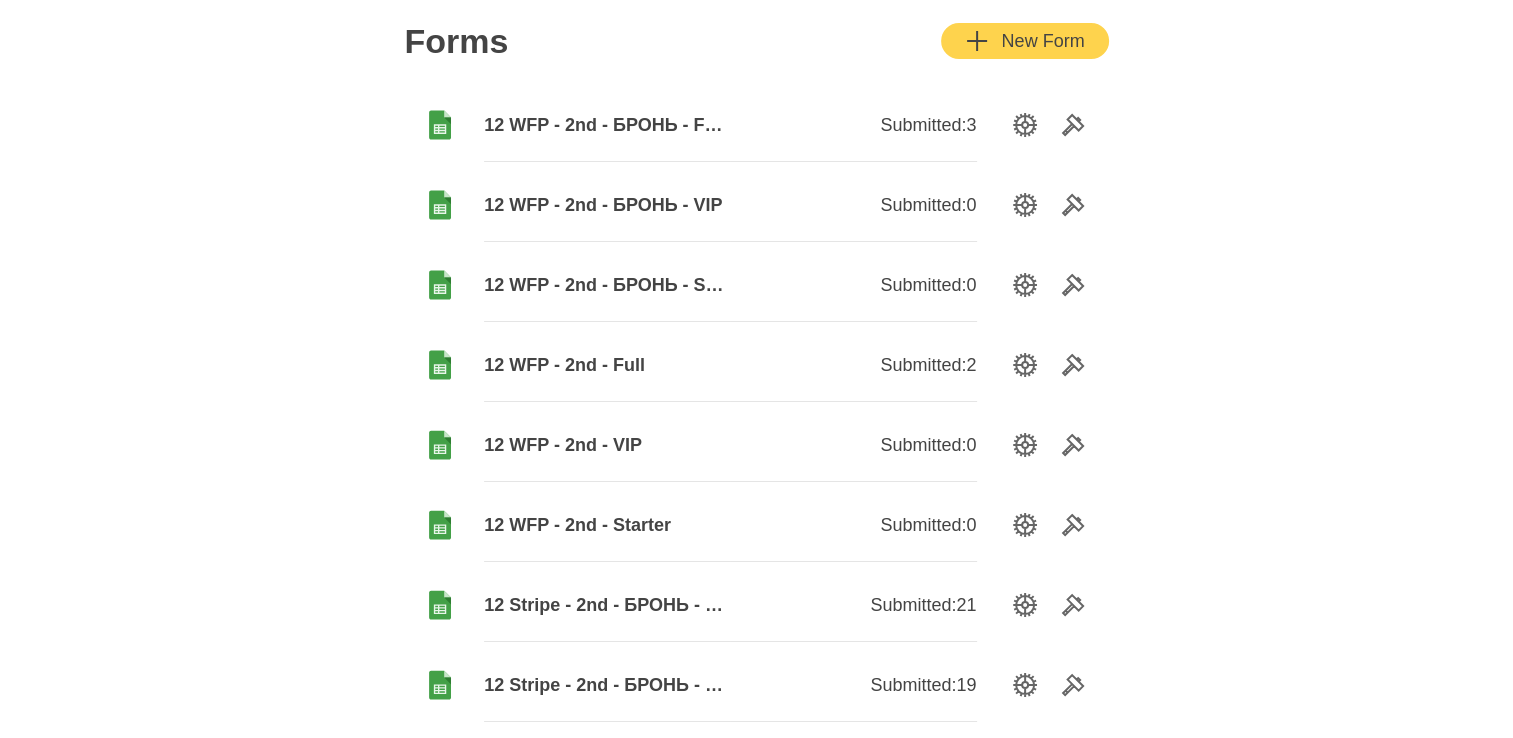 scroll, scrollTop: 100, scrollLeft: 0, axis: vertical 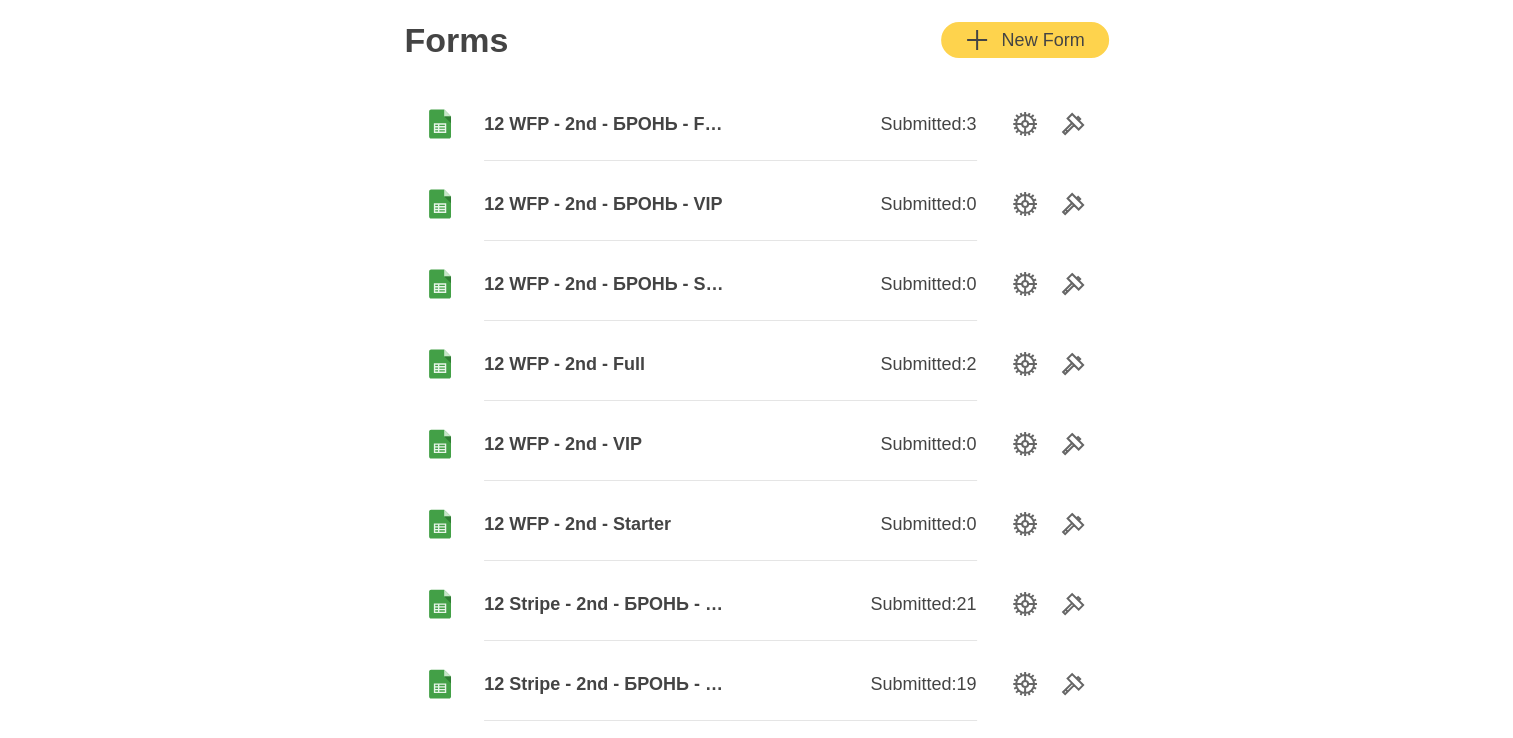 click on "12 WFP - 2nd - VIP" at bounding box center (607, 444) 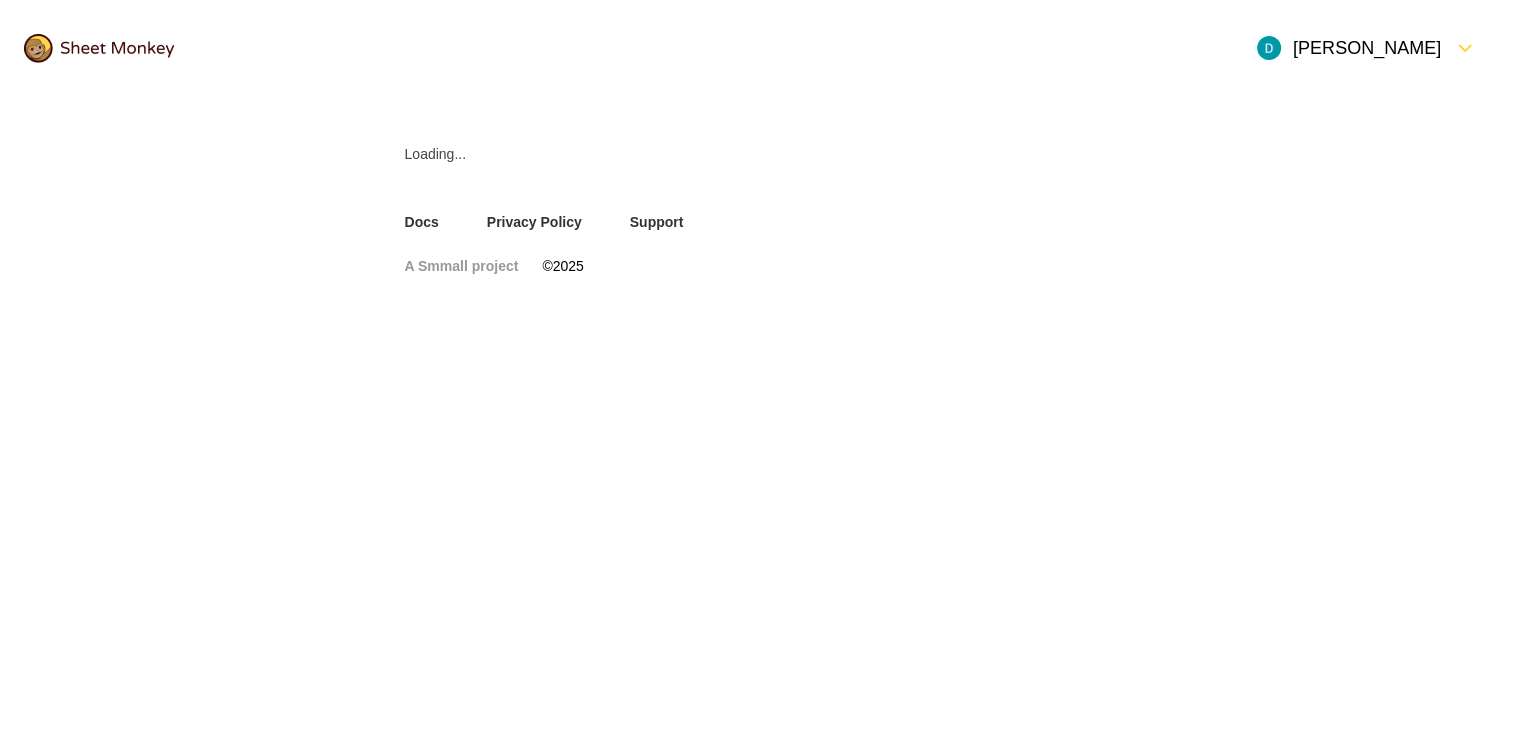 scroll, scrollTop: 0, scrollLeft: 0, axis: both 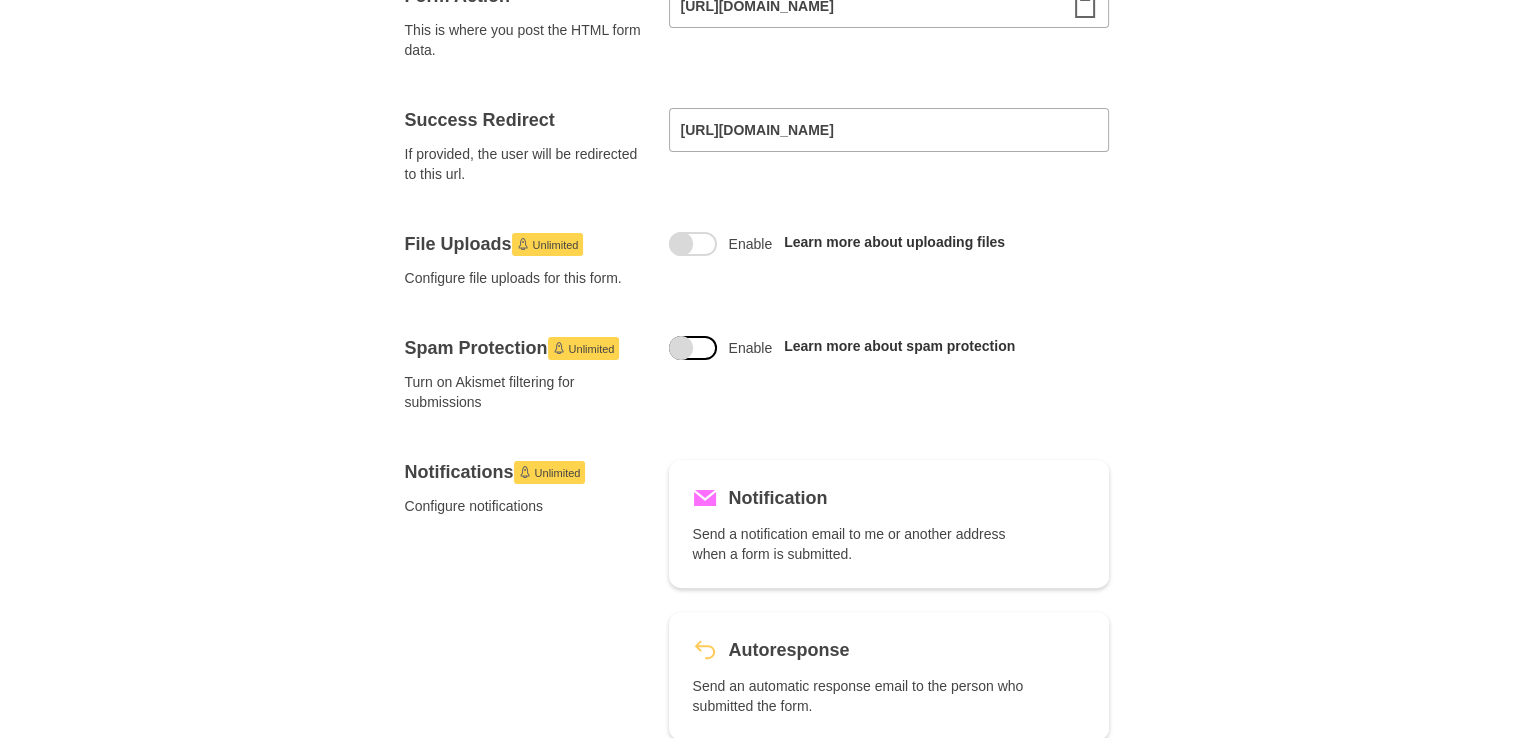 click at bounding box center (693, 348) 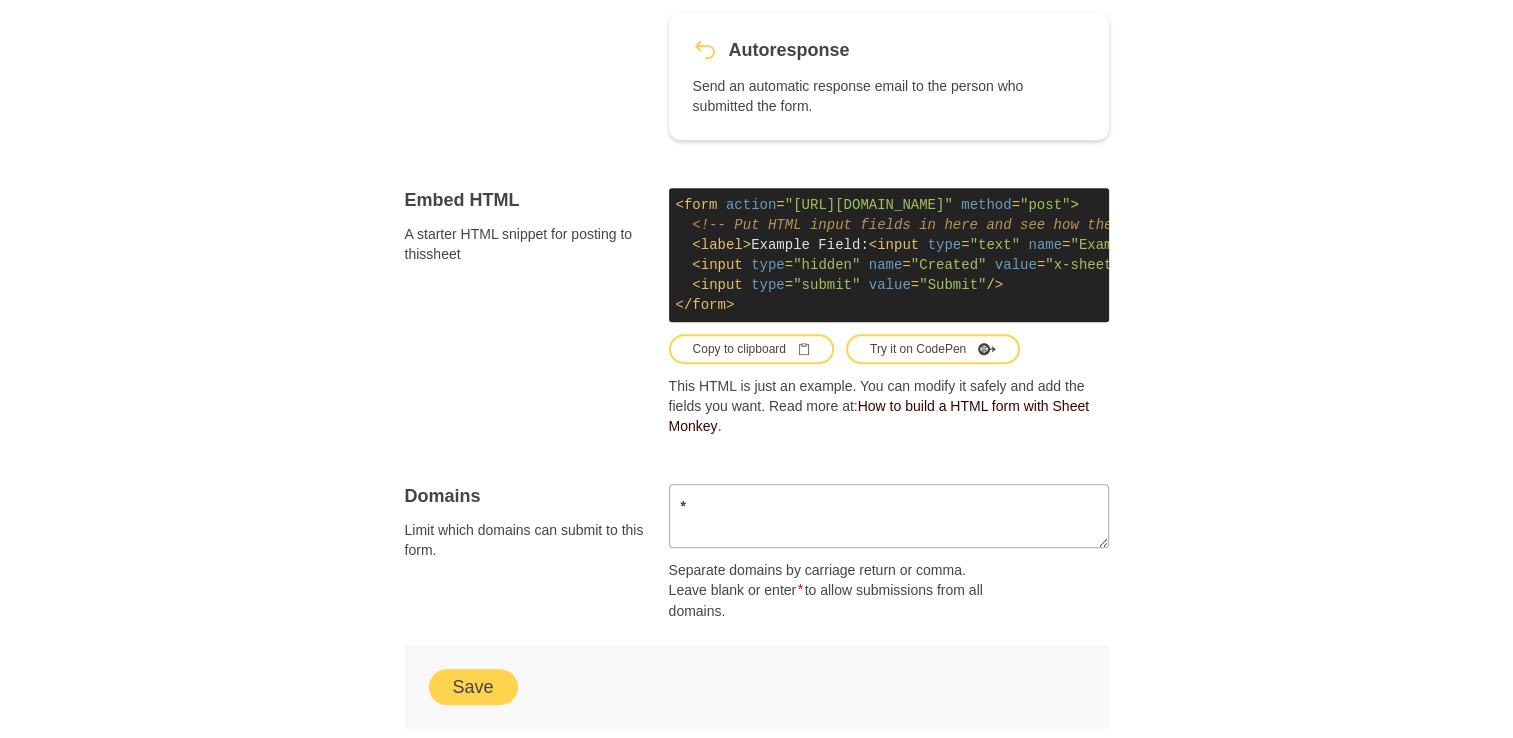 scroll, scrollTop: 1296, scrollLeft: 0, axis: vertical 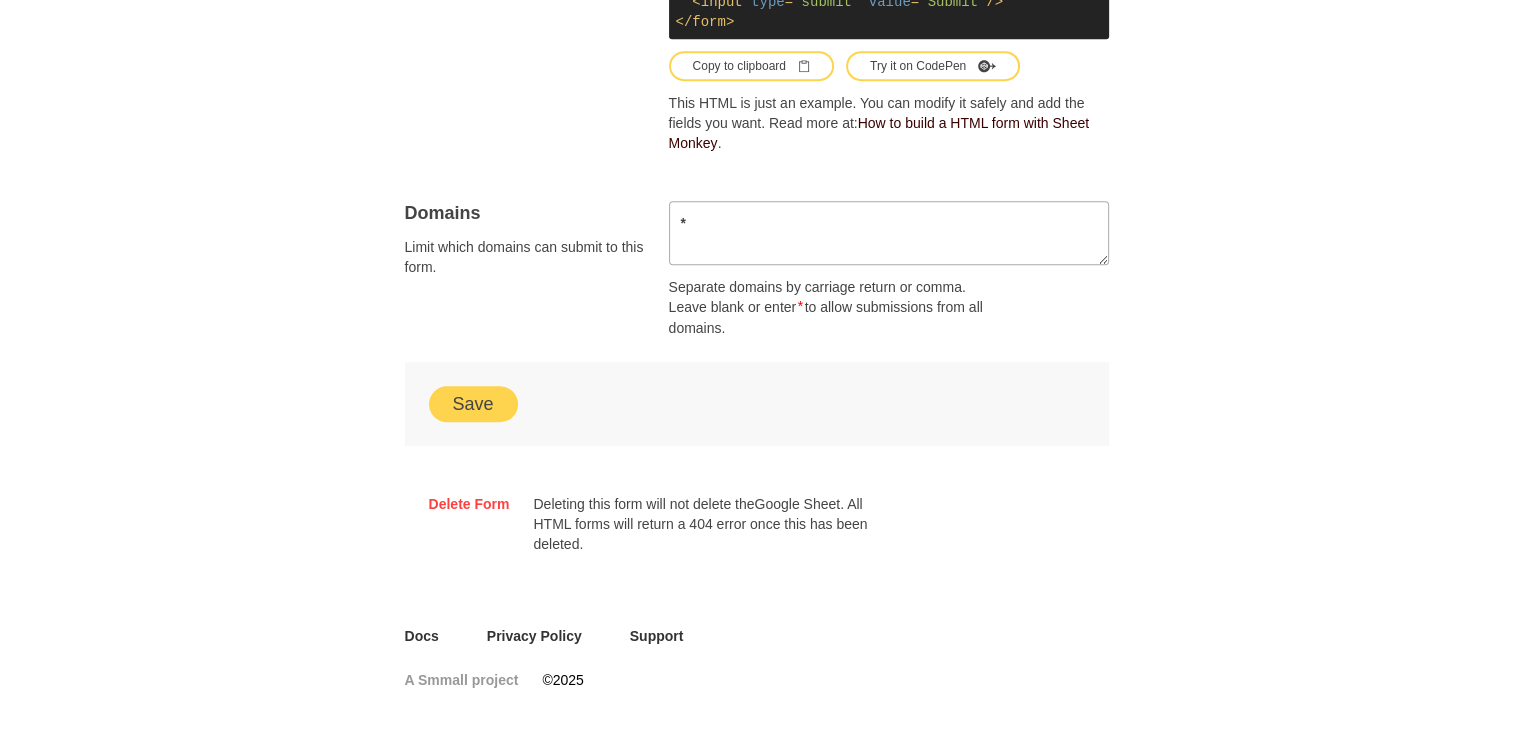 click on "Save" at bounding box center [473, 404] 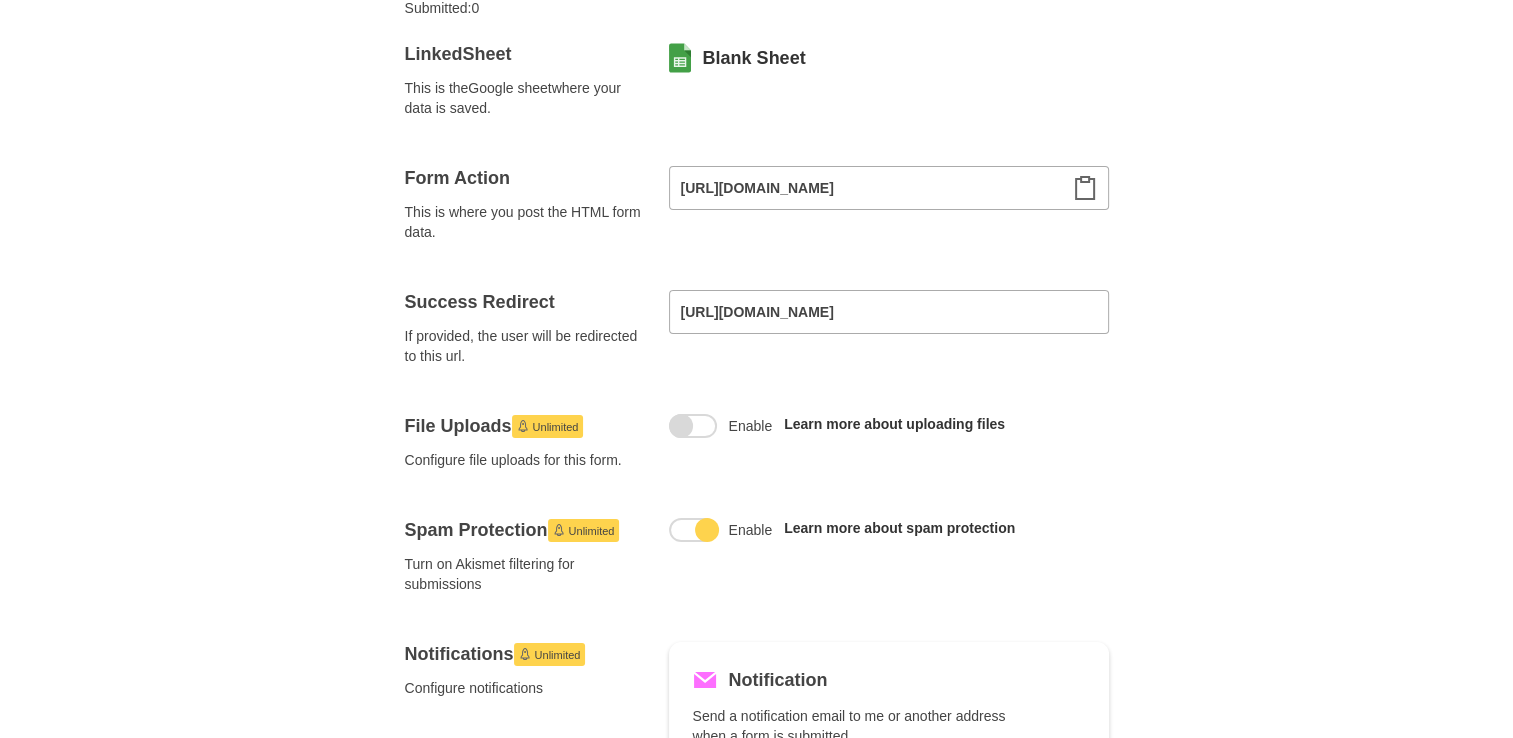 scroll, scrollTop: 0, scrollLeft: 0, axis: both 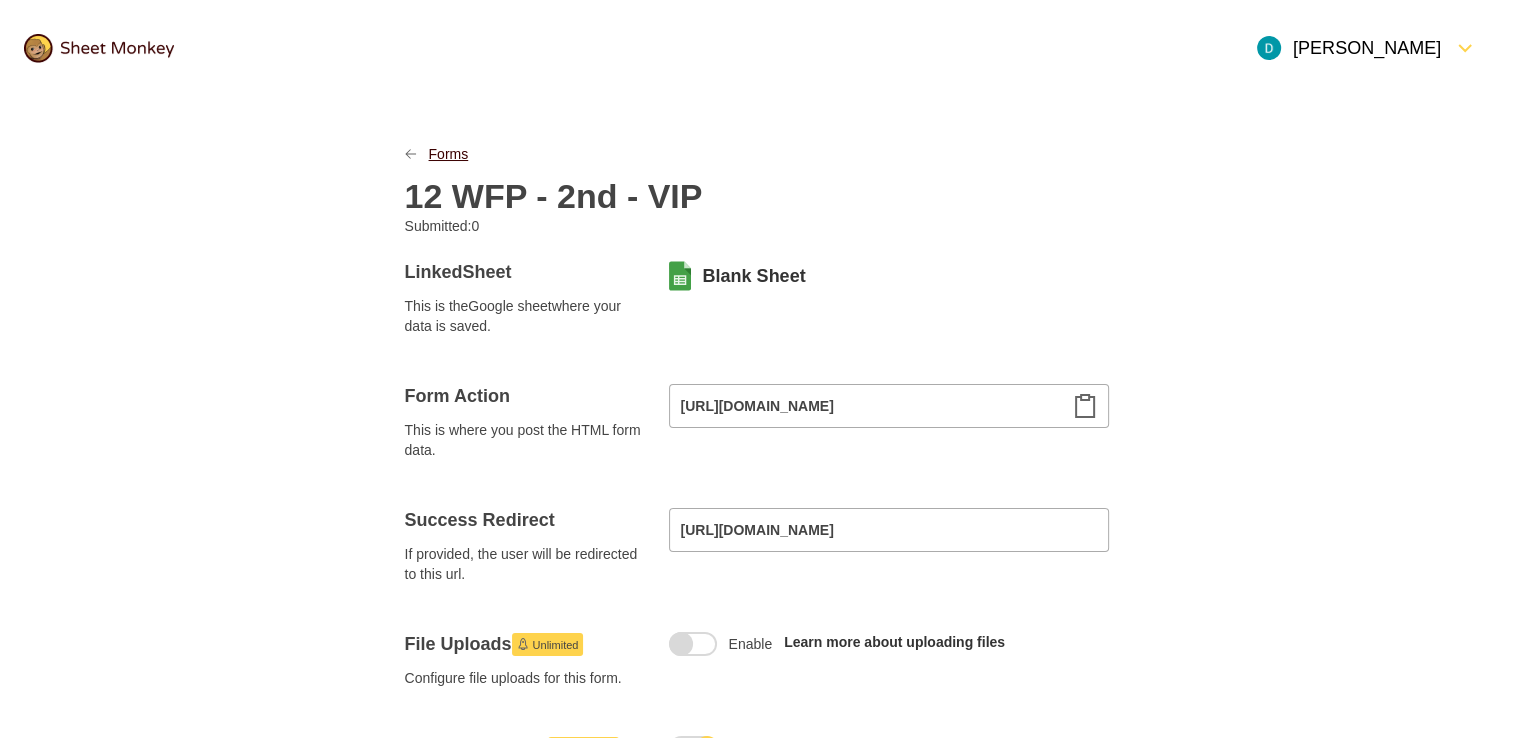 click on "Forms" at bounding box center [449, 154] 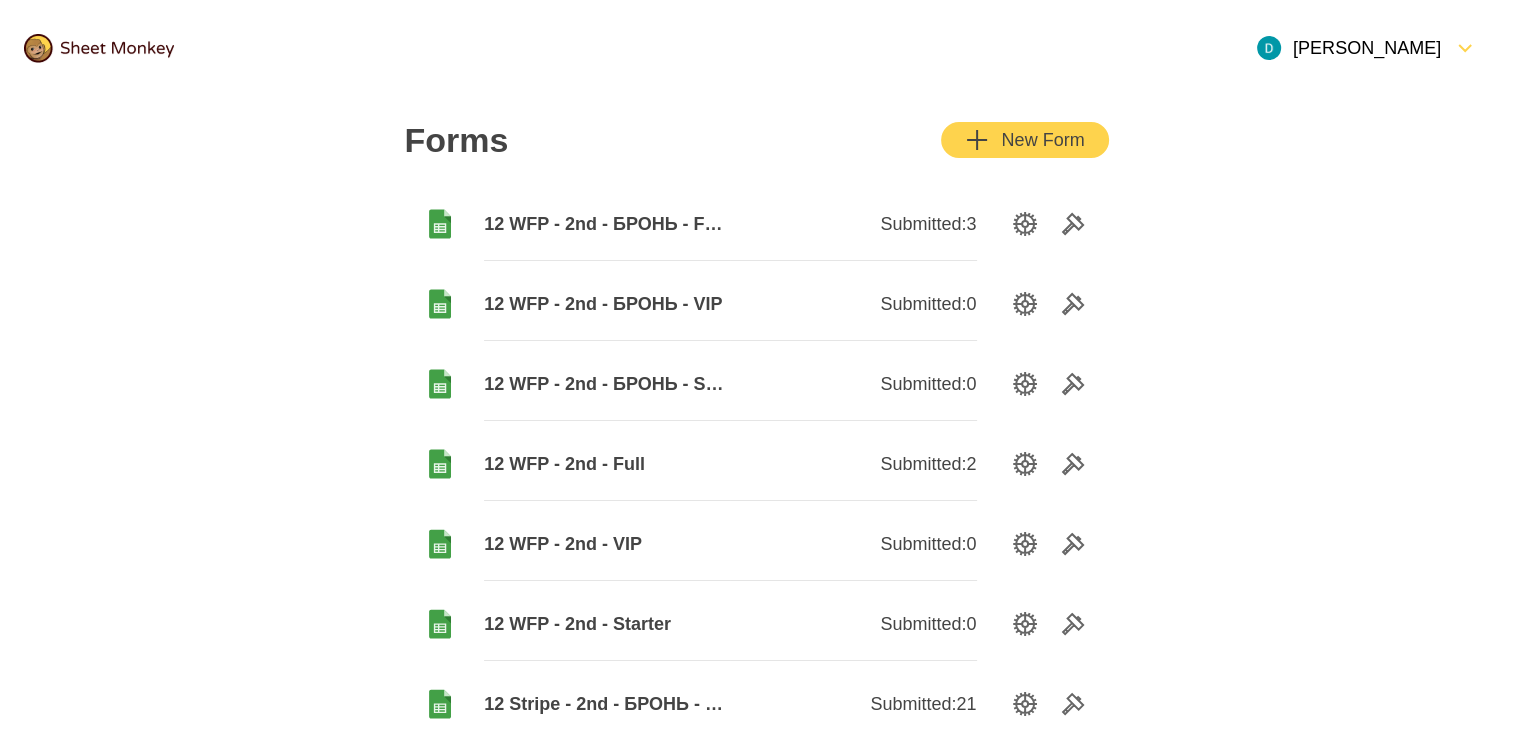 click on "12 WFP - 2nd - Full" at bounding box center [607, 464] 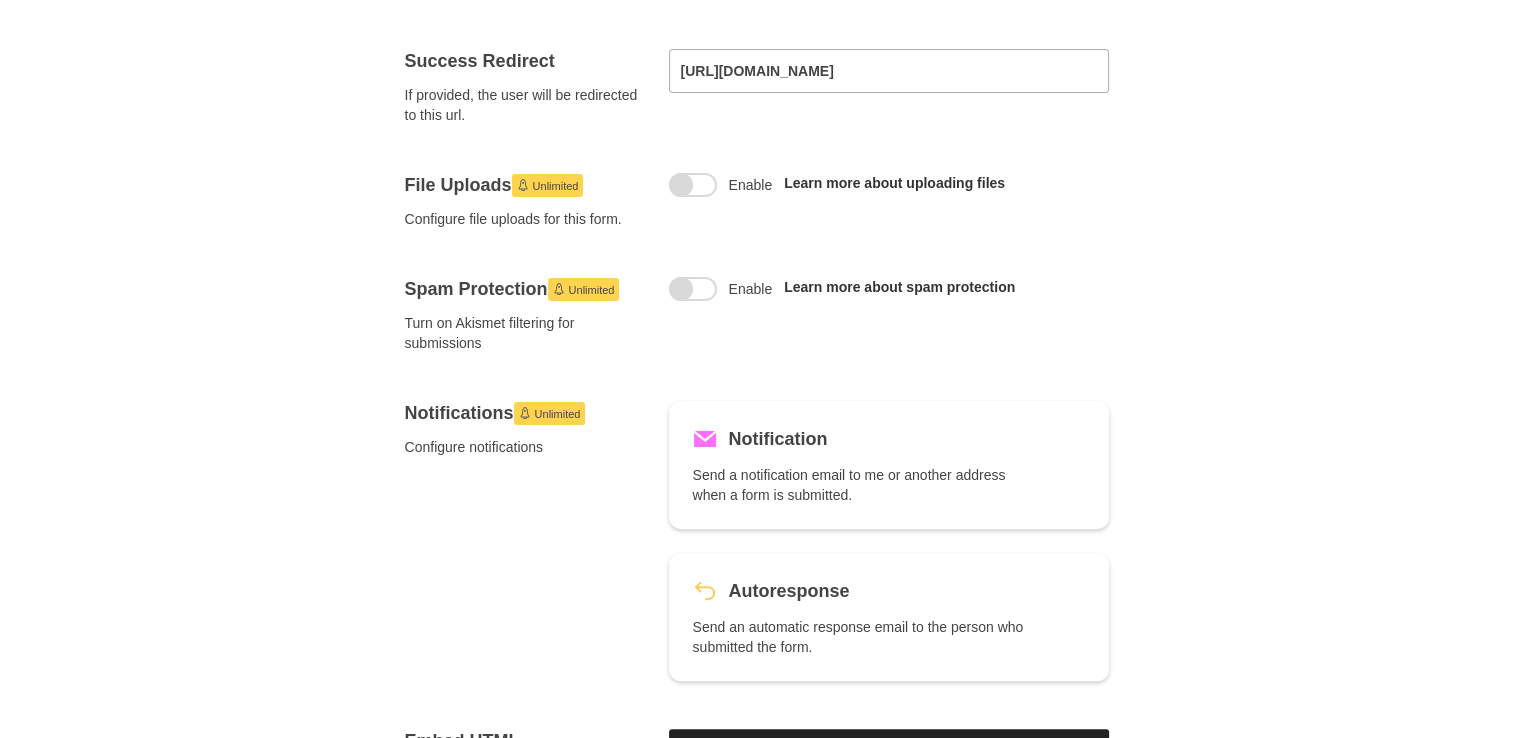 scroll, scrollTop: 500, scrollLeft: 0, axis: vertical 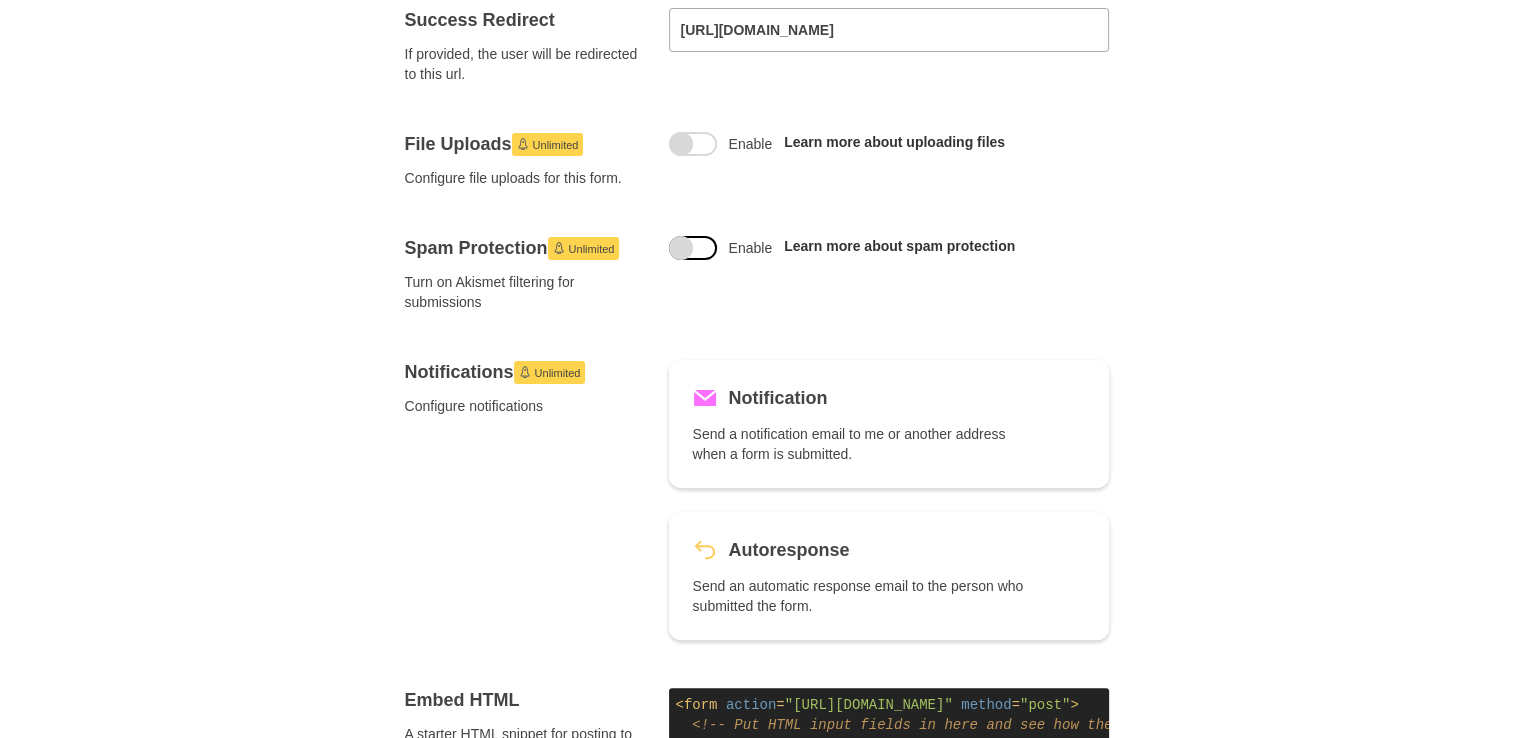 click at bounding box center [693, 248] 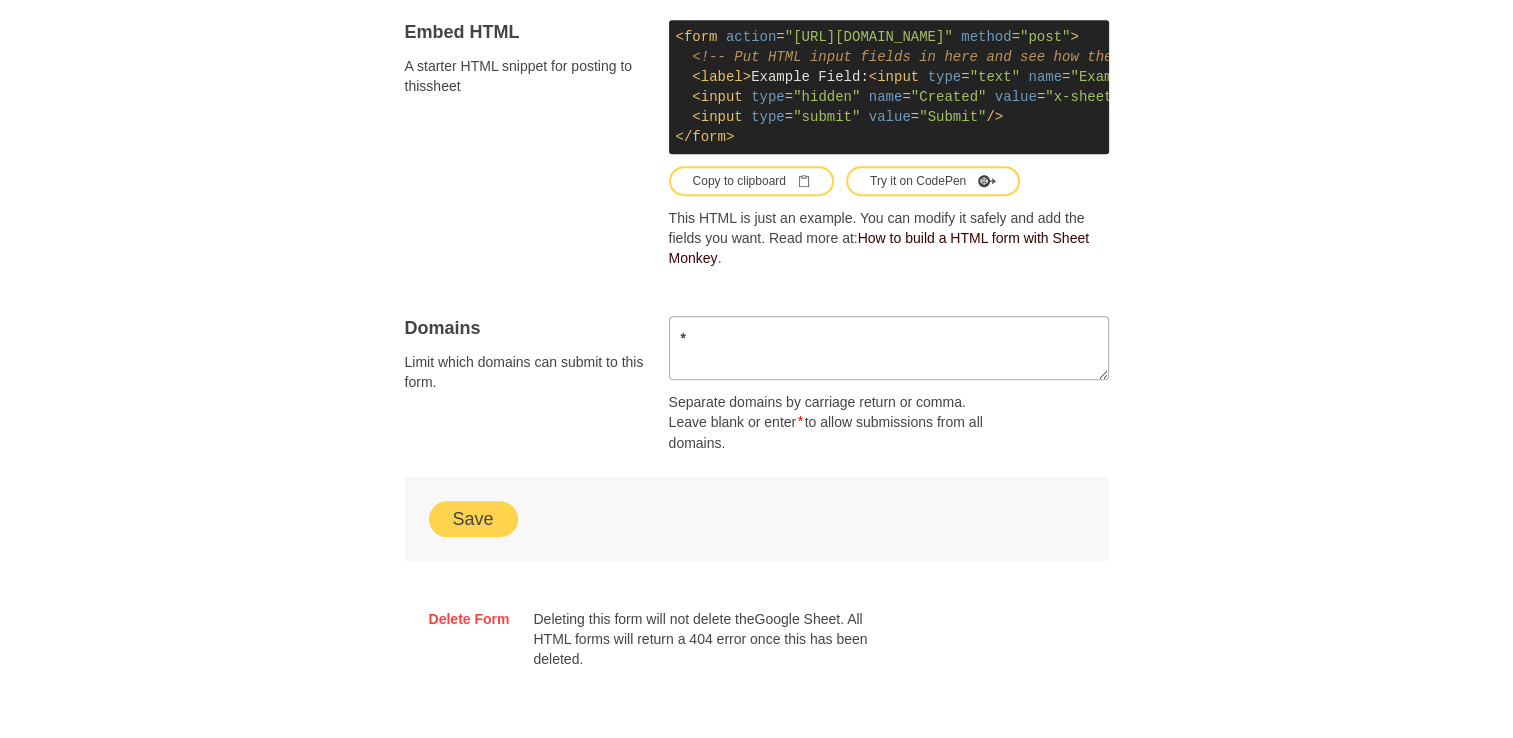scroll, scrollTop: 1296, scrollLeft: 0, axis: vertical 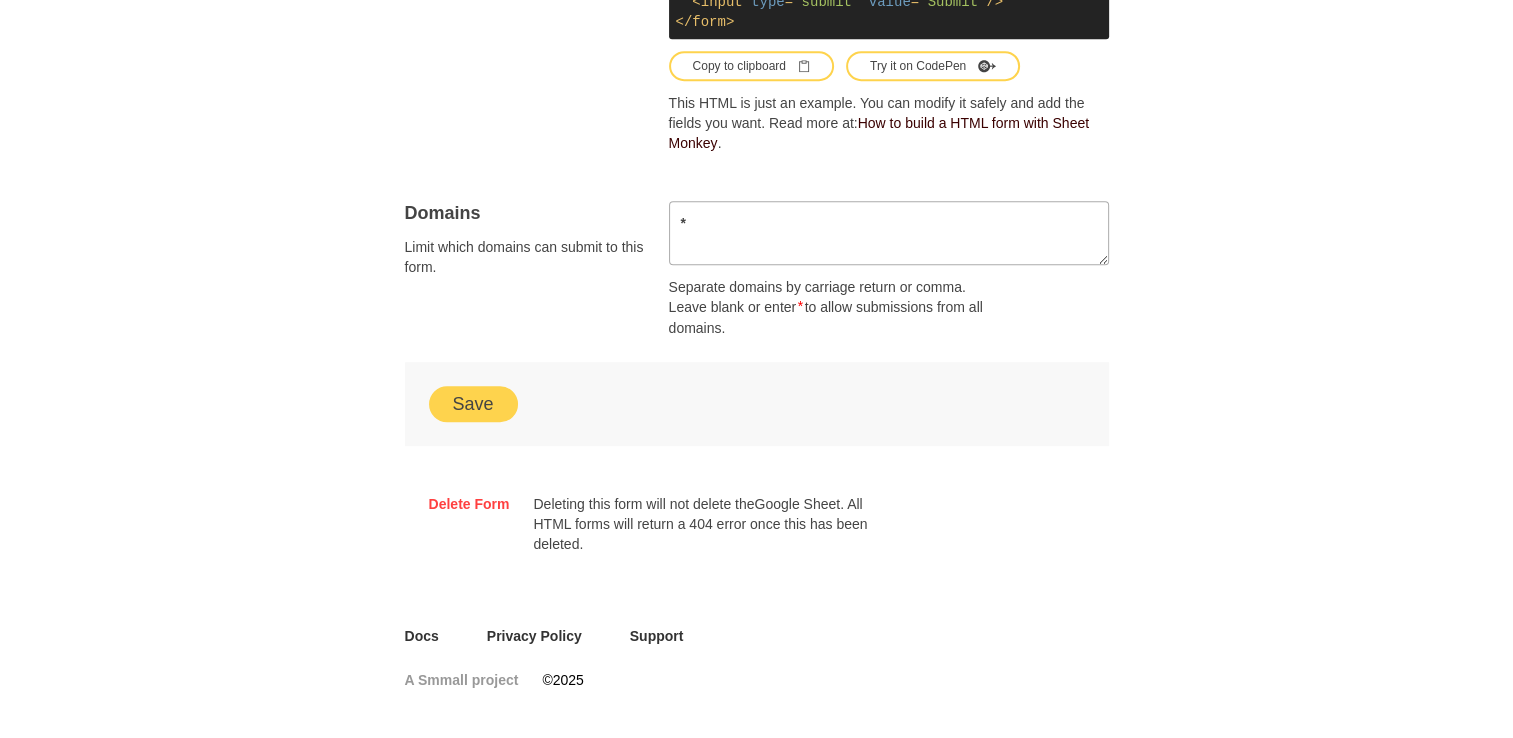 click on "Save" at bounding box center [473, 404] 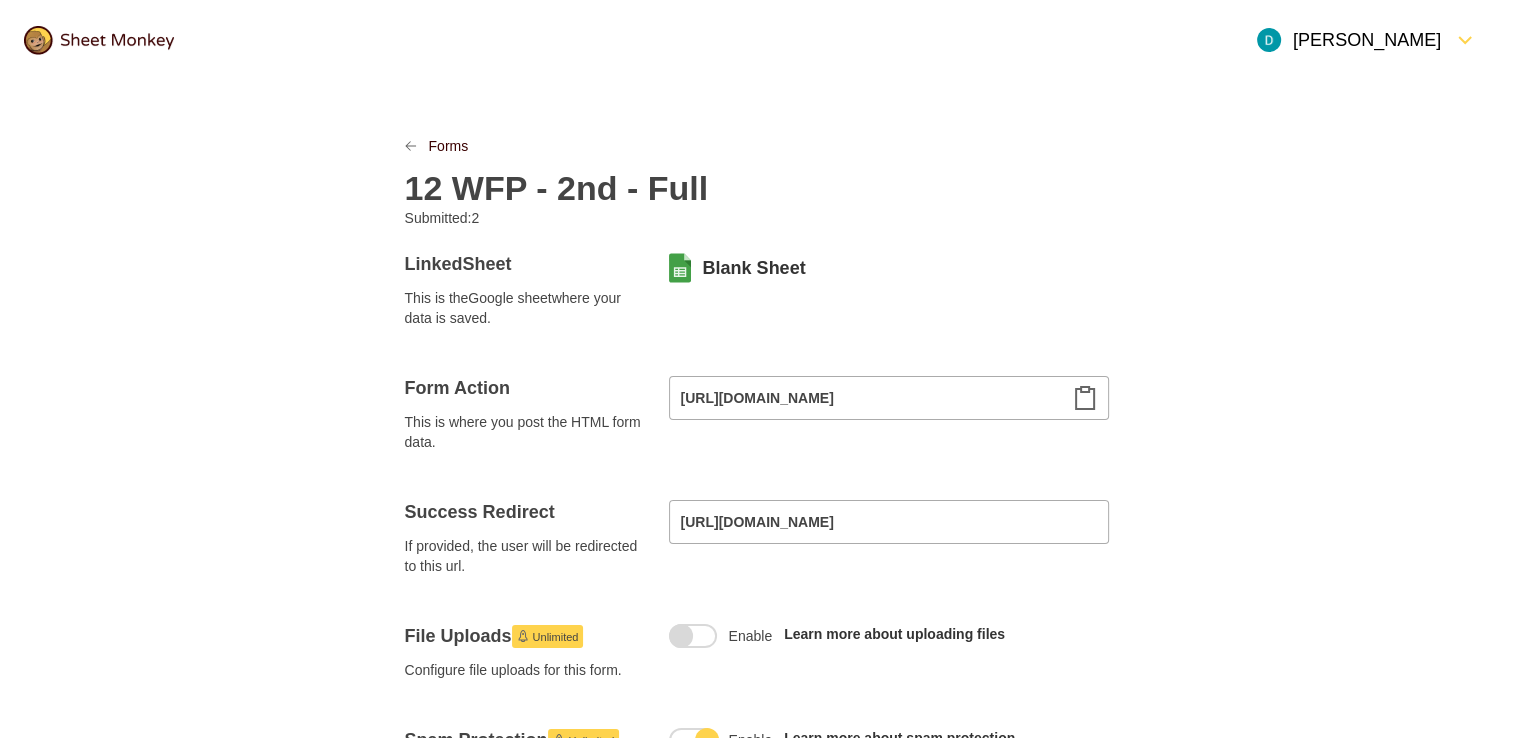 scroll, scrollTop: 0, scrollLeft: 0, axis: both 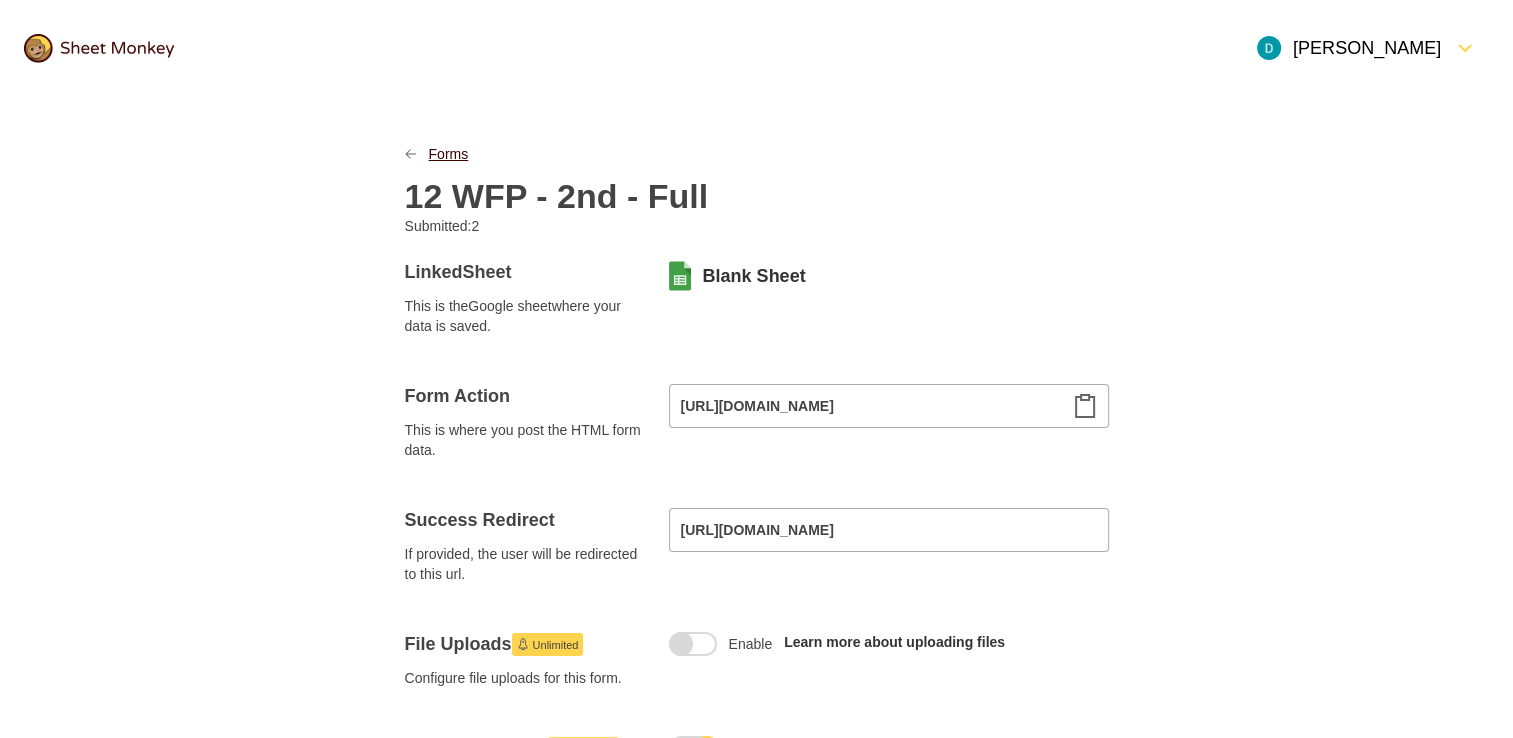click on "Forms" at bounding box center [449, 154] 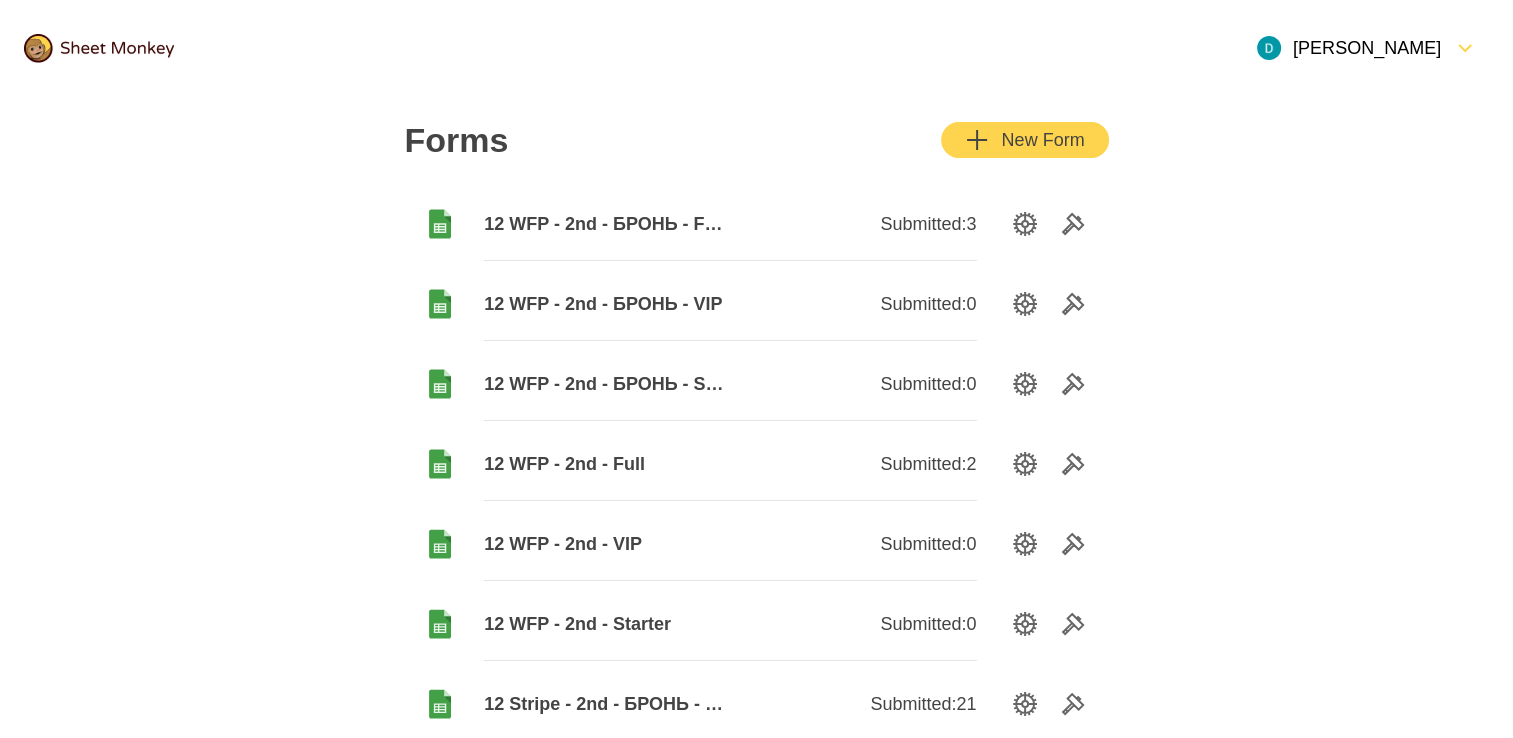 click on "12 WFP - 2nd - БРОНЬ - STARTER" at bounding box center (607, 384) 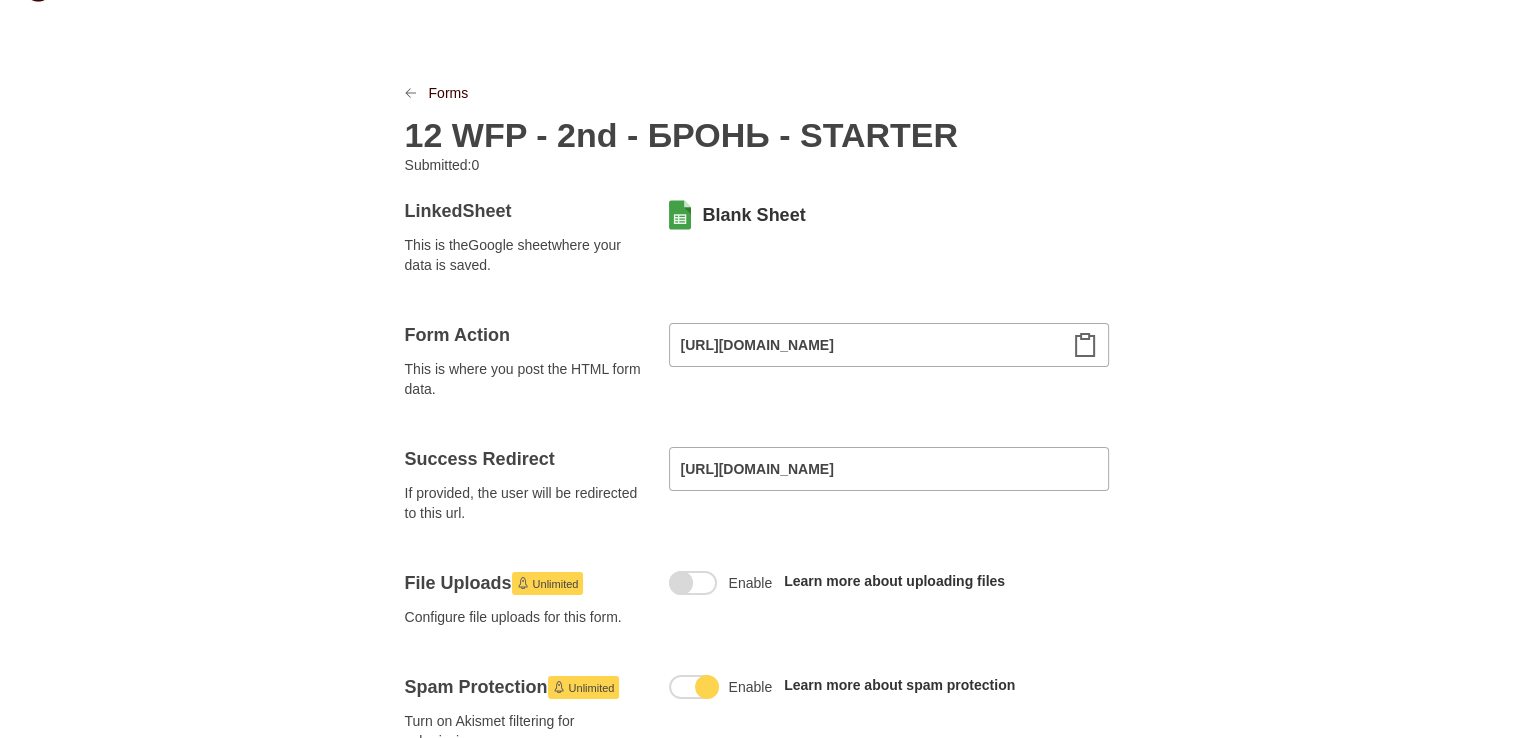 scroll, scrollTop: 0, scrollLeft: 0, axis: both 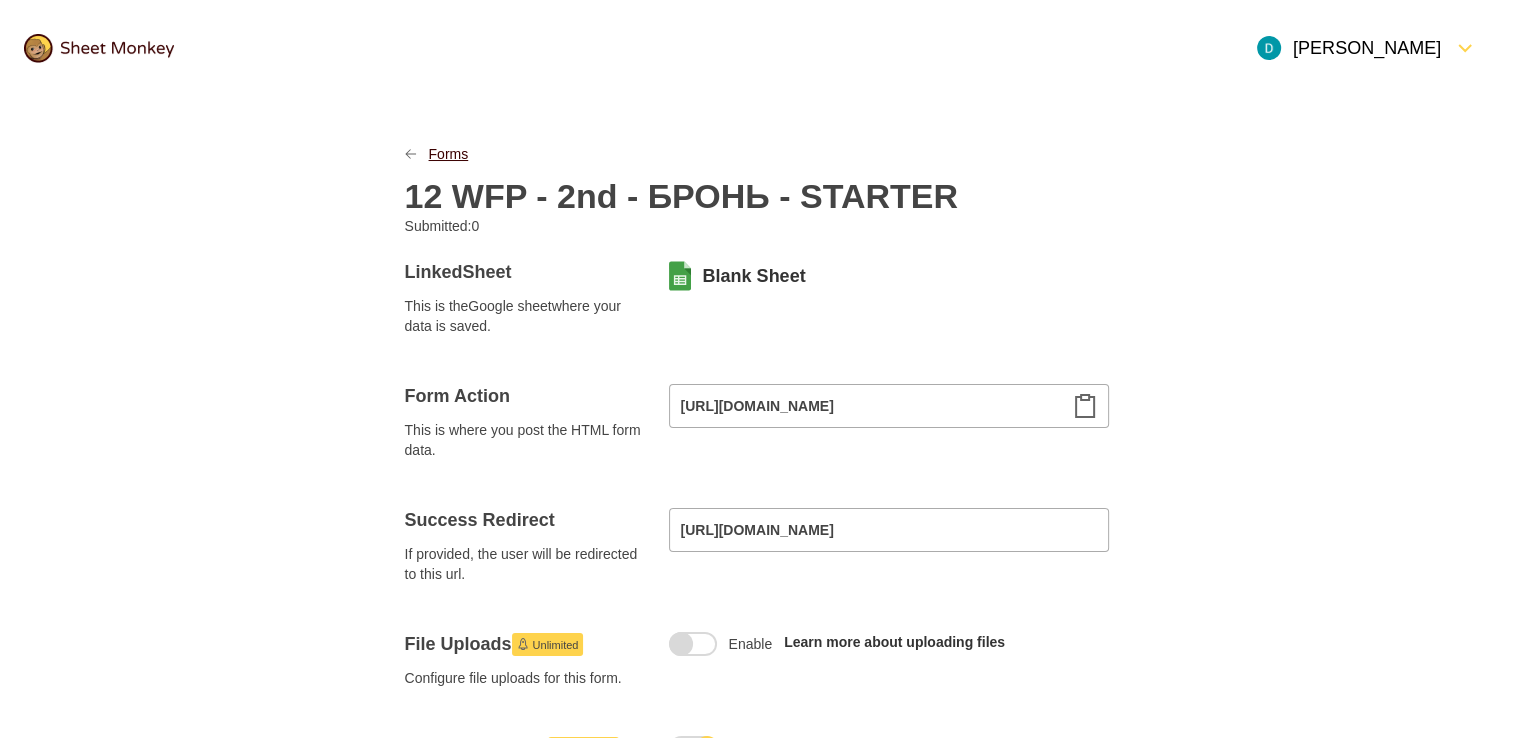 click on "Forms" at bounding box center (449, 154) 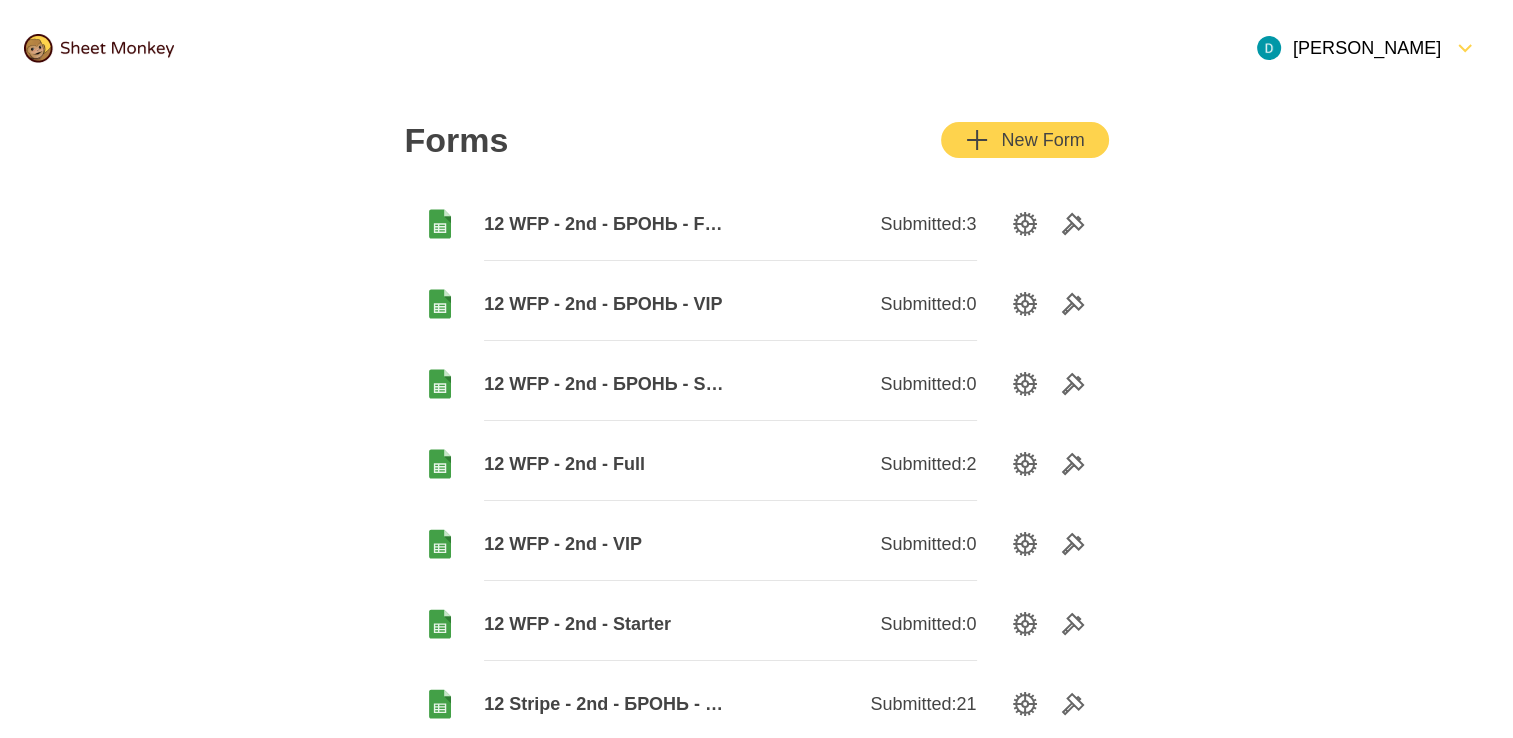 click on "12 WFP - 2nd - БРОНЬ - VIP" at bounding box center (607, 304) 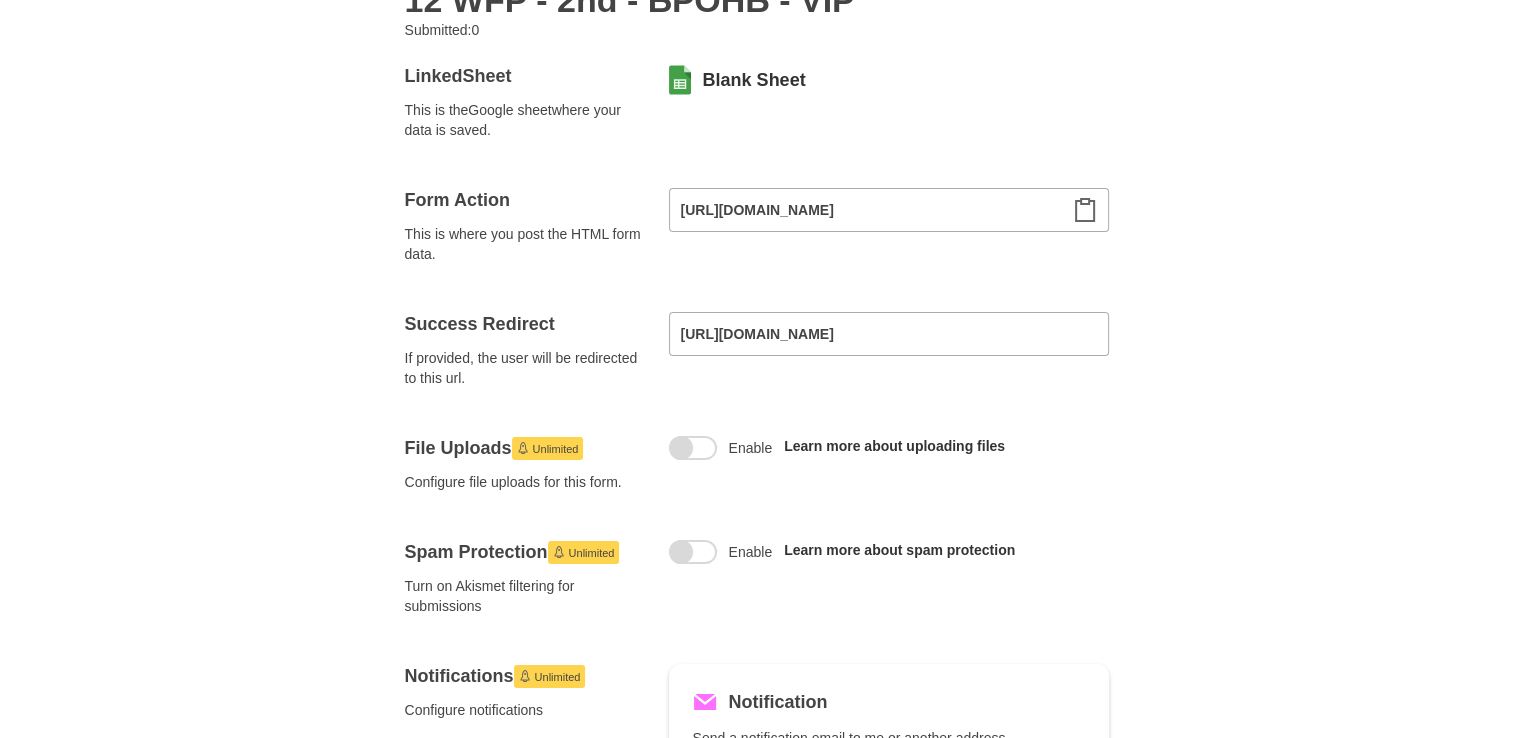 scroll, scrollTop: 400, scrollLeft: 0, axis: vertical 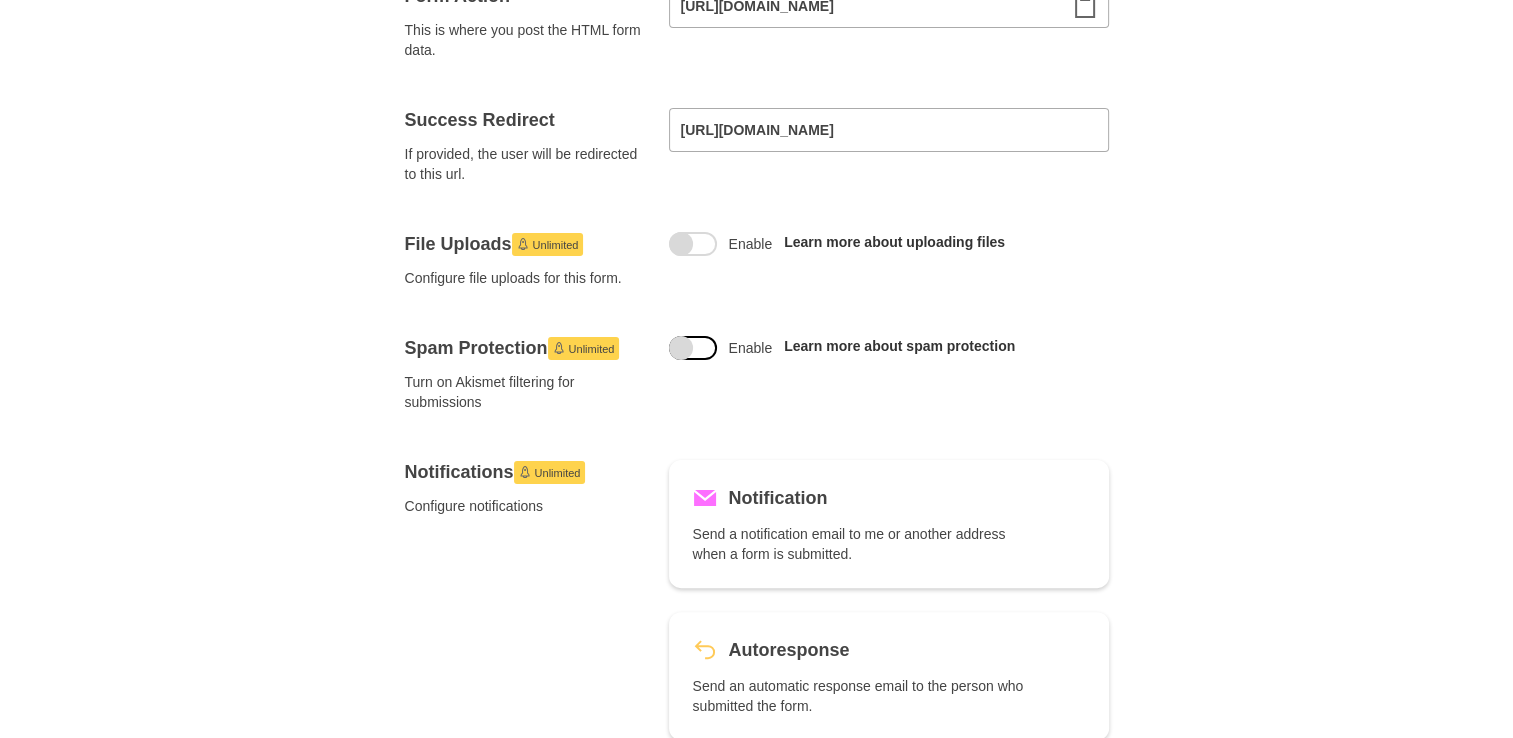 click on "Linked  Sheet   This is the  Google sheet  where your data is saved. Blank Sheet Form Action This is where you post the HTML form data. [URL][DOMAIN_NAME] Success Redirect If provided, the user will be redirected to this url. [URL][DOMAIN_NAME] File Uploads    Unlimited Configure file uploads for this form. Enable Learn more about uploading files Spam Protection    Unlimited Turn on Akismet filtering for submissions Enable Learn more about spam protection Notifications    Unlimited Configure notifications Notification Send a notification email to me or another address when a form is submitted. Autoresponse Send an automatic response email to the person who submitted the form. Embed HTML A starter HTML snippet for posting to this  sheet < form   action = "[URL][DOMAIN_NAME]"   method = "post" >
<!-- Put HTML input fields in here and see how they fill up your sheet -->
< label > Example Field:  < input" at bounding box center (757, 540) 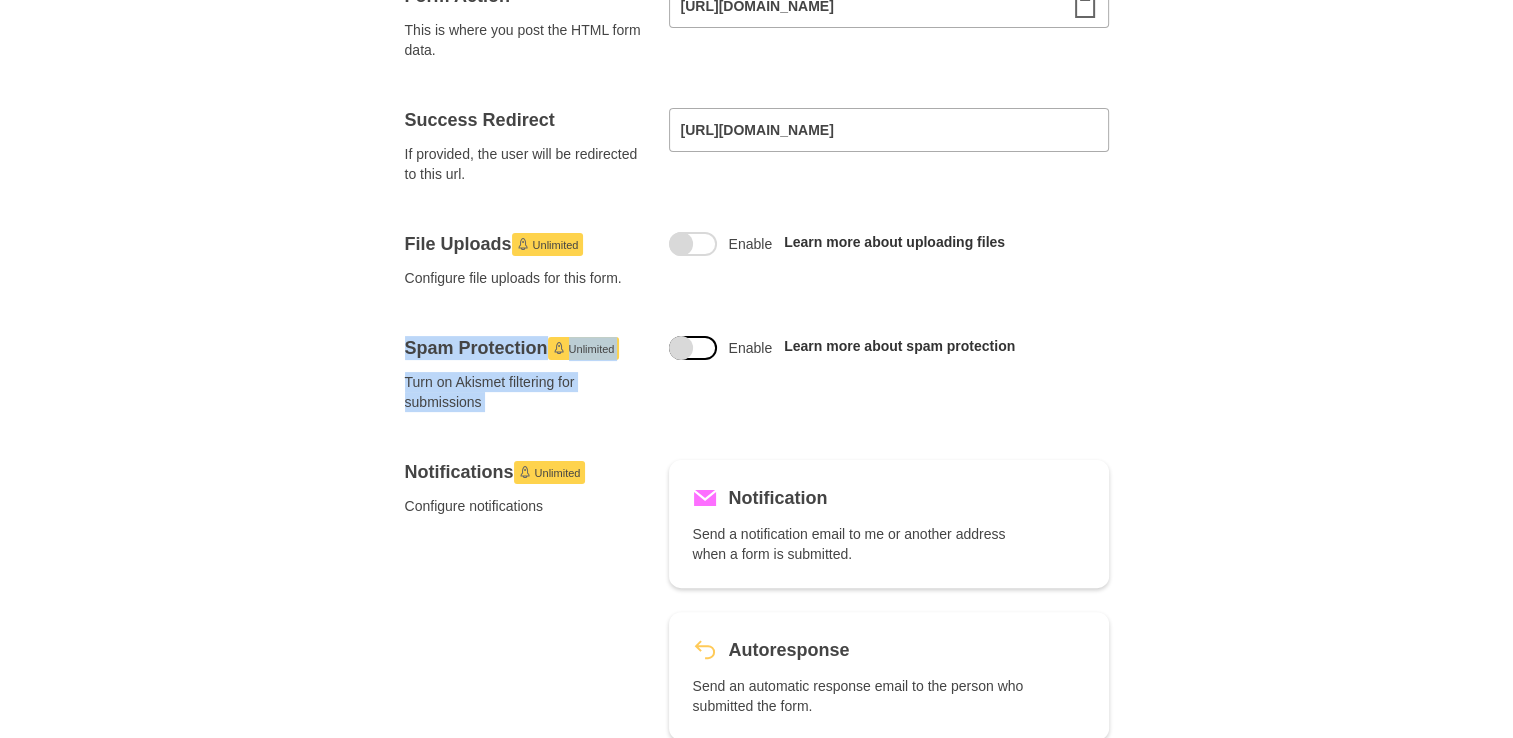 drag, startPoint x: 688, startPoint y: 335, endPoint x: 688, endPoint y: 346, distance: 11 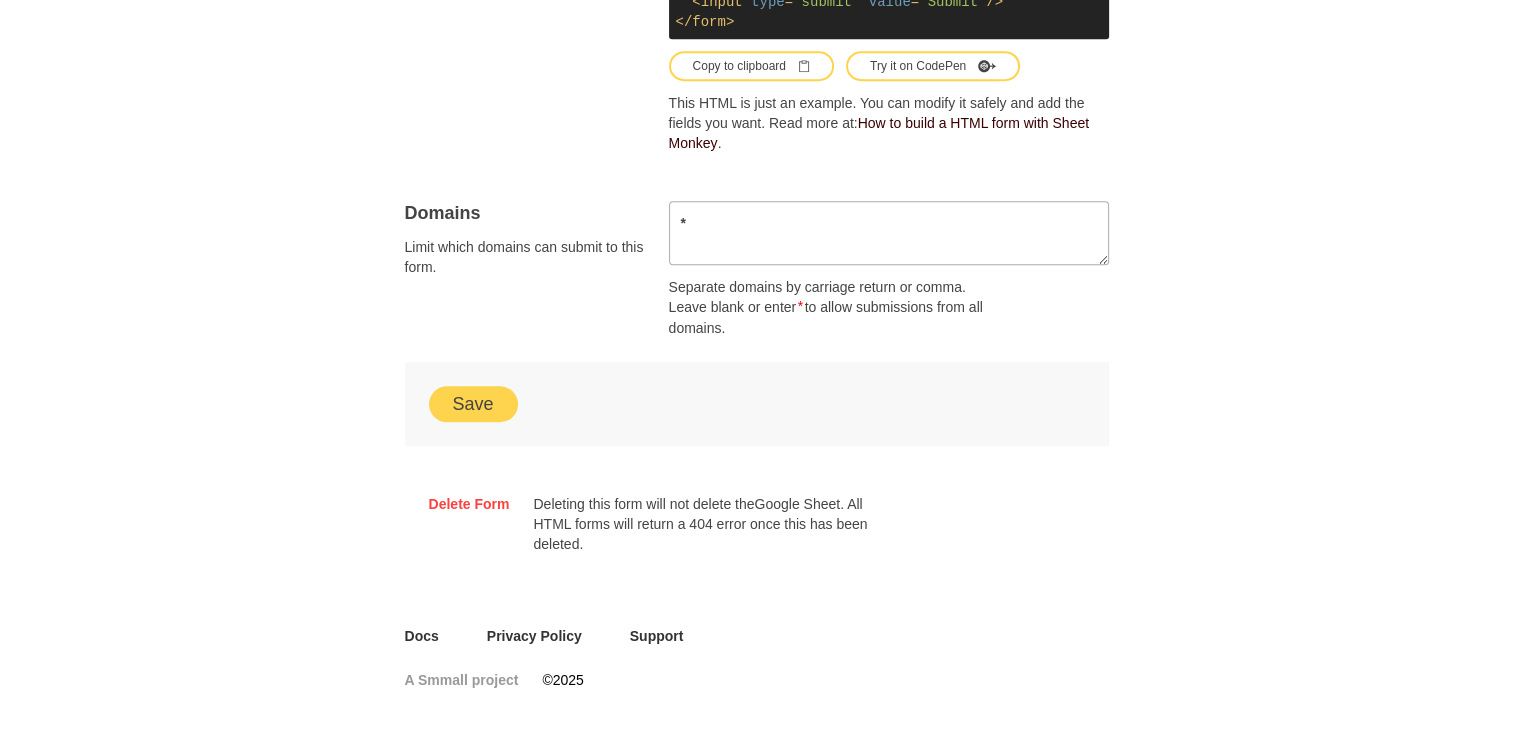 scroll, scrollTop: 1296, scrollLeft: 0, axis: vertical 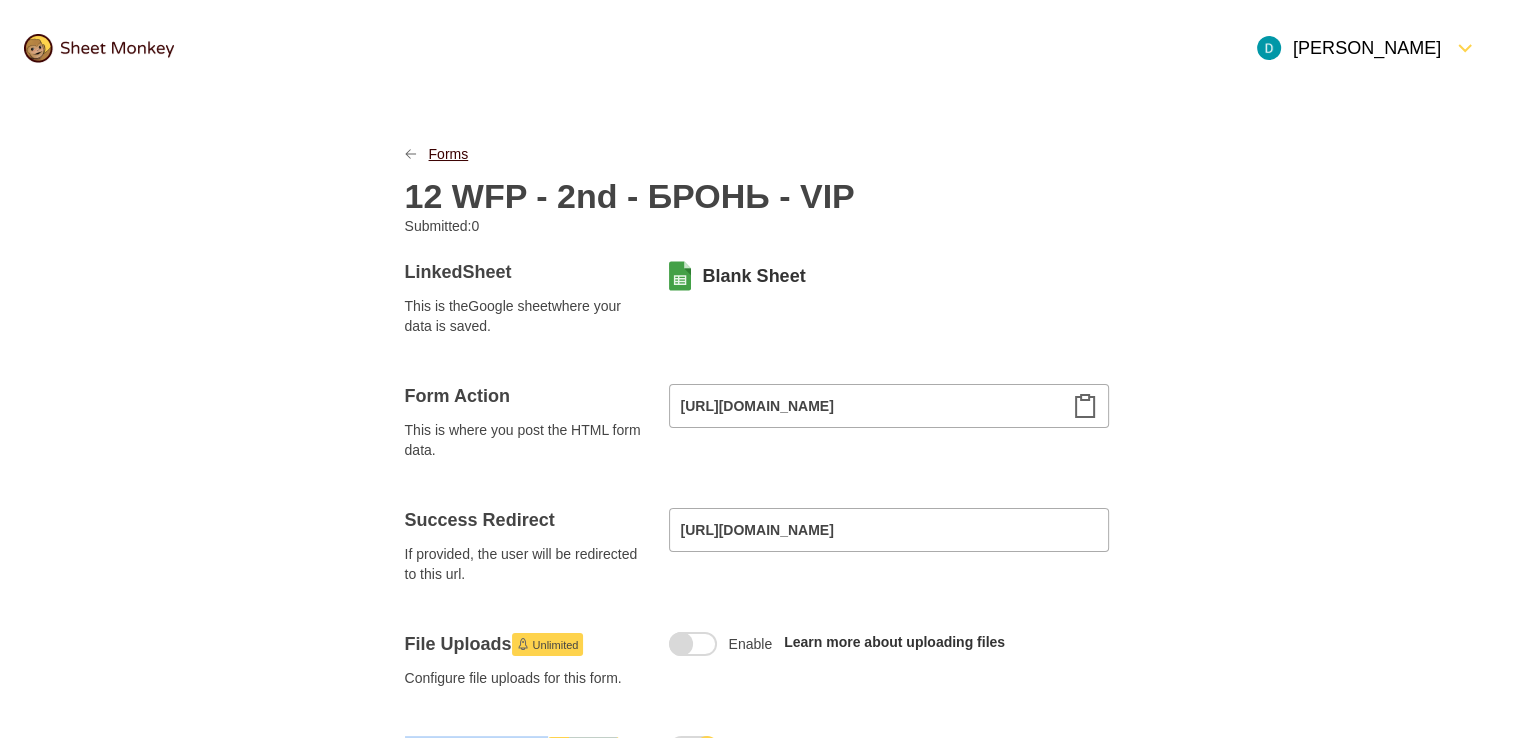 click on "Forms" at bounding box center [449, 154] 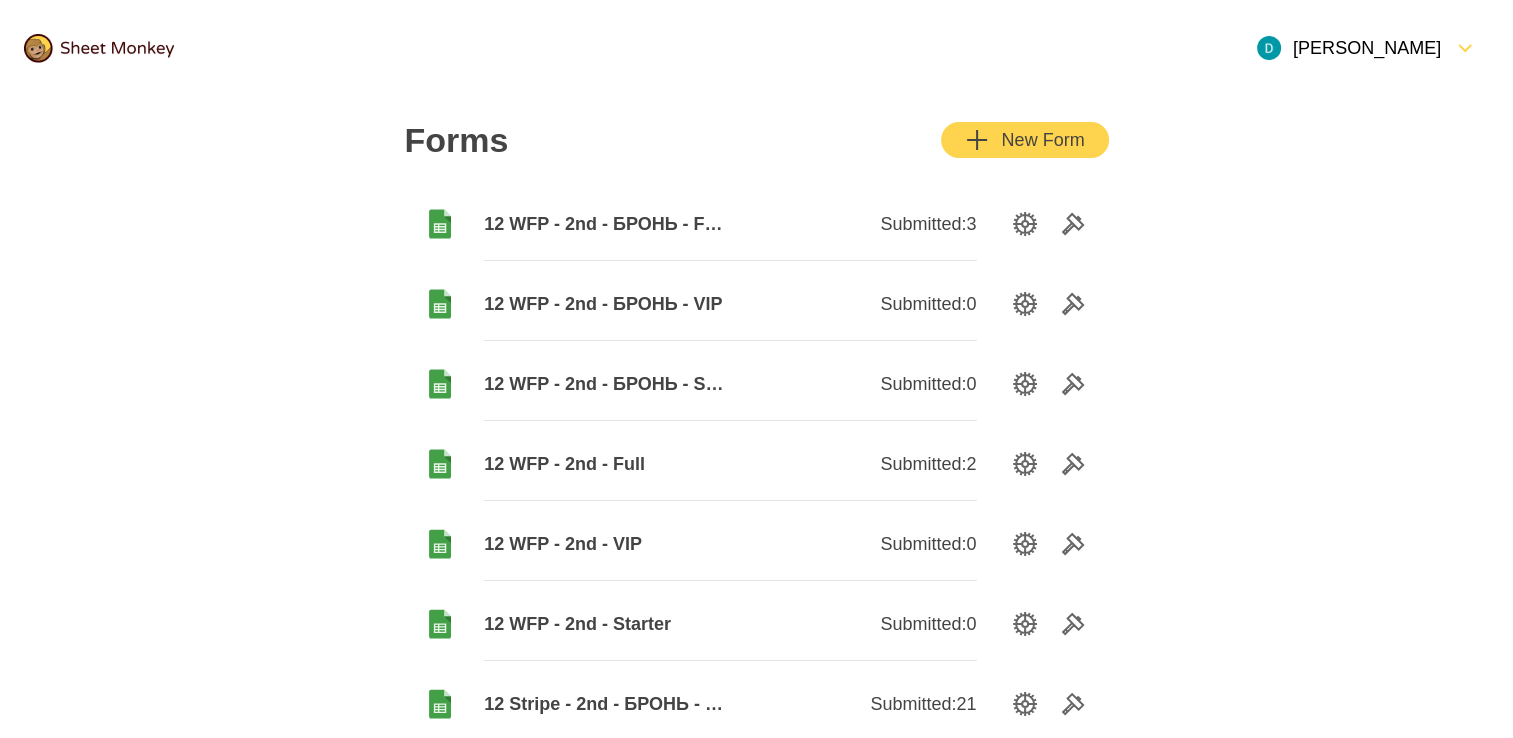 click on "12 WFP - 2nd - БРОНЬ - FULL" at bounding box center [607, 224] 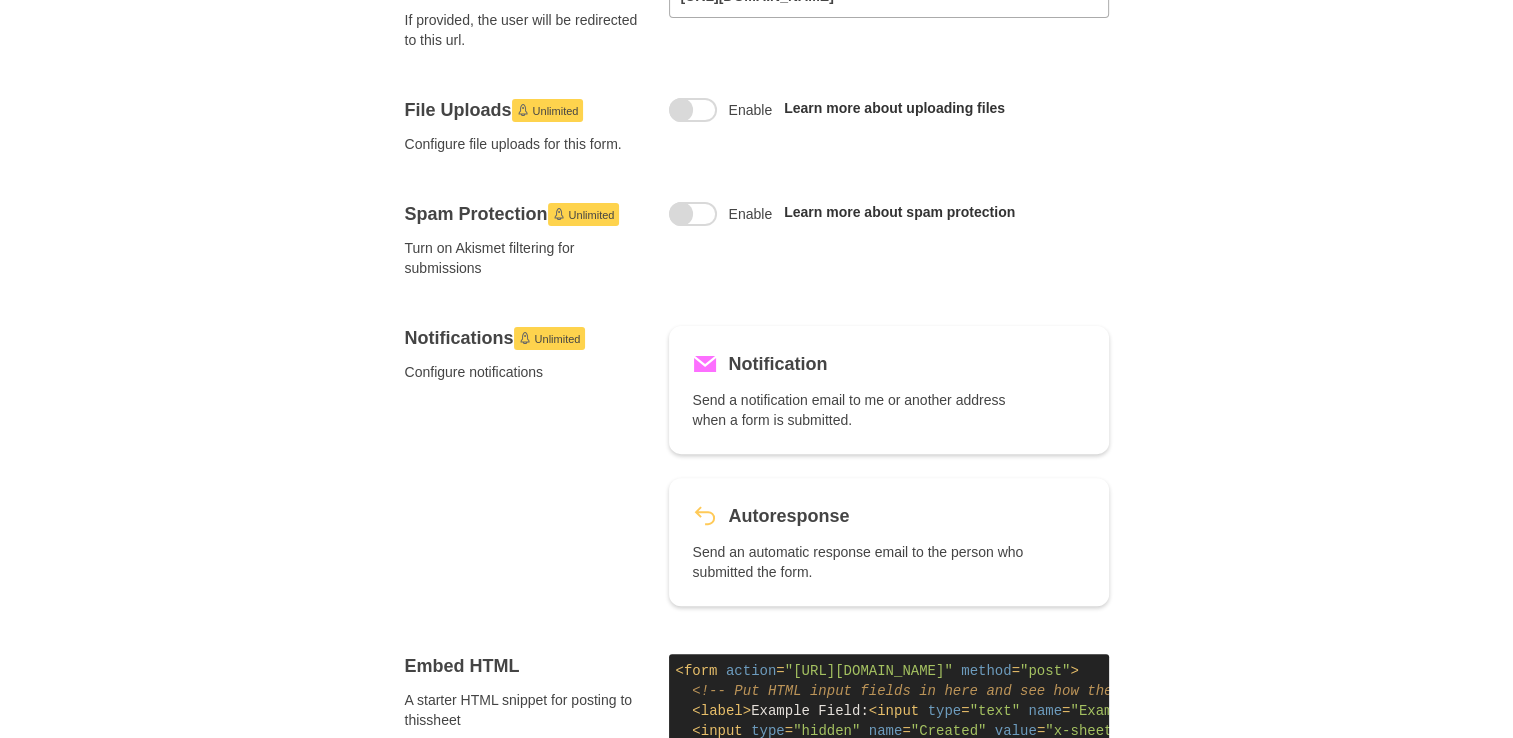 scroll, scrollTop: 600, scrollLeft: 0, axis: vertical 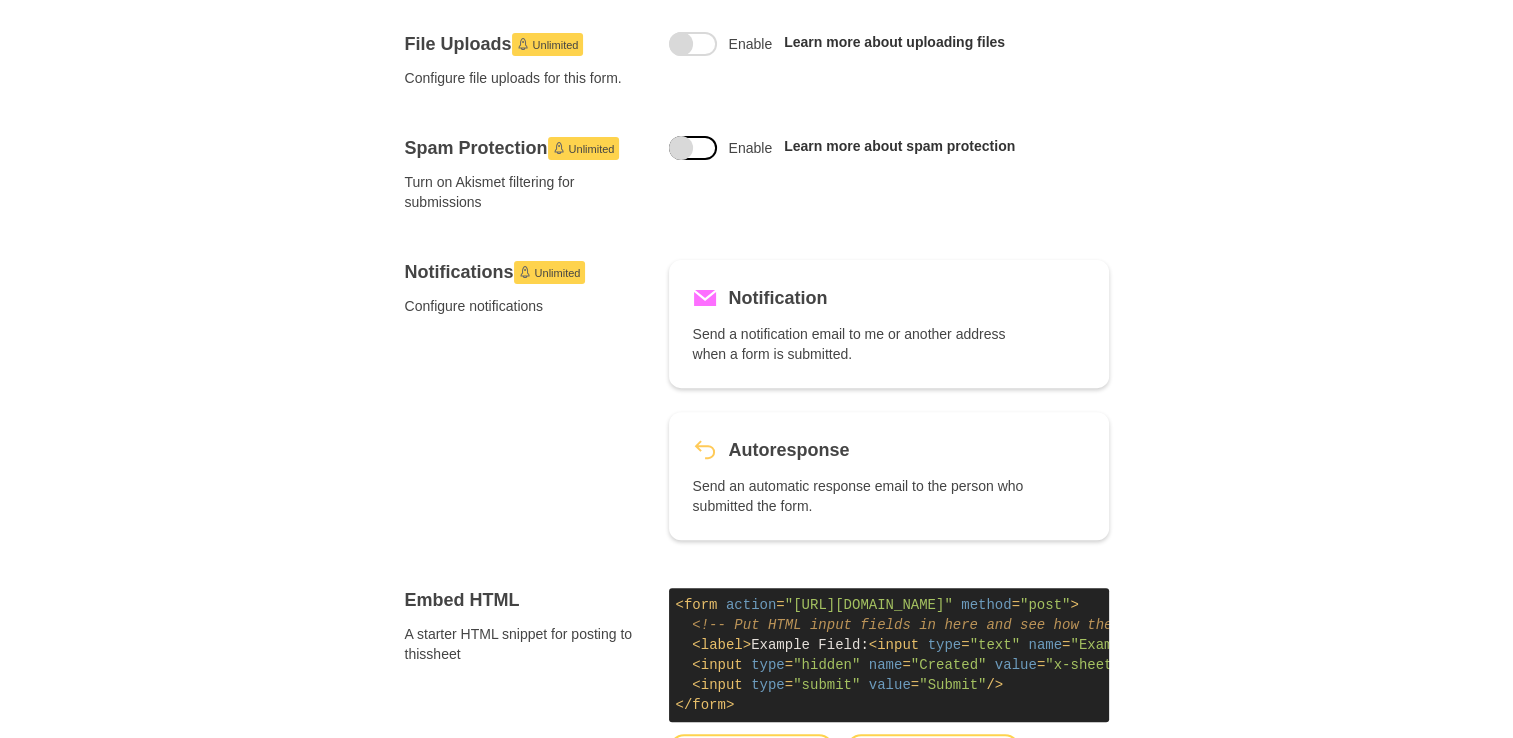 click at bounding box center [693, 148] 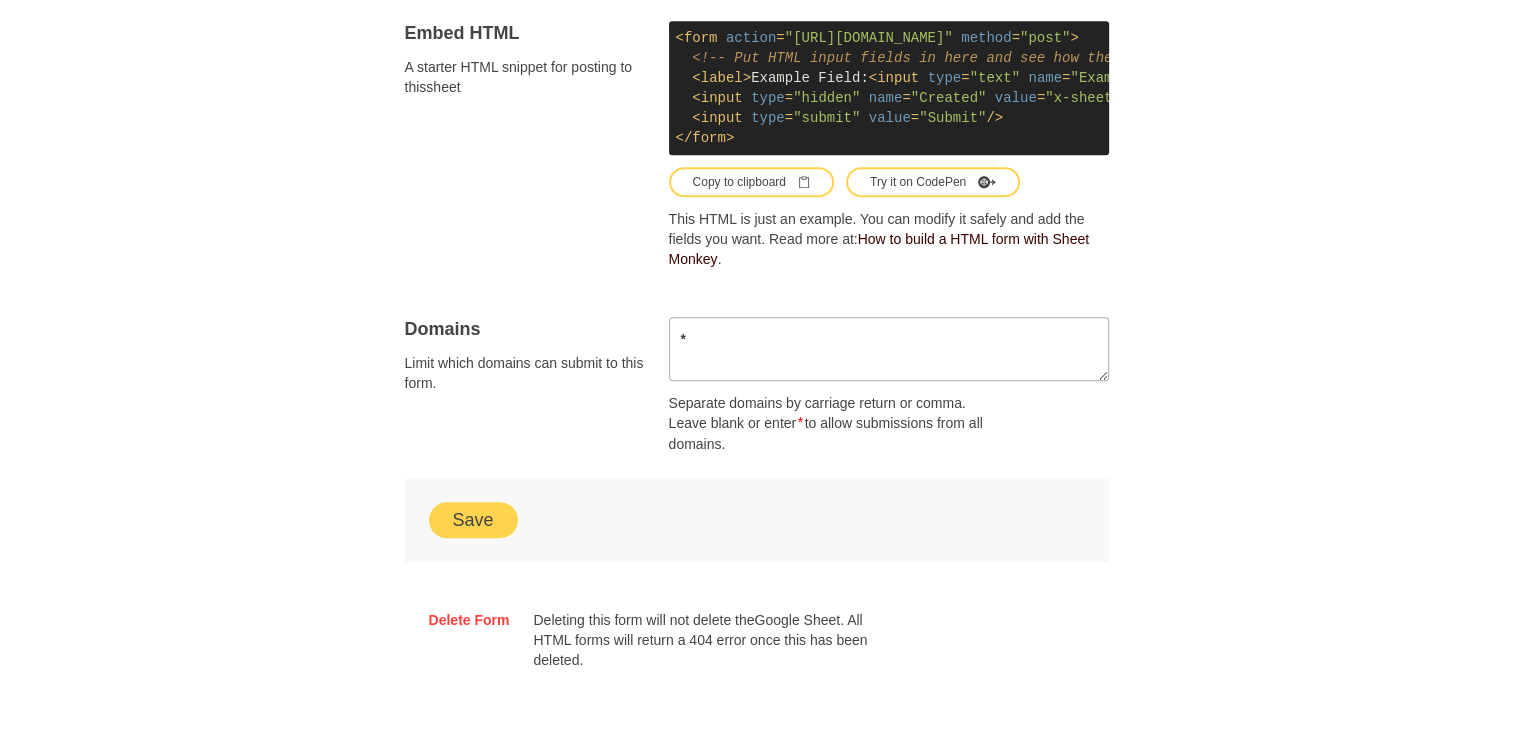 scroll, scrollTop: 1296, scrollLeft: 0, axis: vertical 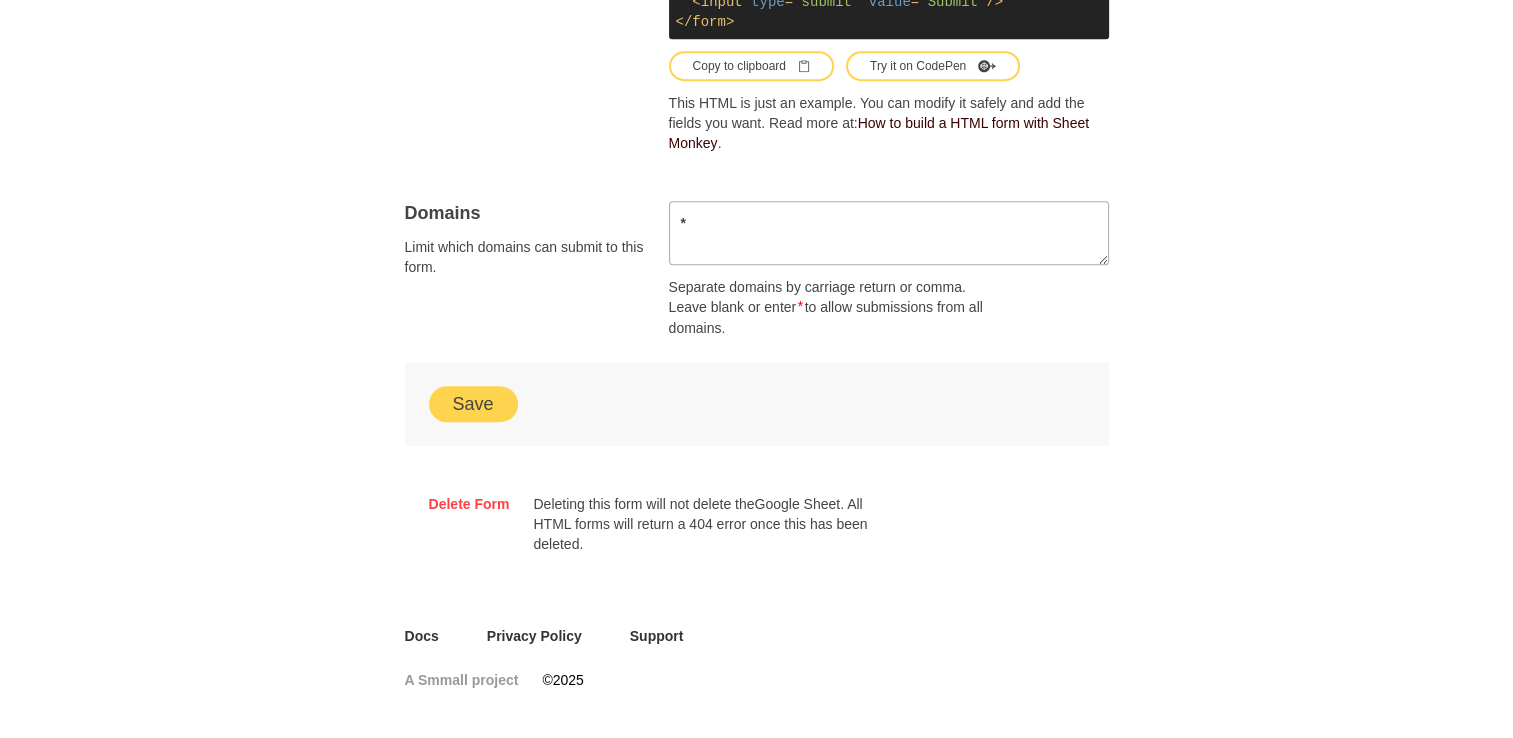 click on "Save" at bounding box center (473, 404) 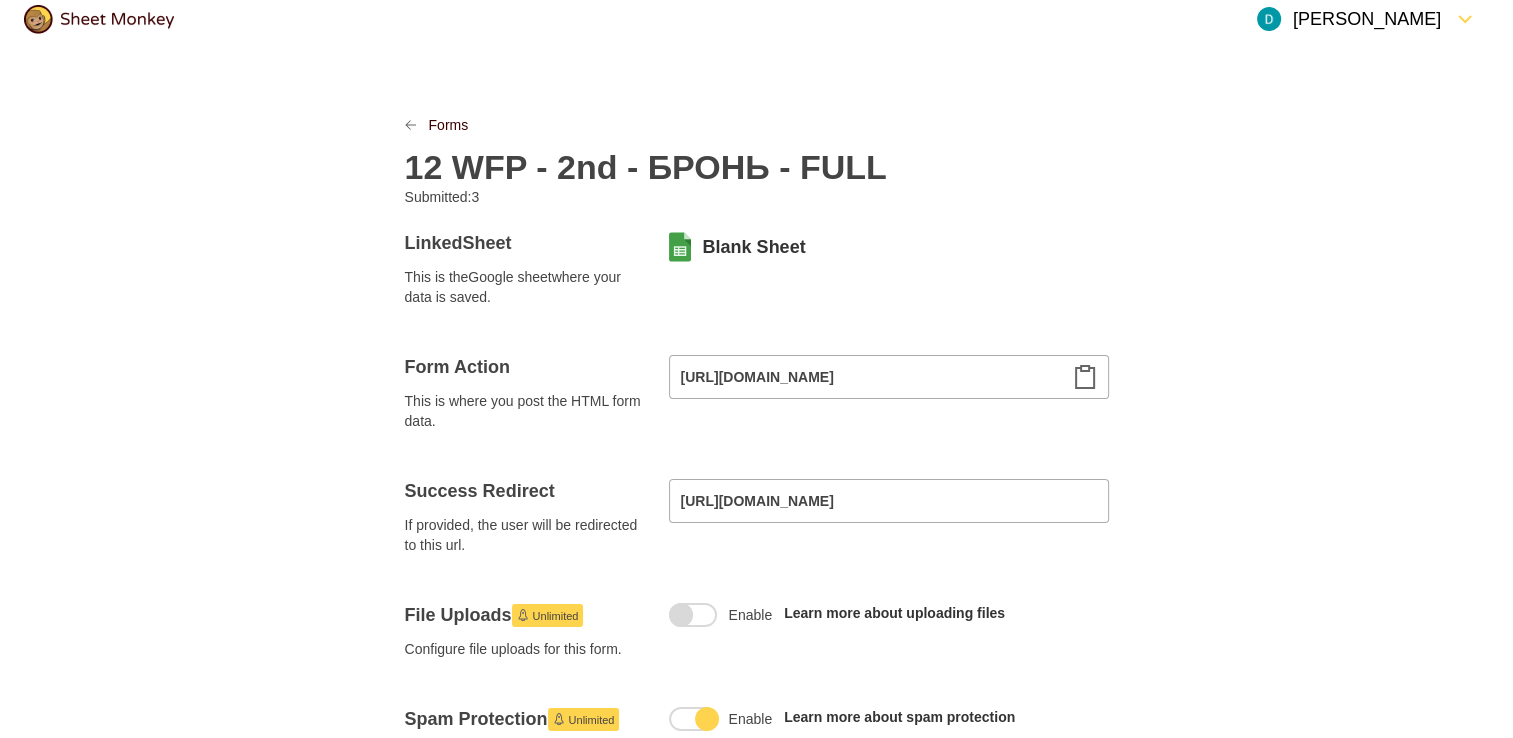 scroll, scrollTop: 0, scrollLeft: 0, axis: both 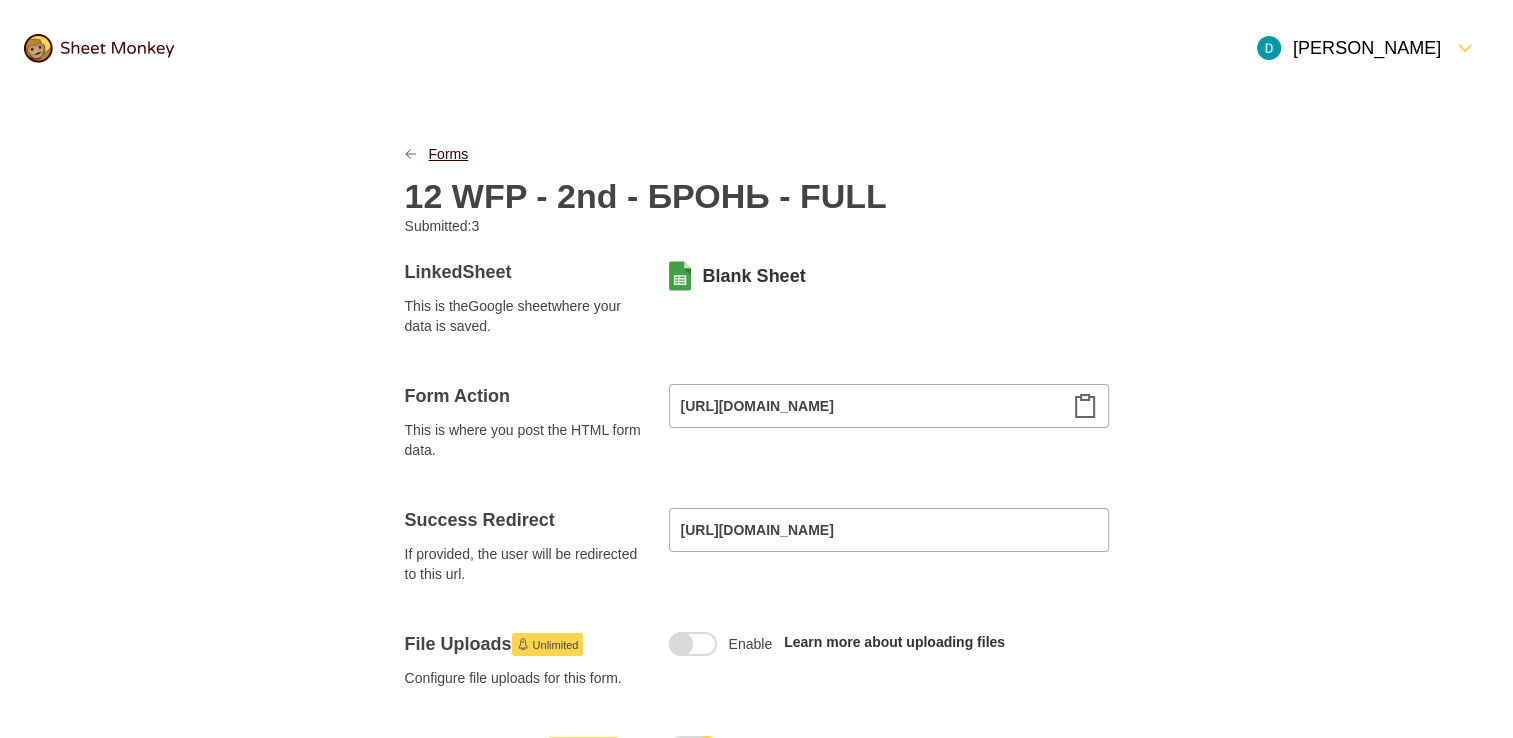 click on "Forms" at bounding box center [449, 154] 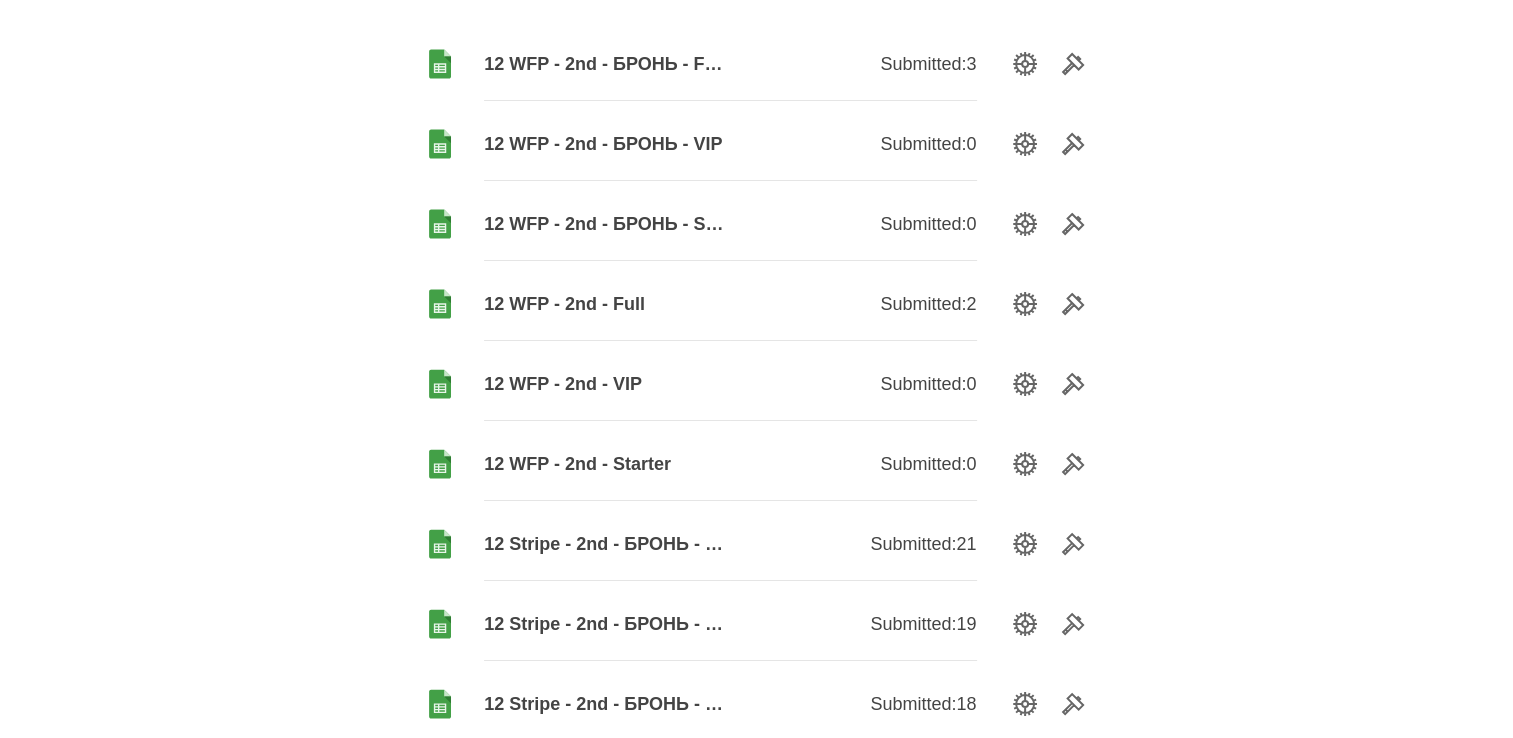 scroll, scrollTop: 200, scrollLeft: 0, axis: vertical 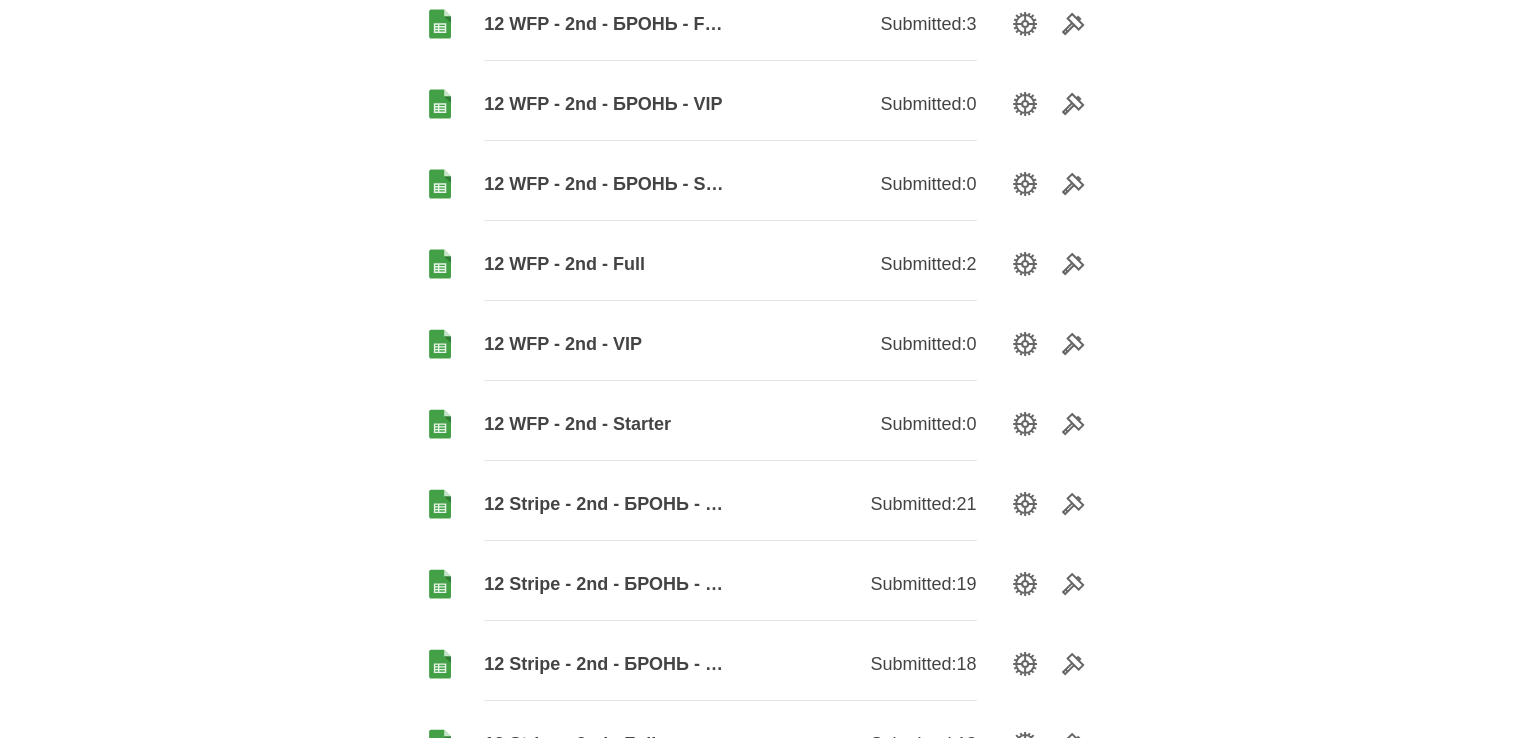 click on "12 WFP - 2nd - Starter" at bounding box center [607, 424] 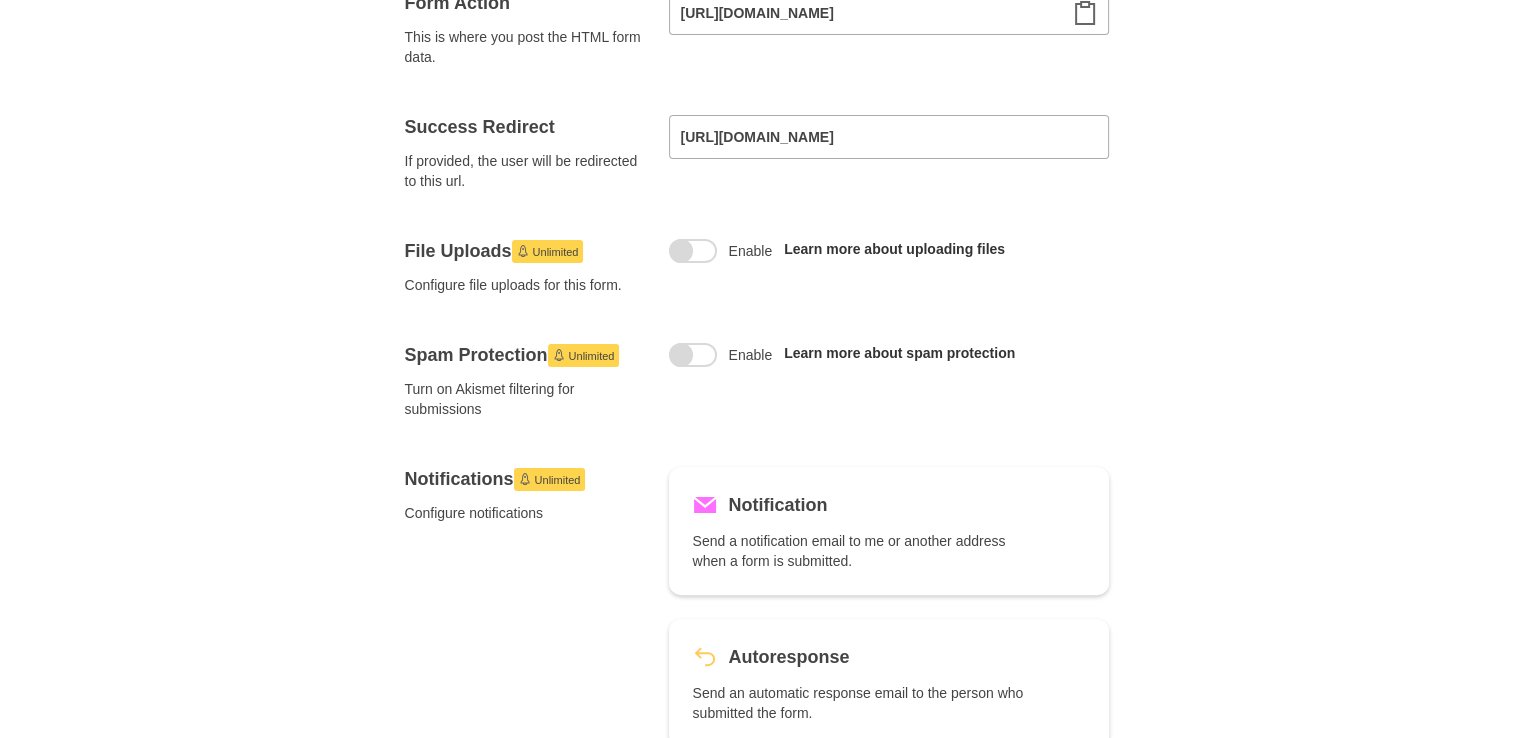 scroll, scrollTop: 500, scrollLeft: 0, axis: vertical 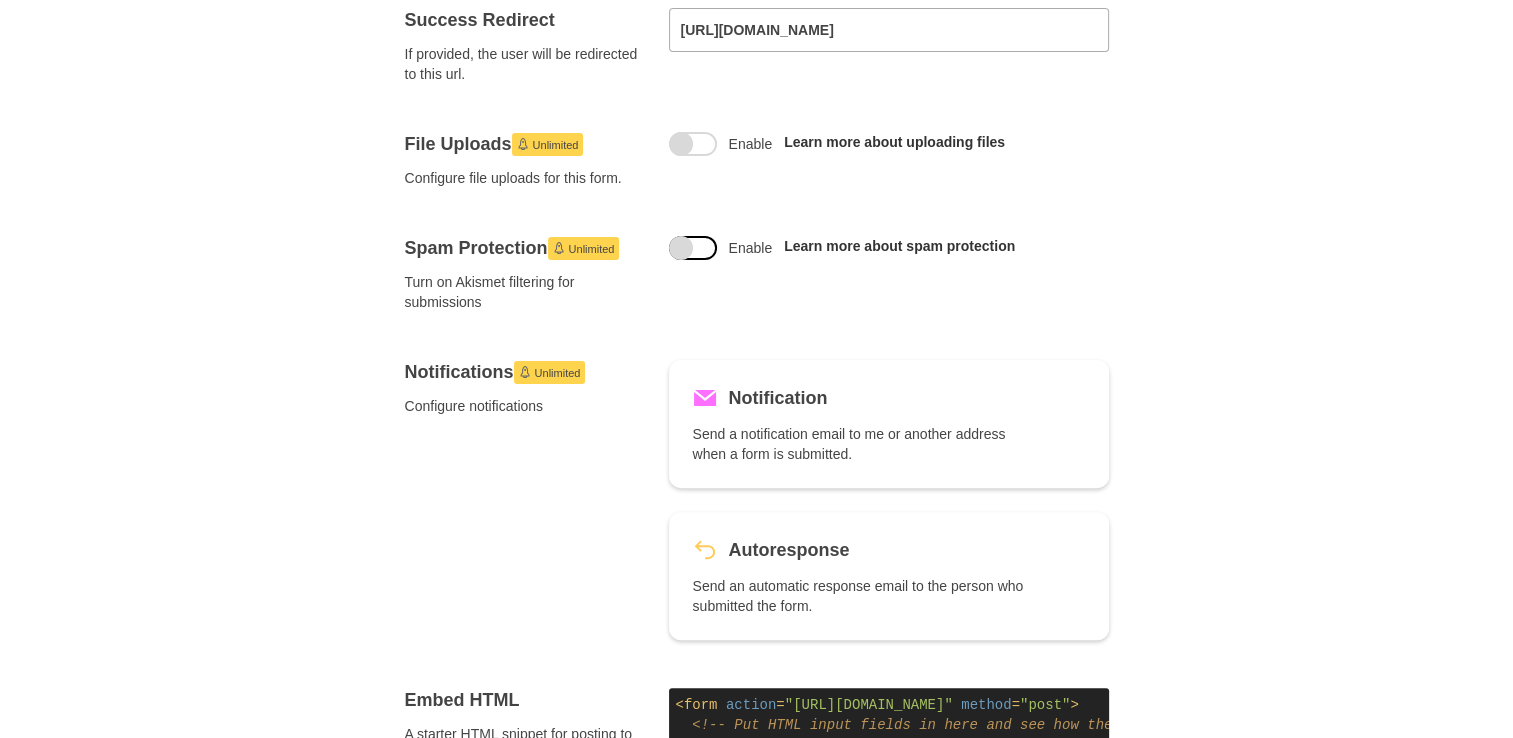 click at bounding box center [681, 248] 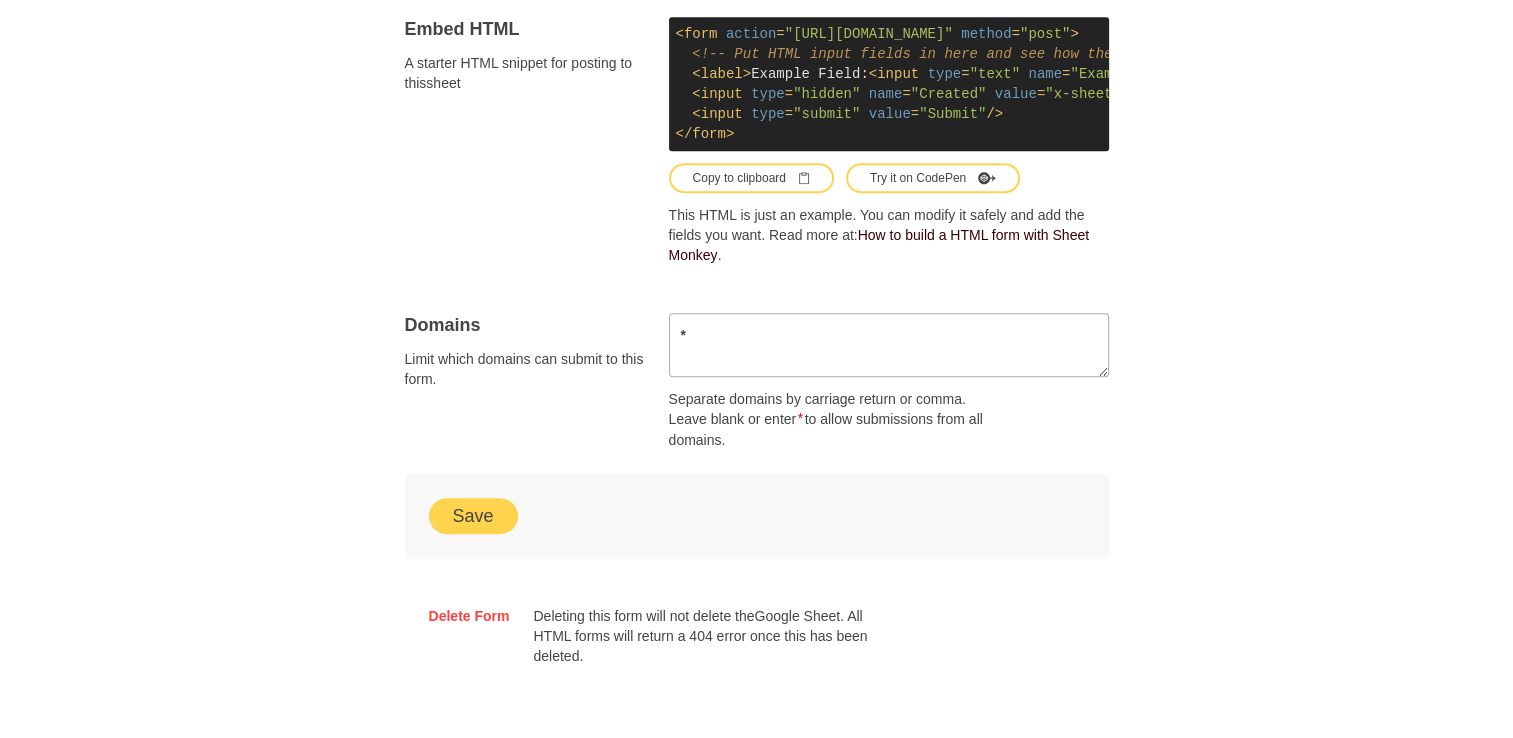 scroll, scrollTop: 1296, scrollLeft: 0, axis: vertical 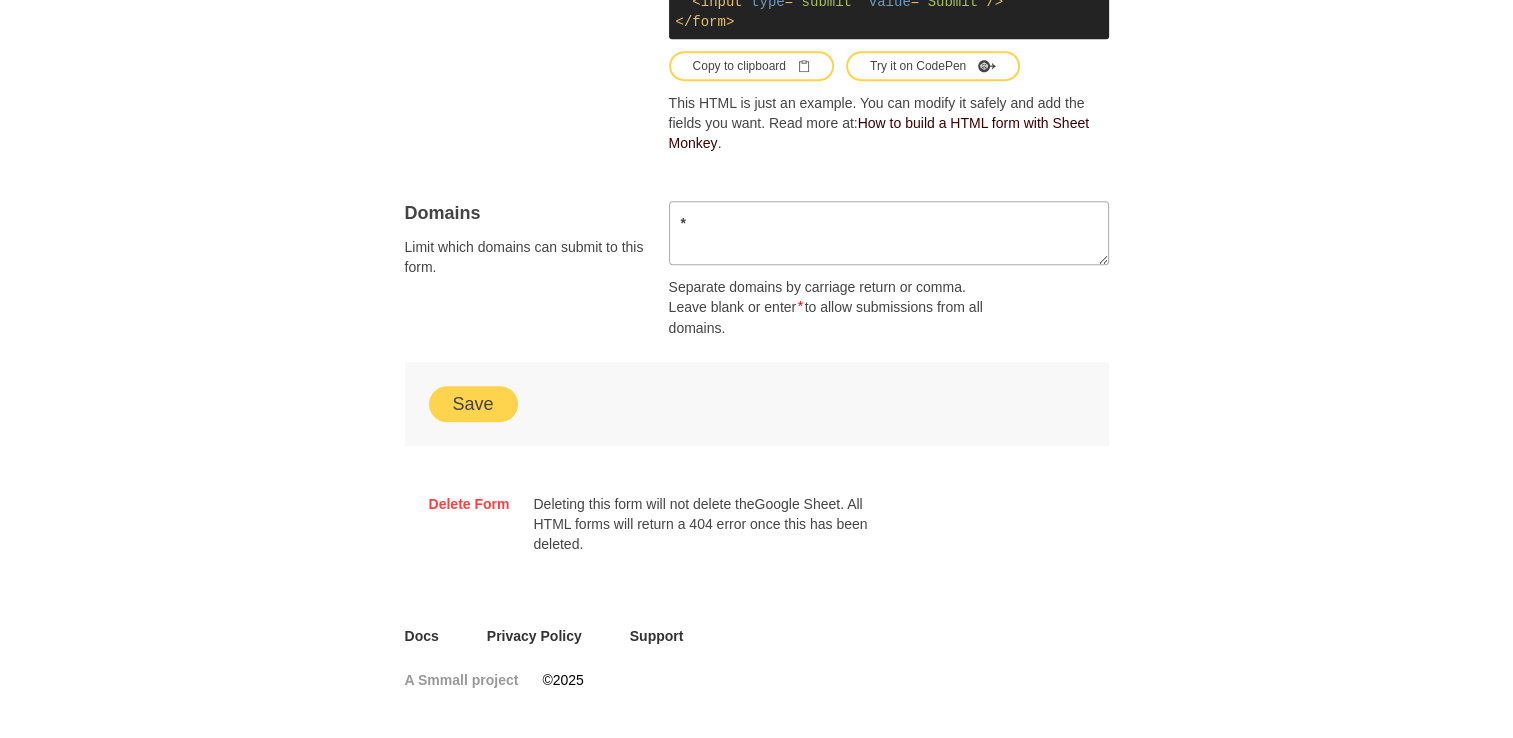 click on "Save" at bounding box center (473, 404) 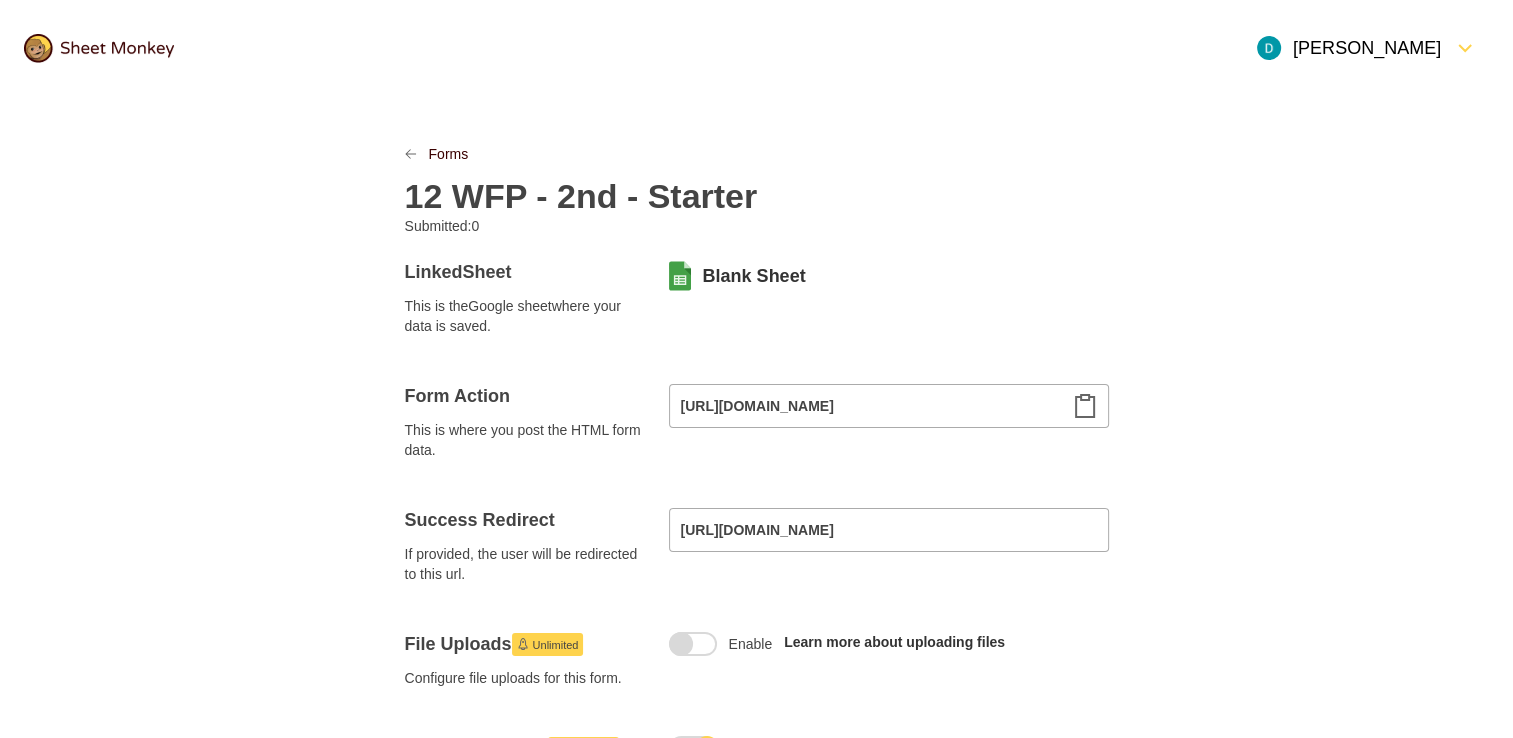 scroll, scrollTop: 0, scrollLeft: 0, axis: both 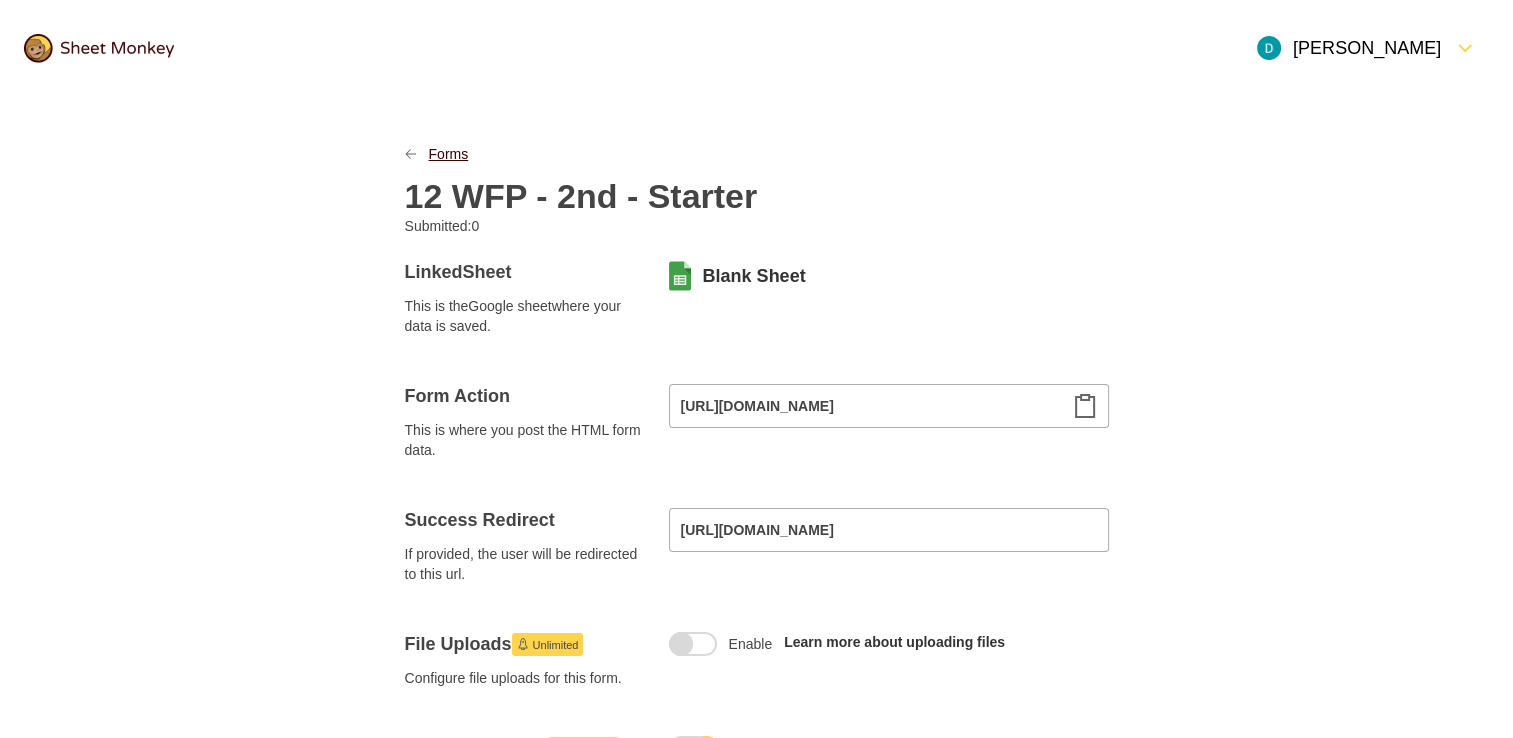 click on "Forms" at bounding box center [449, 154] 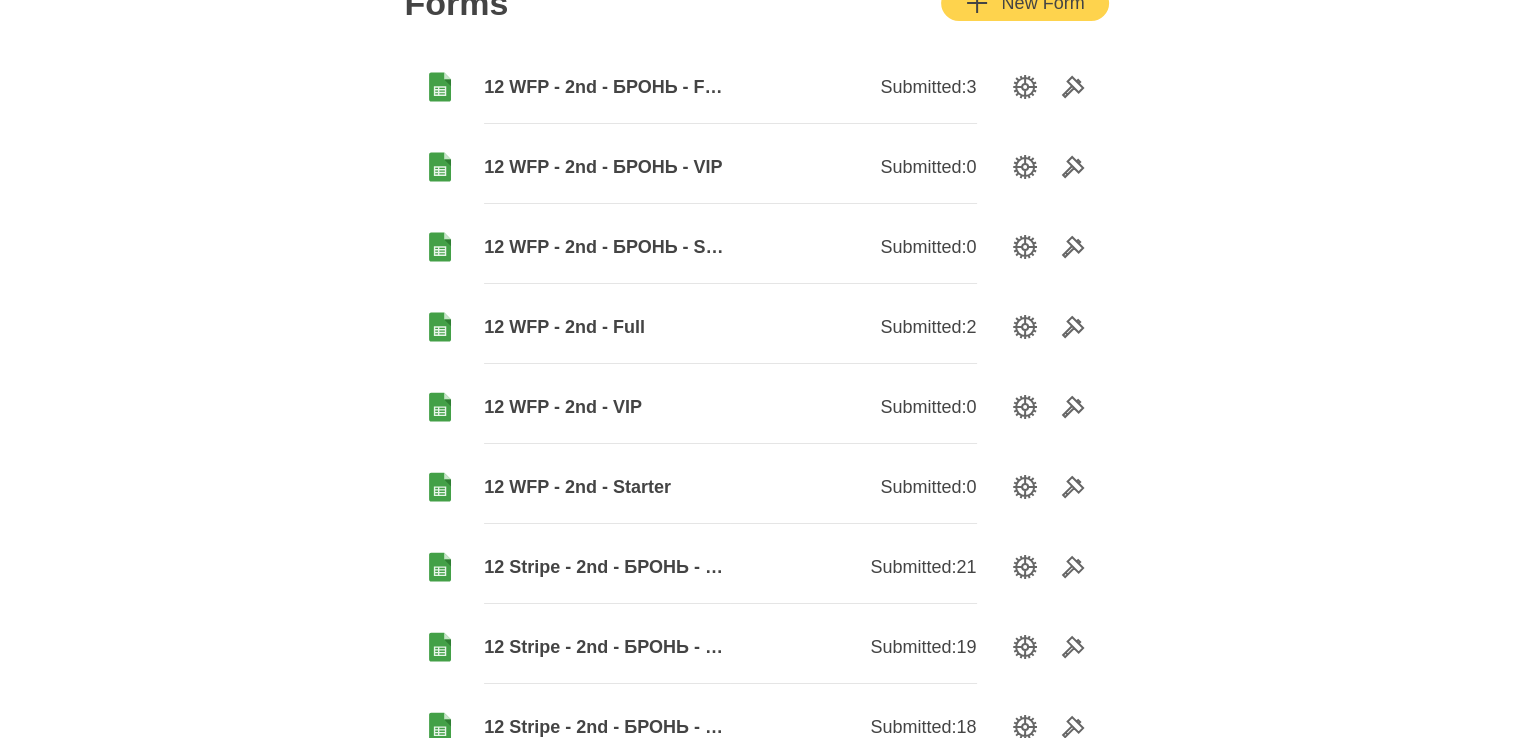 scroll, scrollTop: 100, scrollLeft: 0, axis: vertical 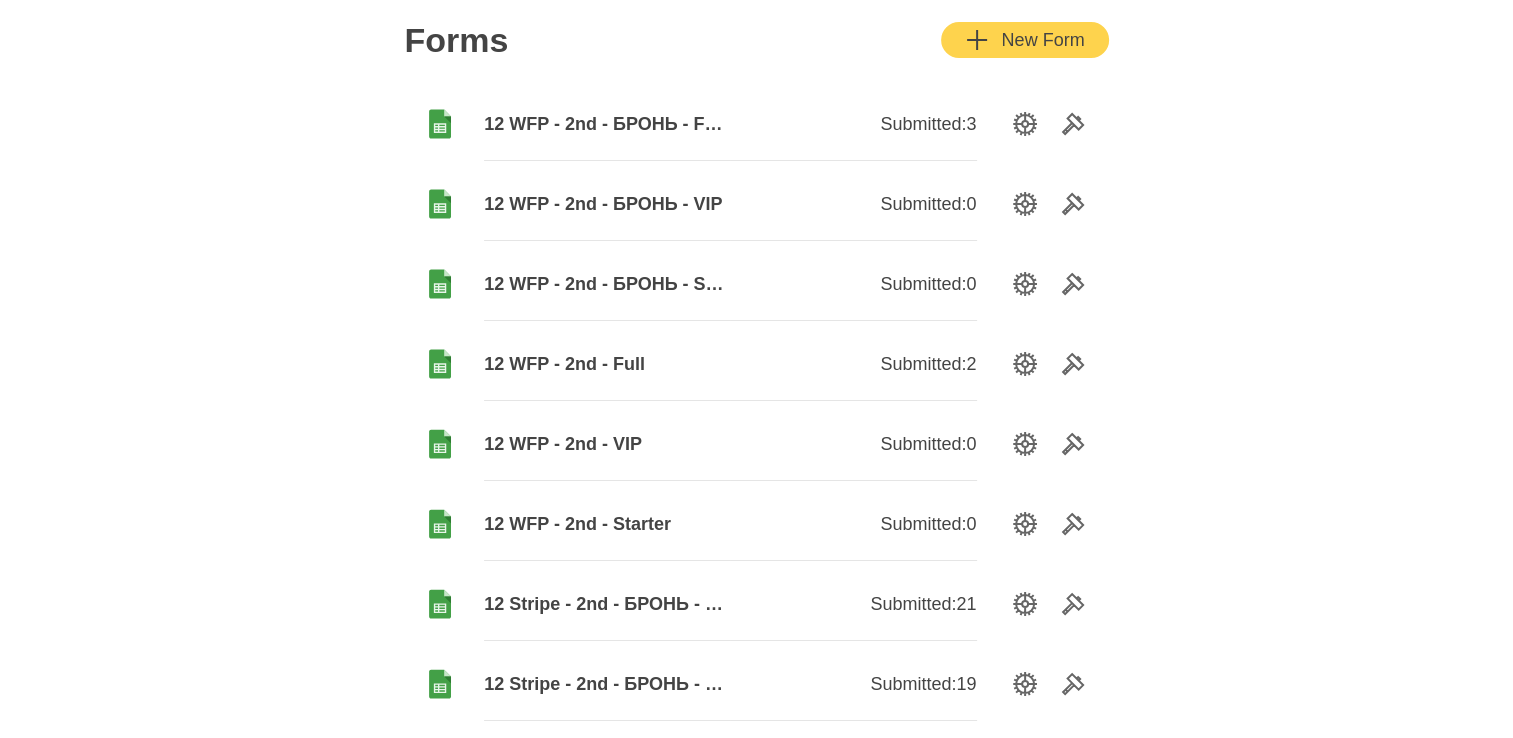click on "12 WFP - 2nd - БРОНЬ - FULL" at bounding box center (607, 124) 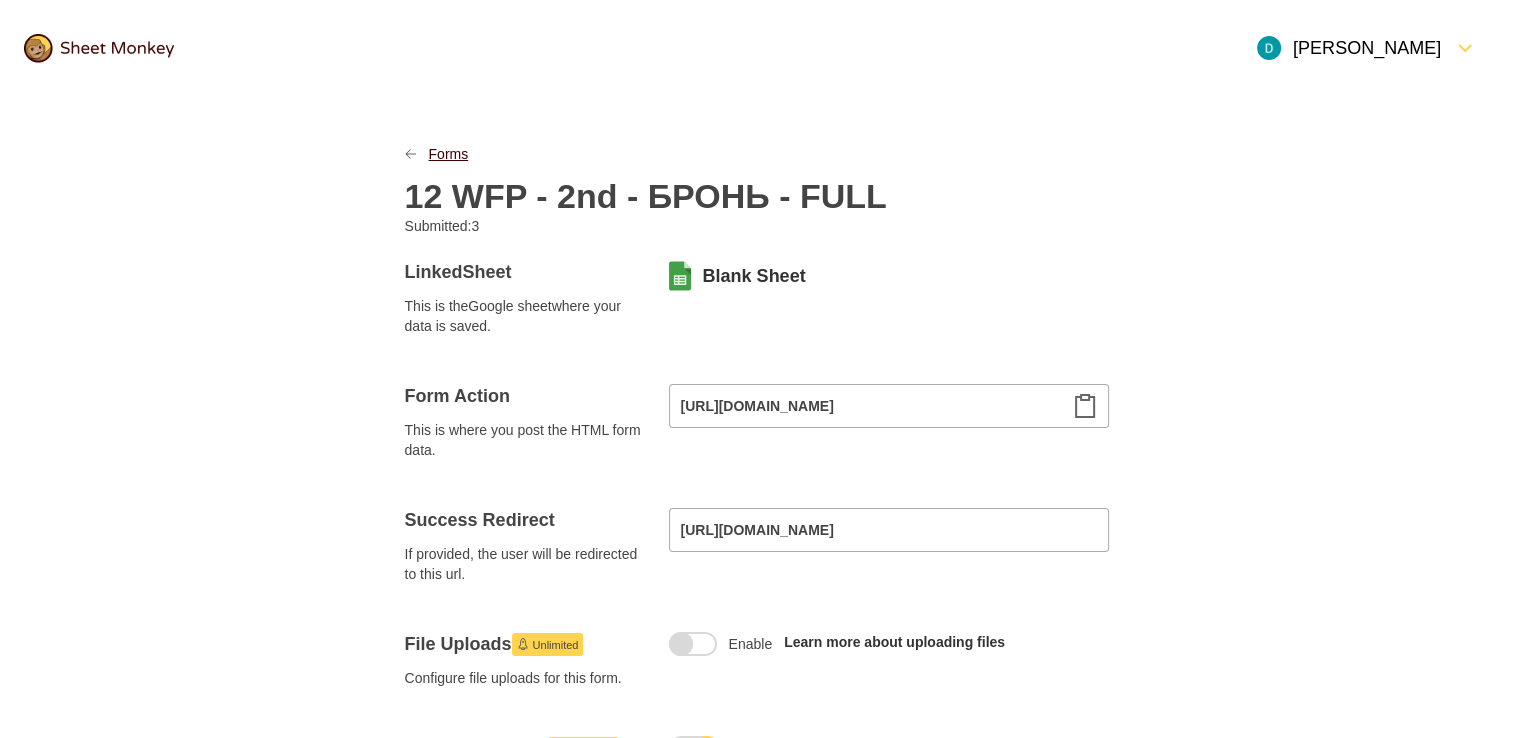 click on "Forms" at bounding box center (449, 154) 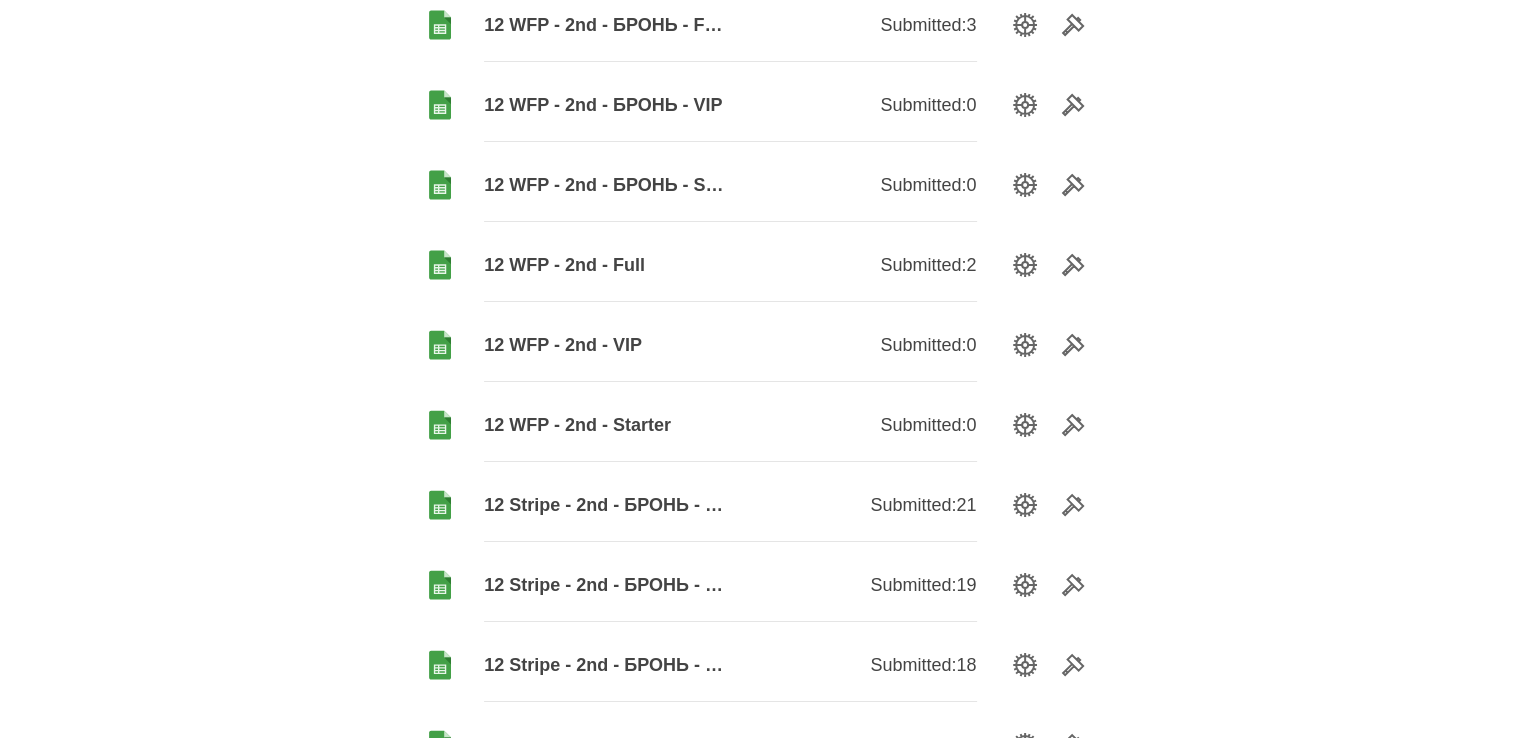 scroll, scrollTop: 200, scrollLeft: 0, axis: vertical 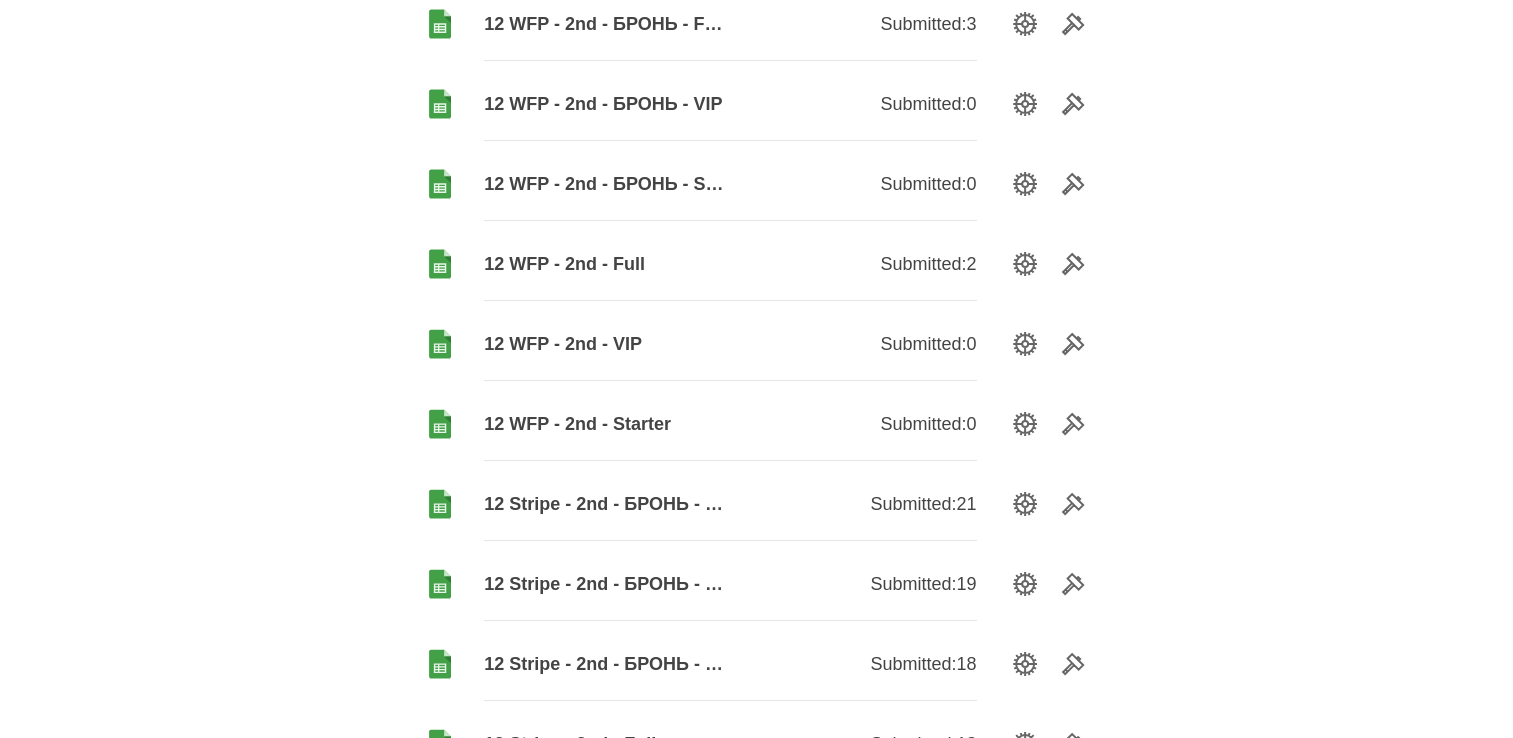 click on "12 WFP - 2nd - Full" at bounding box center (607, 264) 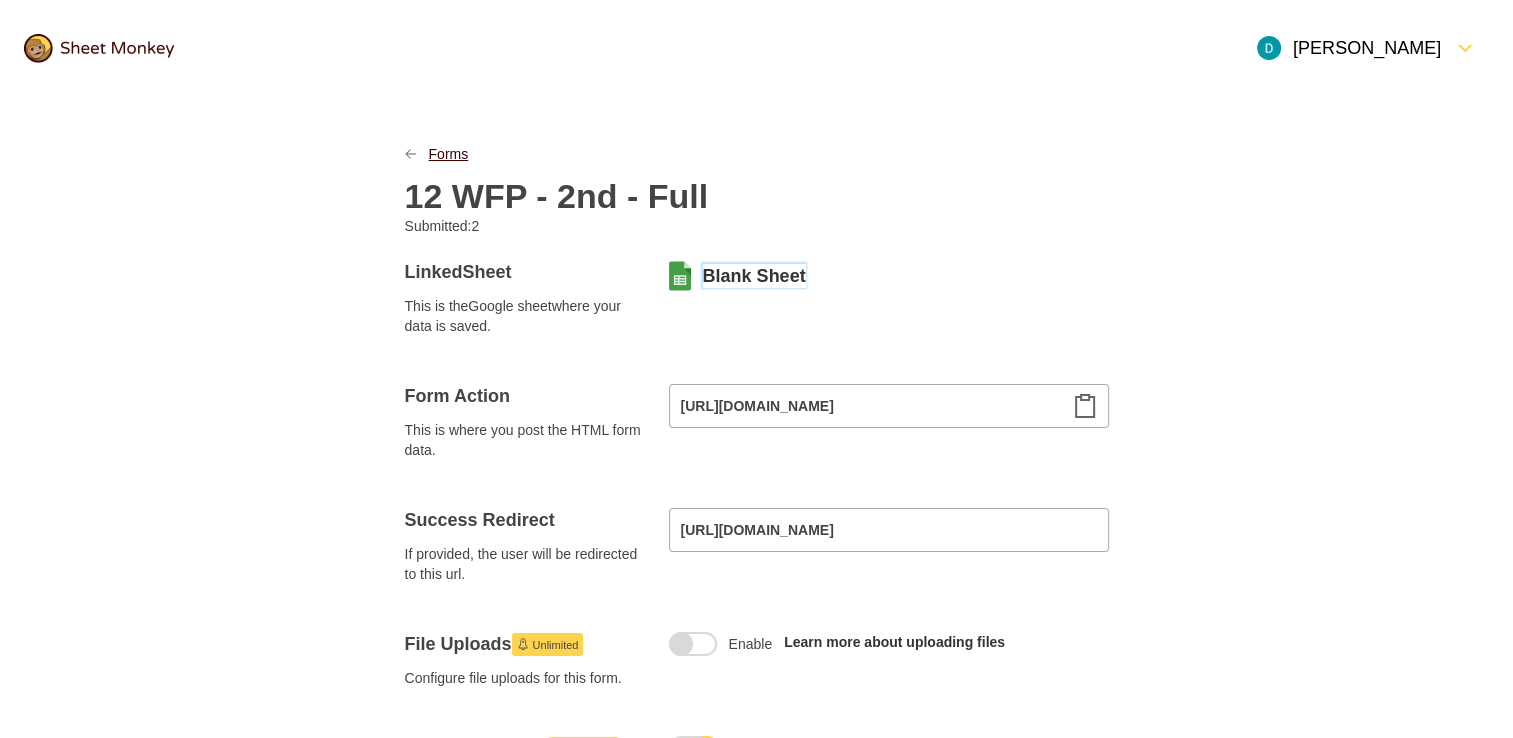 click on "Forms" at bounding box center (449, 154) 